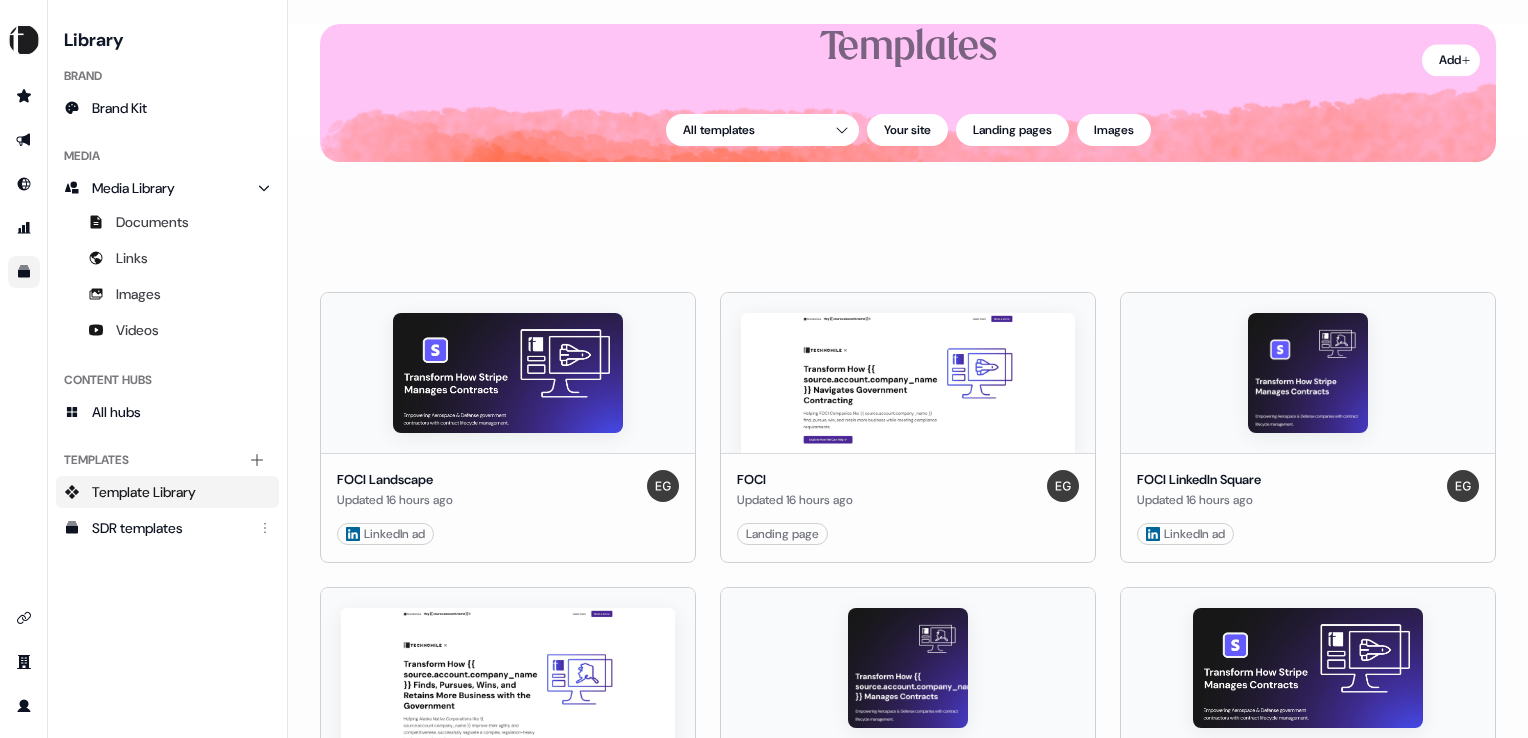 scroll, scrollTop: 0, scrollLeft: 0, axis: both 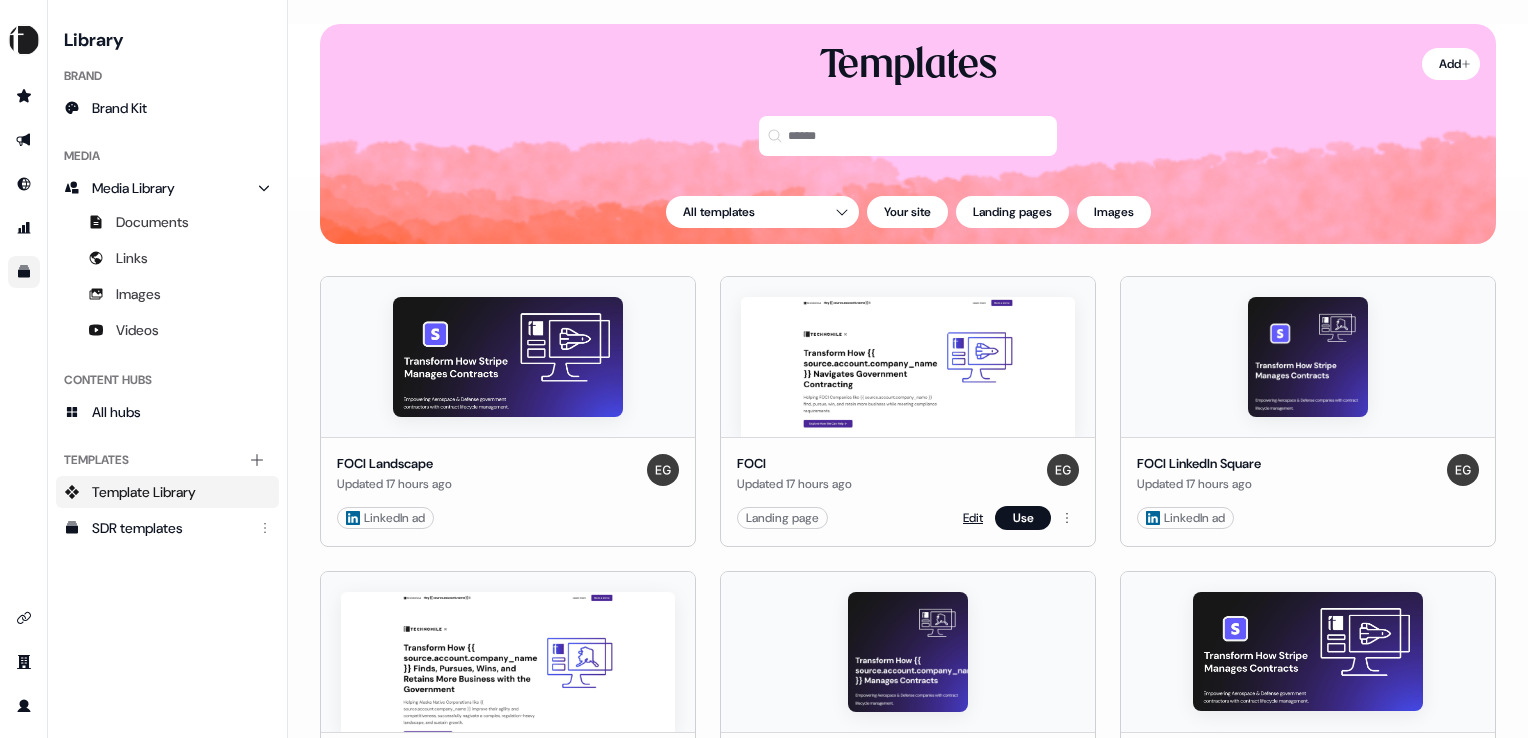 click on "Edit" at bounding box center [973, 518] 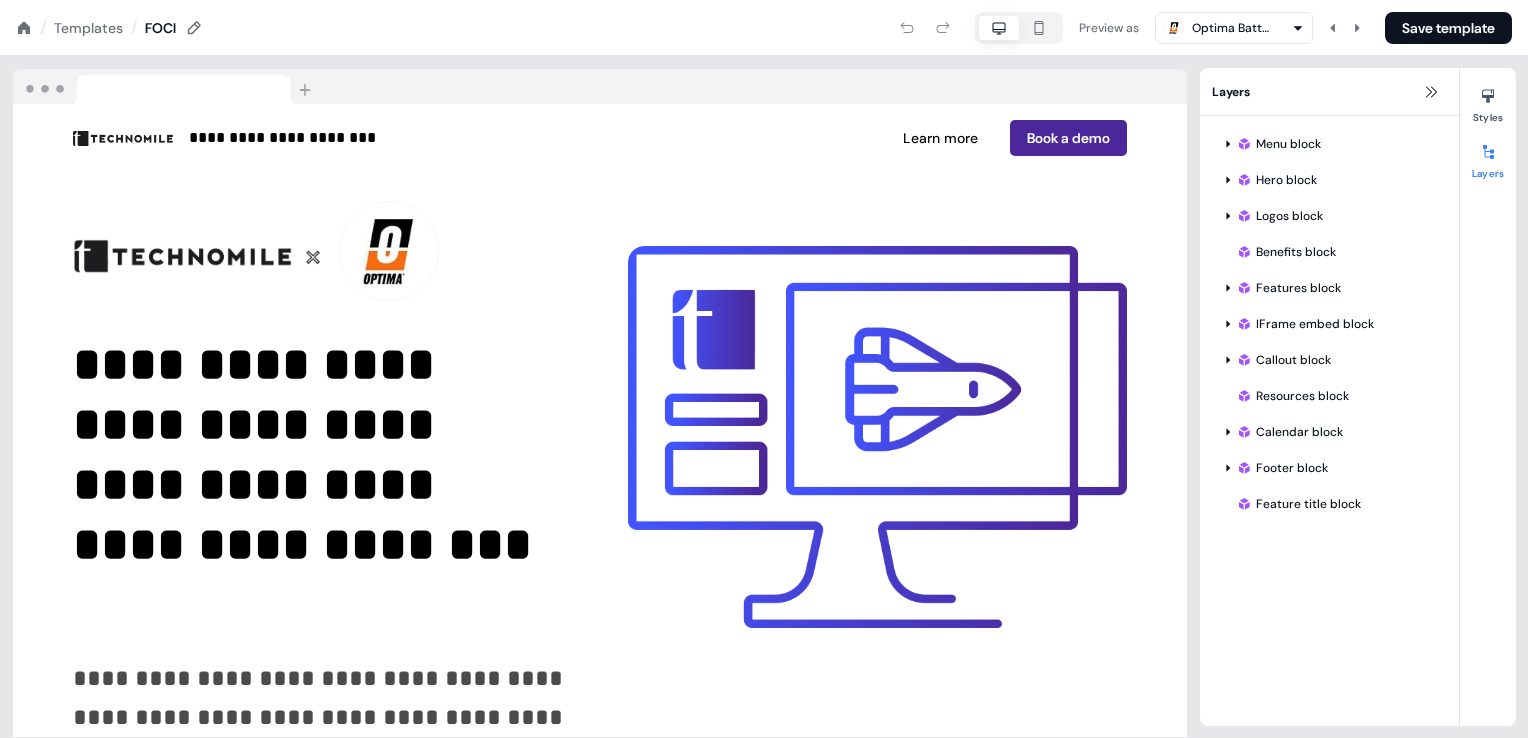scroll, scrollTop: 0, scrollLeft: 0, axis: both 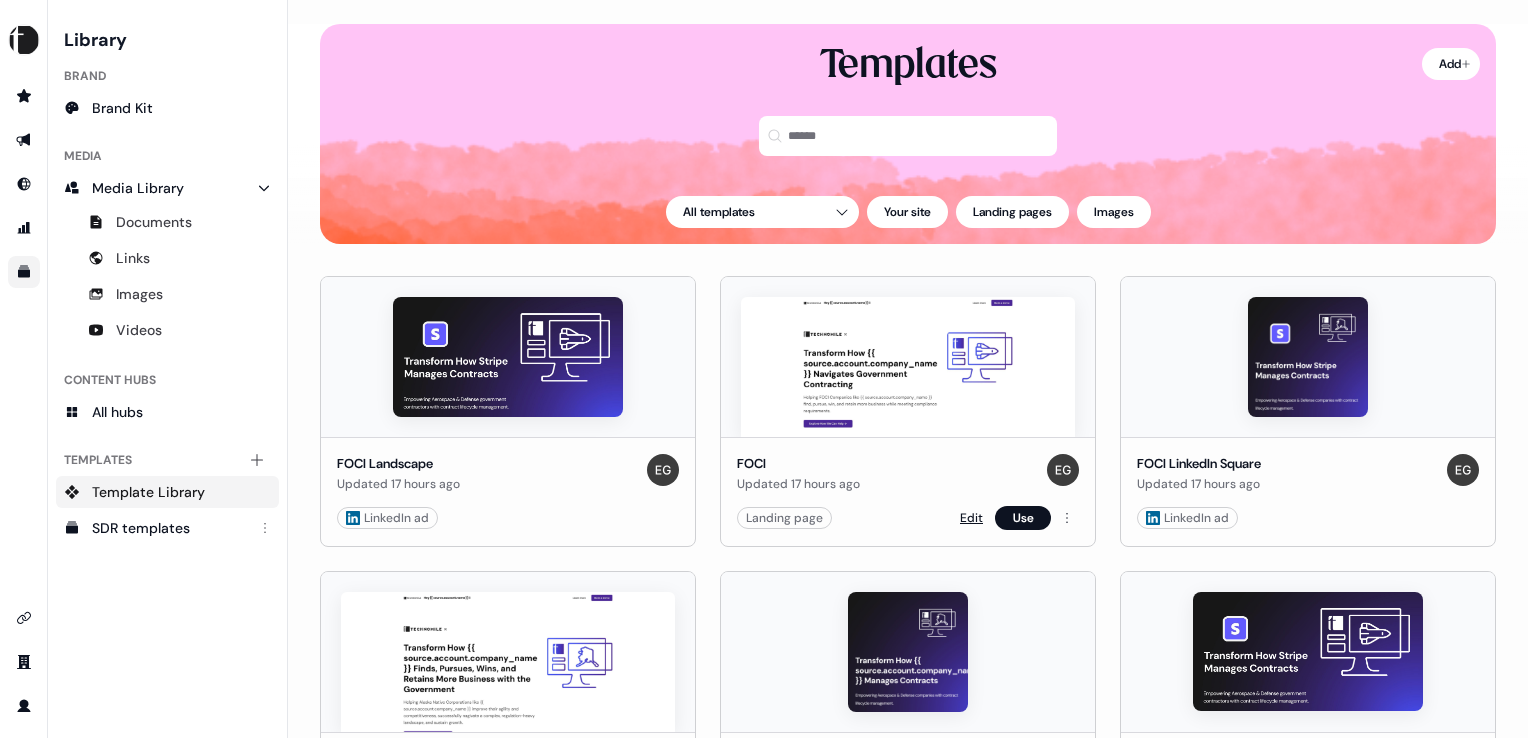 click on "Edit" at bounding box center [971, 518] 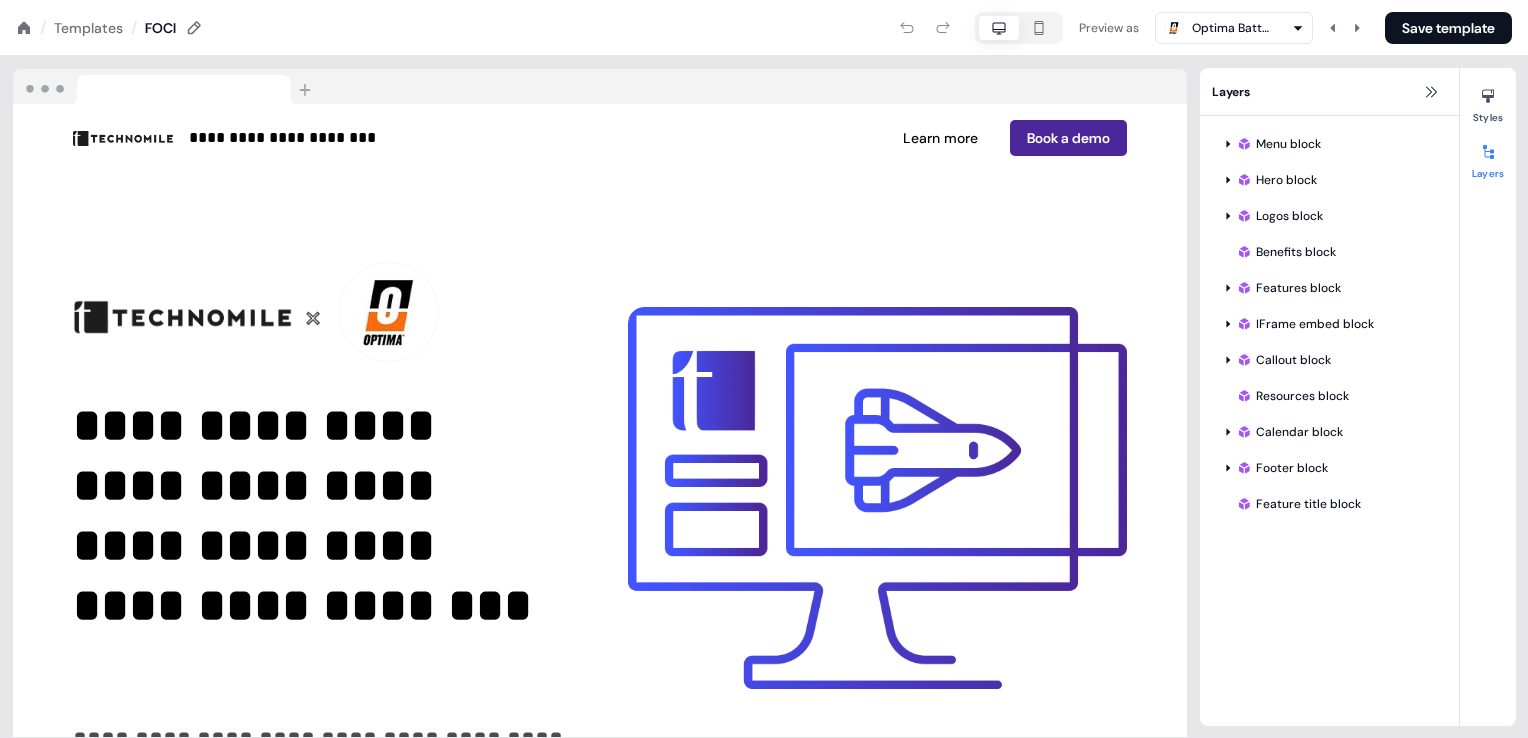 click at bounding box center (877, 498) 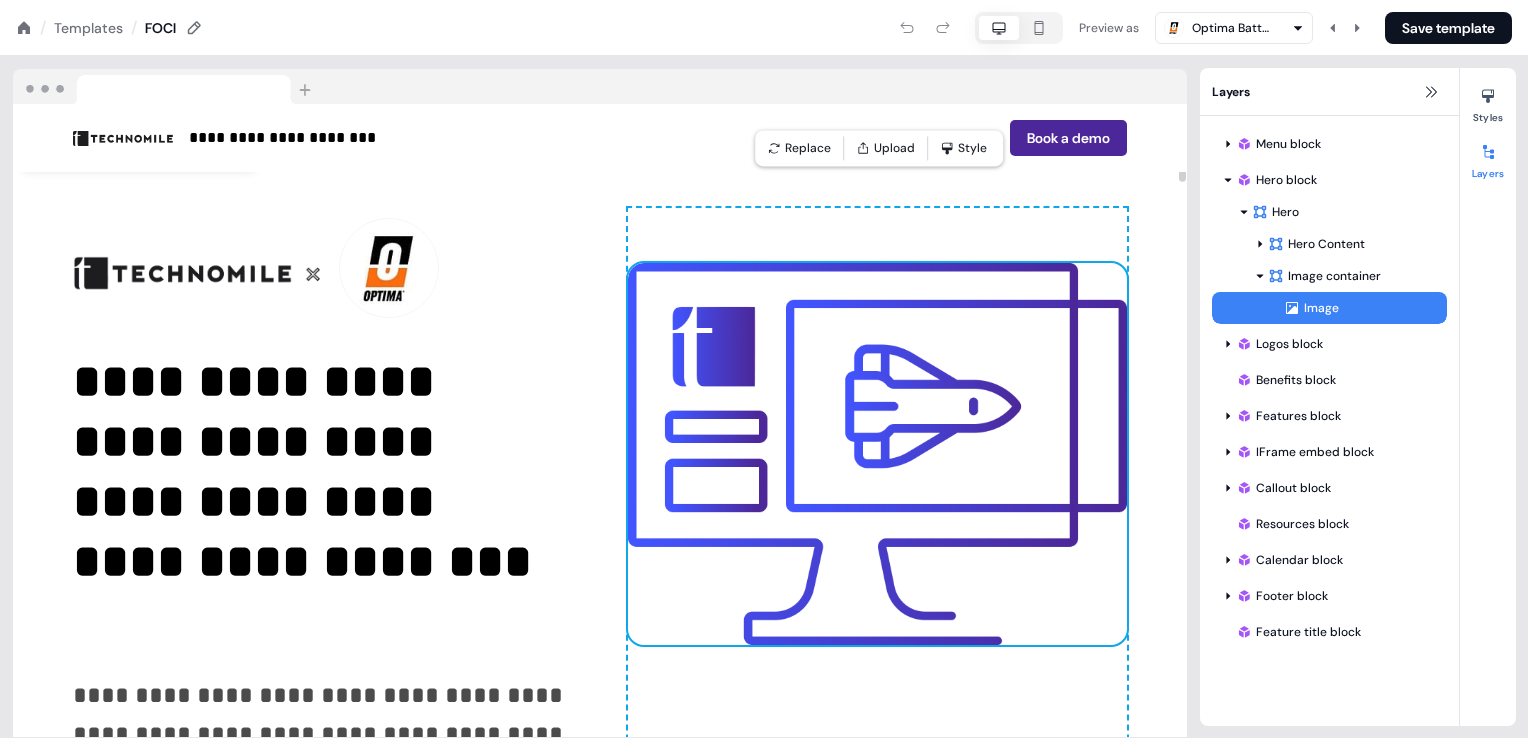 scroll, scrollTop: 0, scrollLeft: 0, axis: both 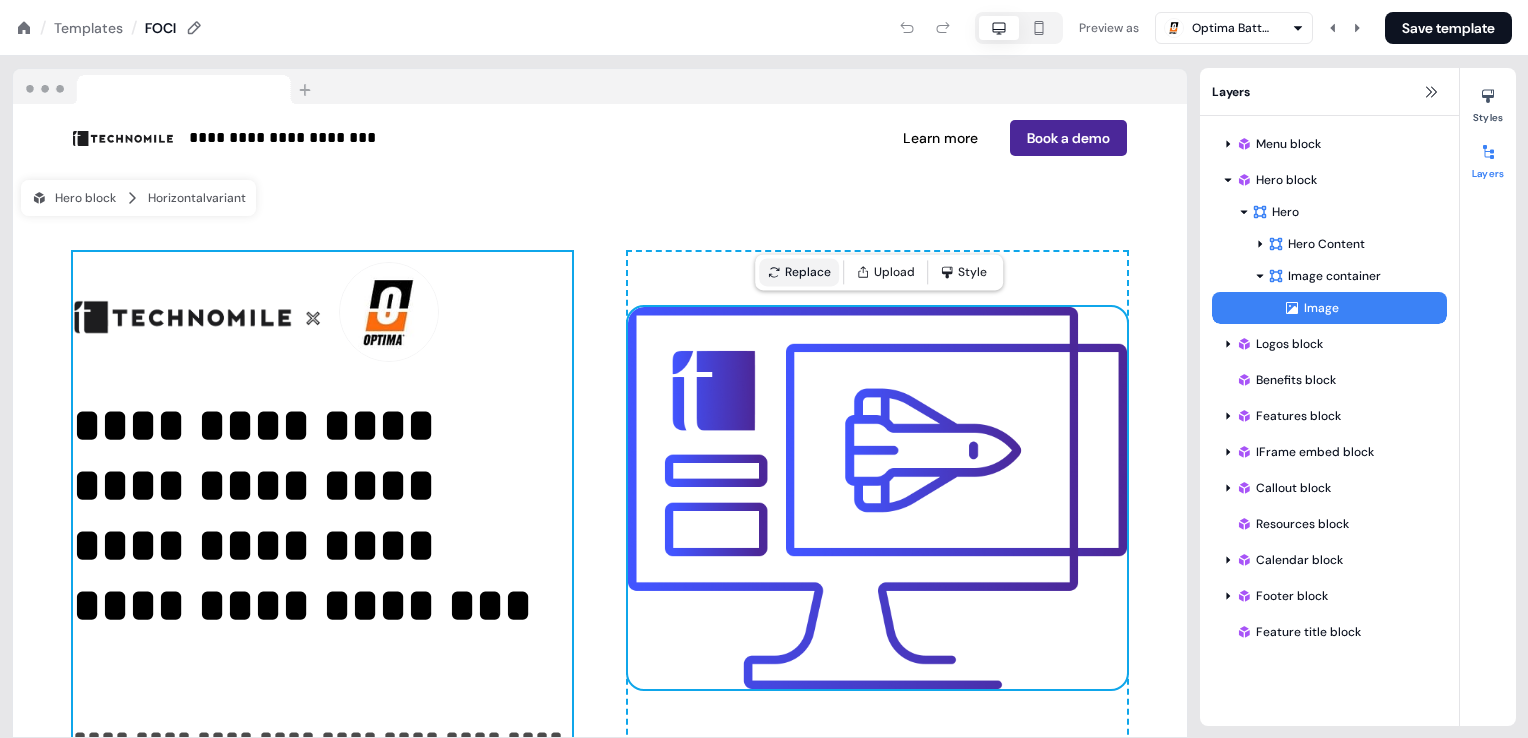 click on "Replace" at bounding box center (799, 272) 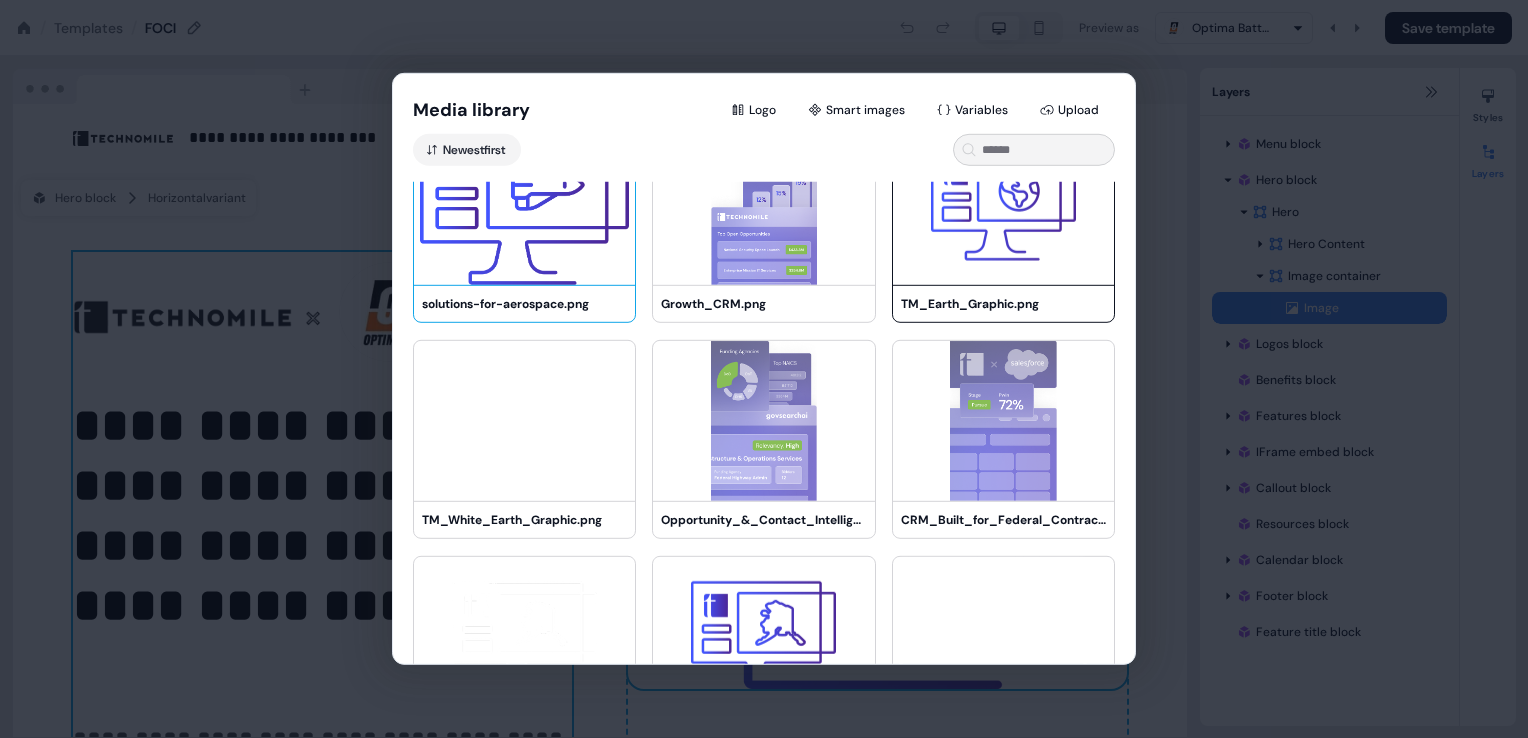 scroll, scrollTop: 0, scrollLeft: 0, axis: both 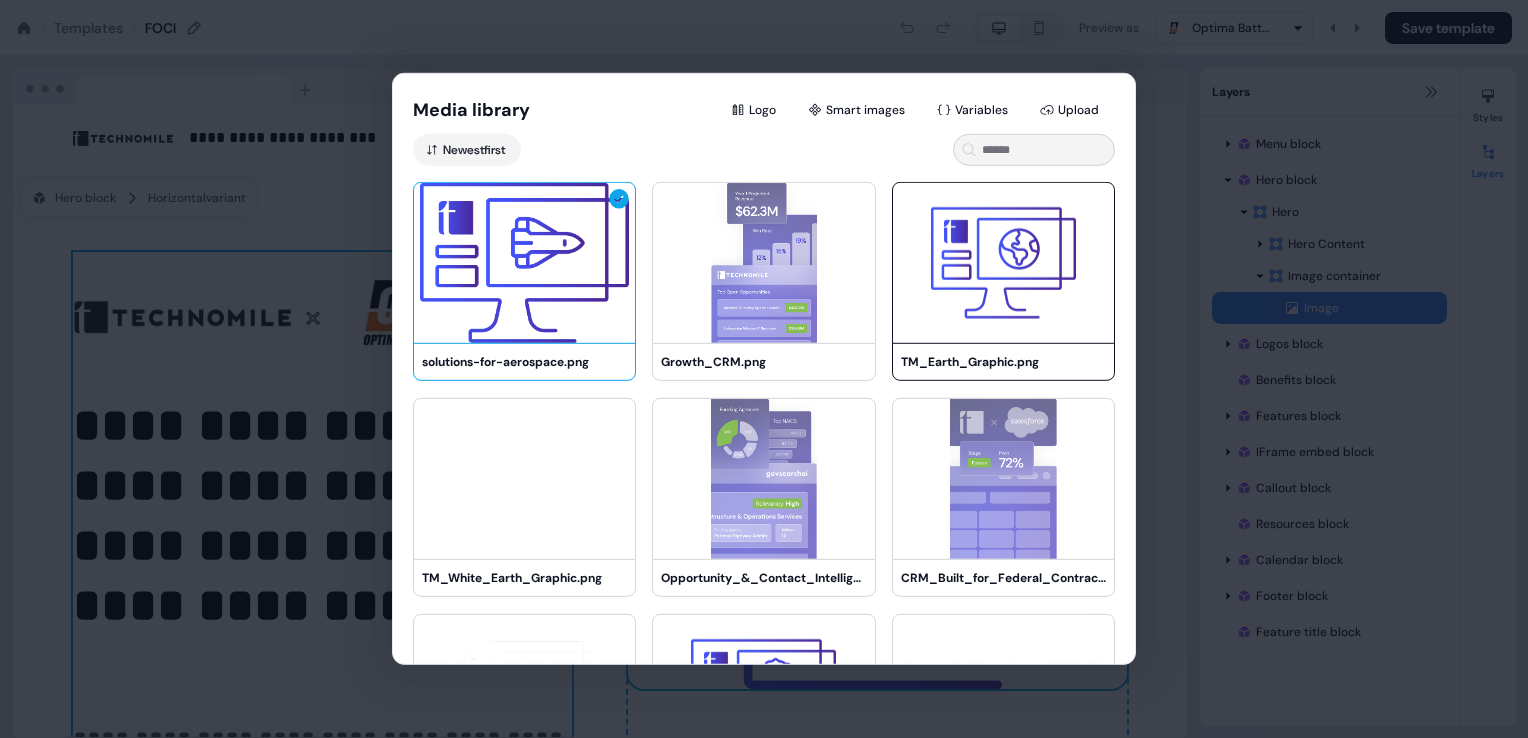 click at bounding box center (1003, 263) 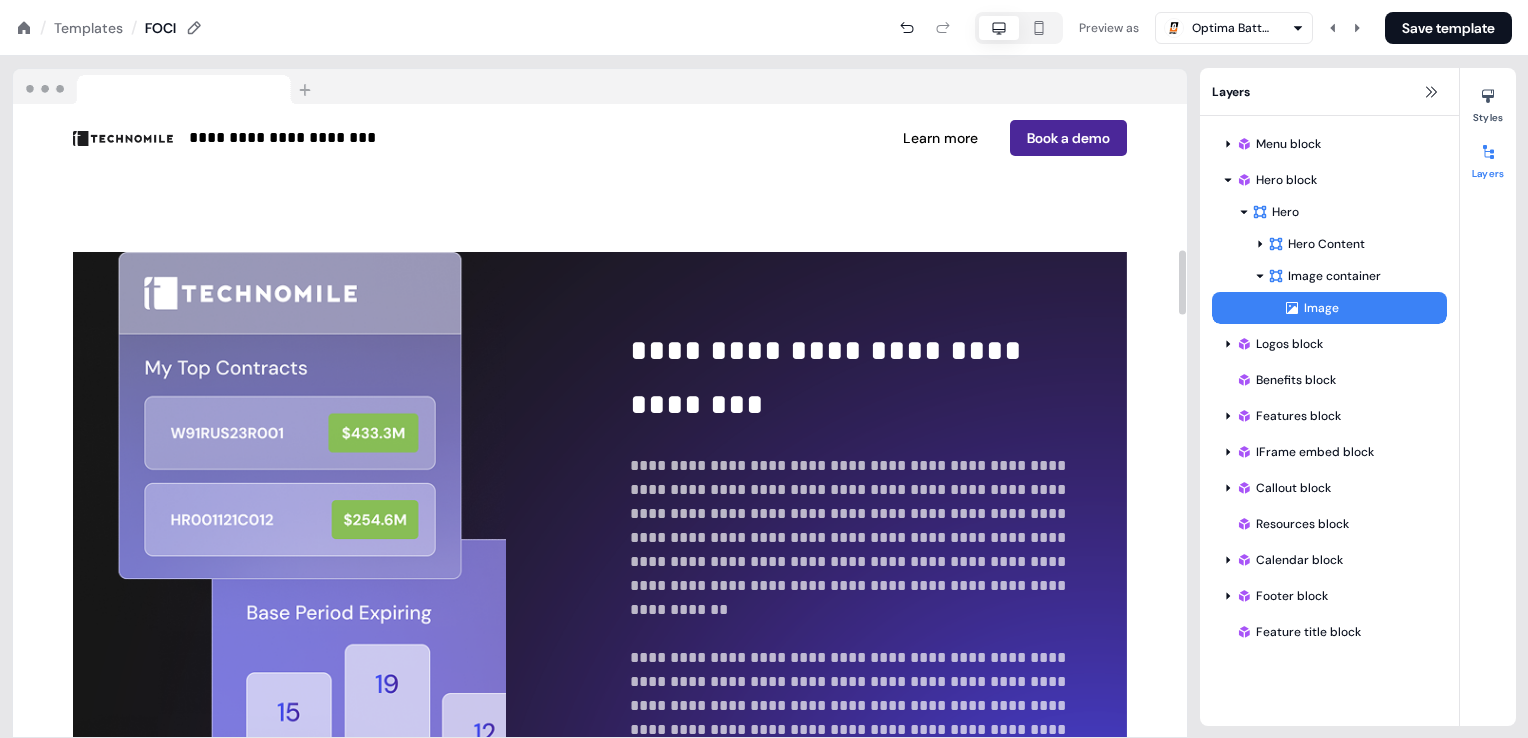 scroll, scrollTop: 1500, scrollLeft: 0, axis: vertical 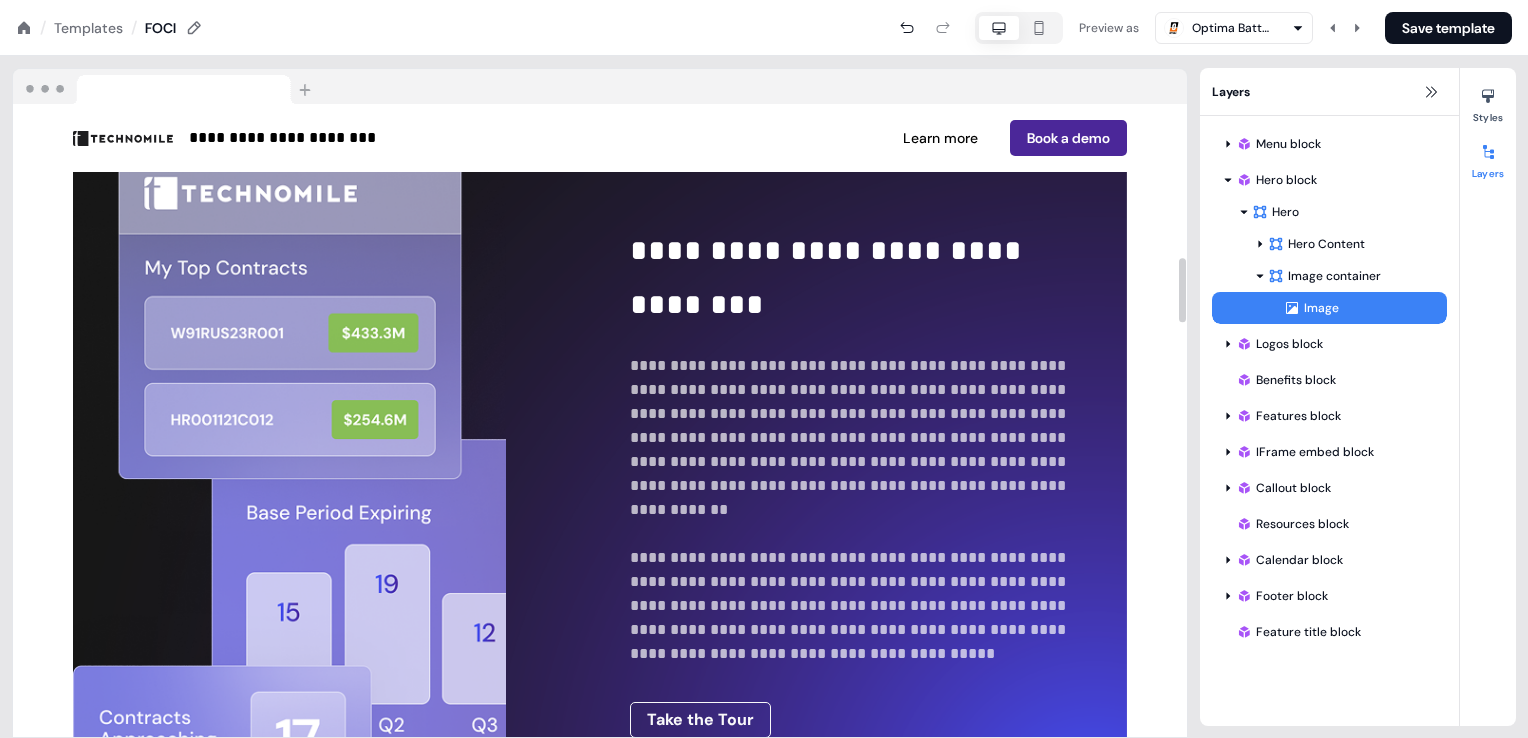 click at bounding box center (321, 477) 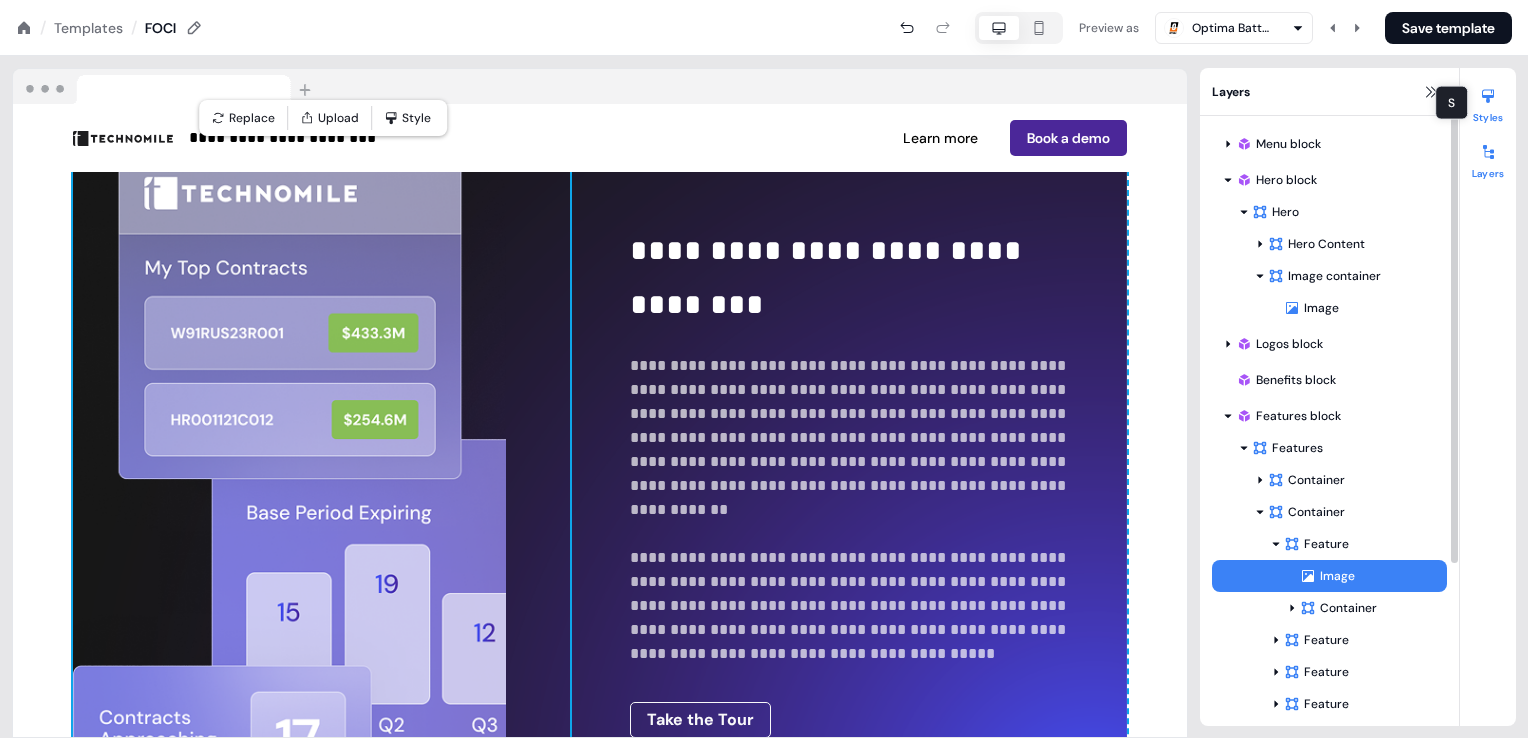 click at bounding box center (1488, 96) 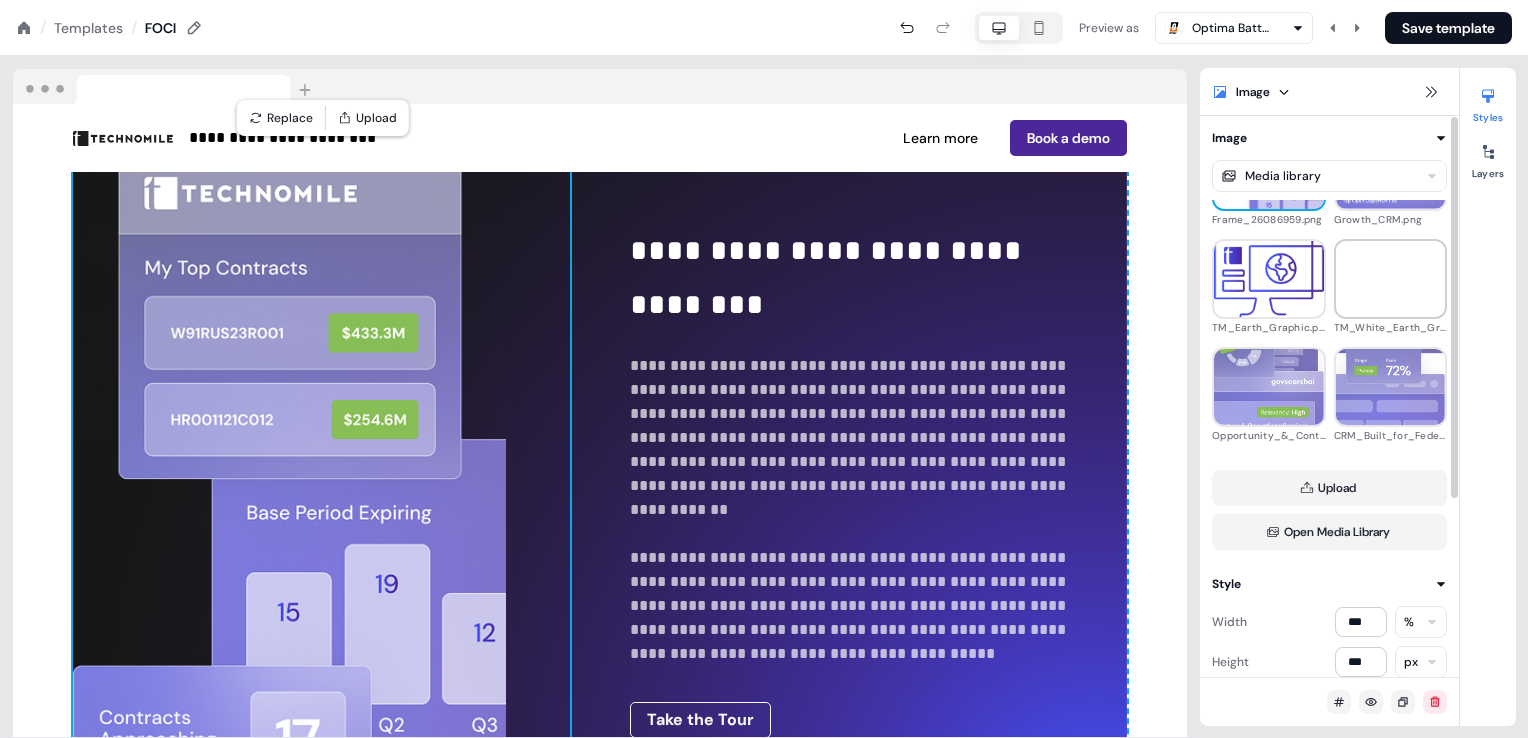 scroll, scrollTop: 100, scrollLeft: 0, axis: vertical 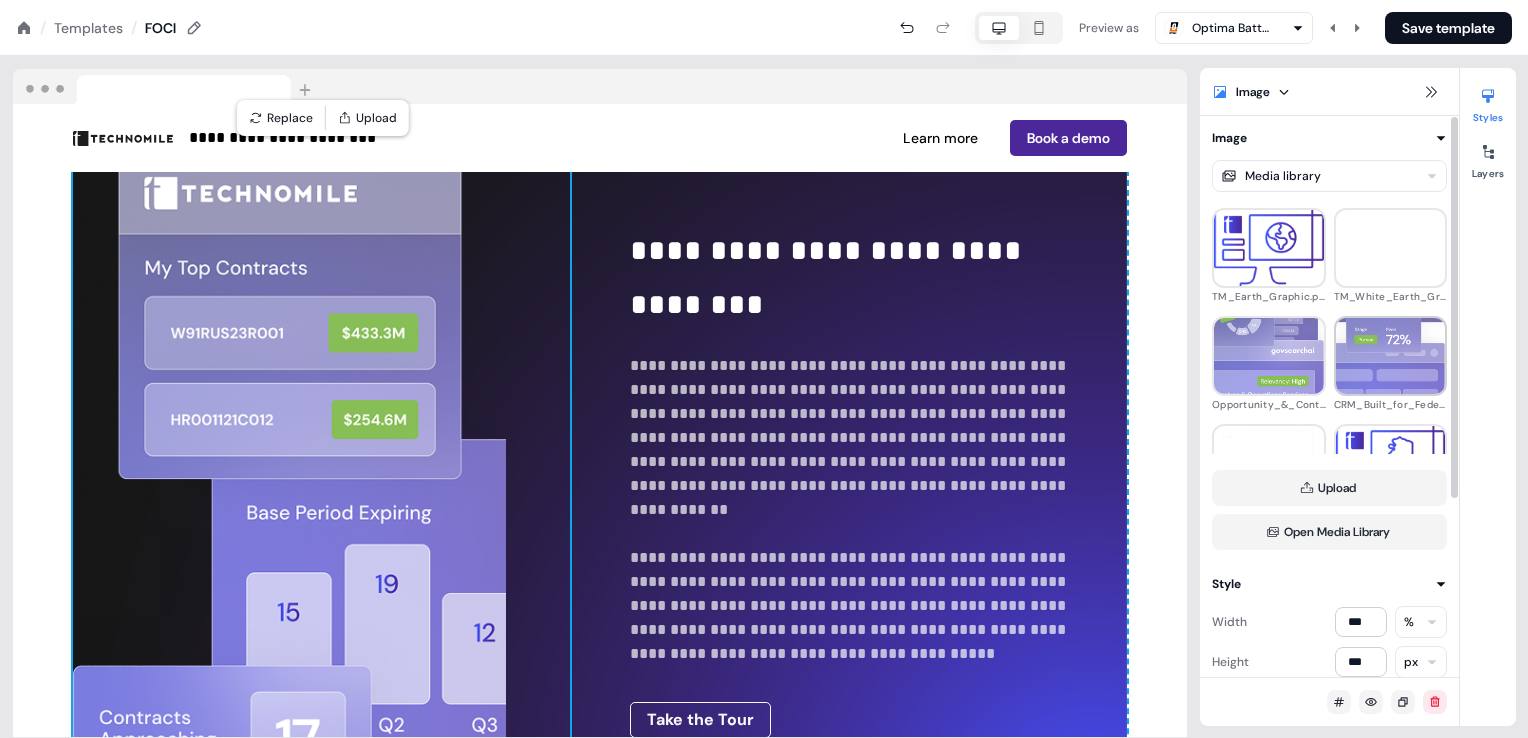 type 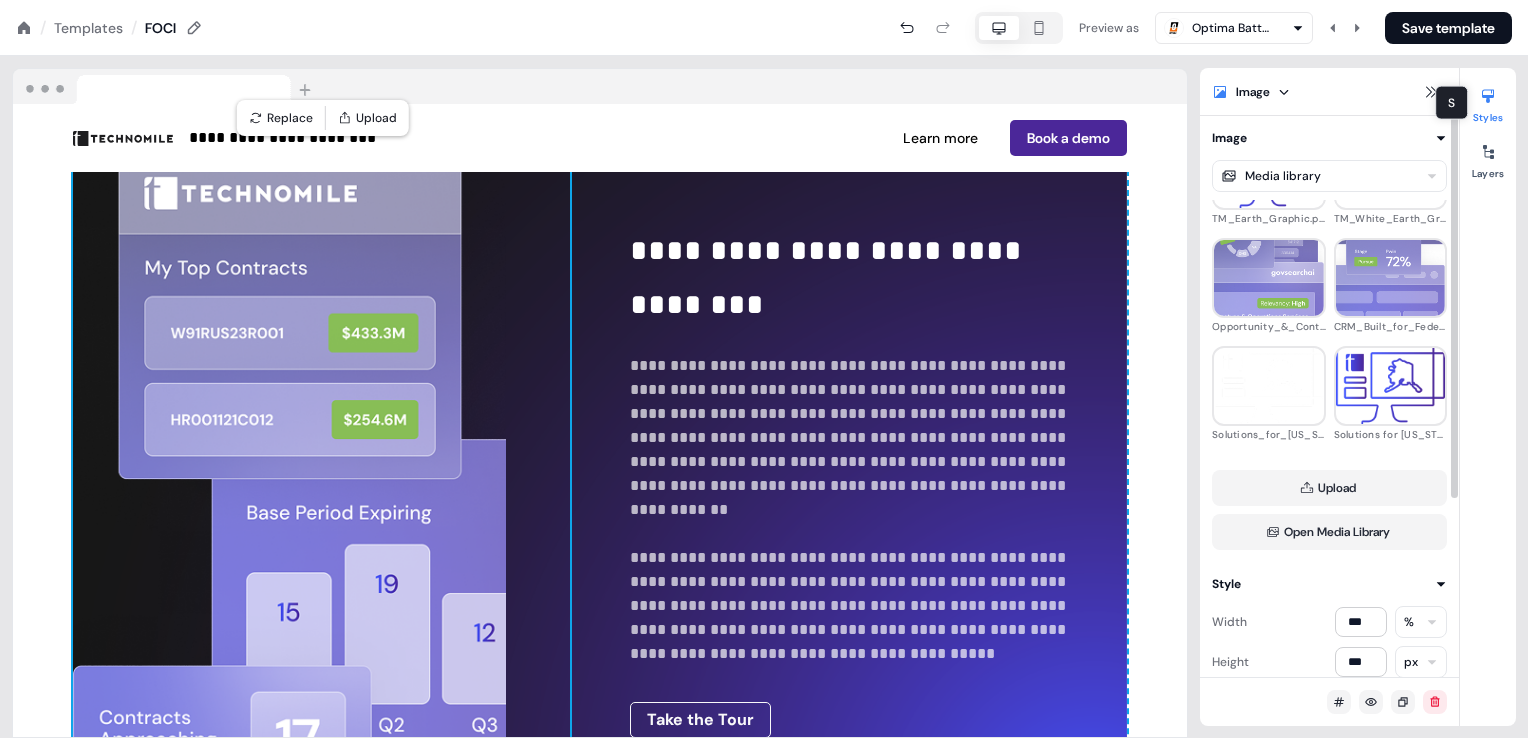 scroll, scrollTop: 0, scrollLeft: 0, axis: both 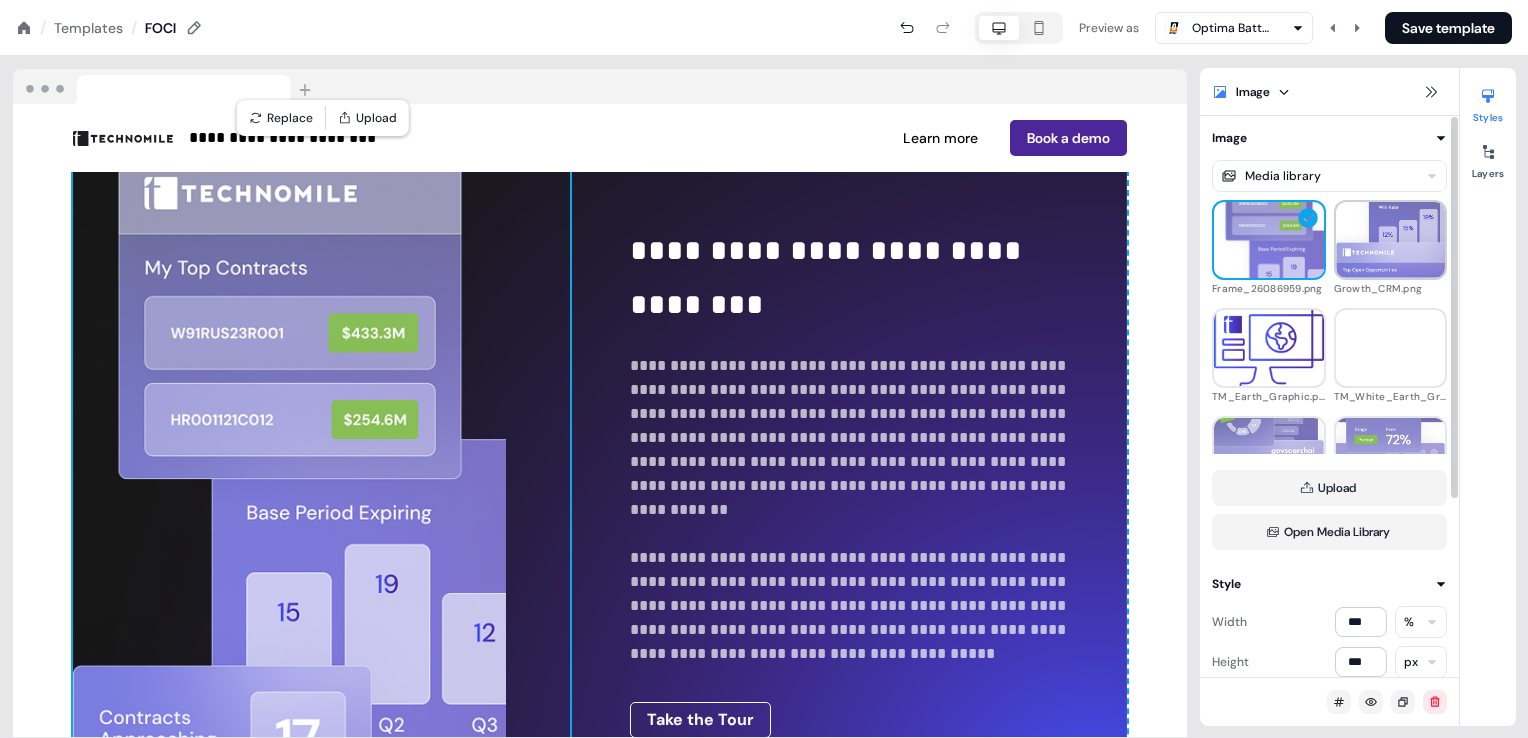 click at bounding box center (1391, 240) 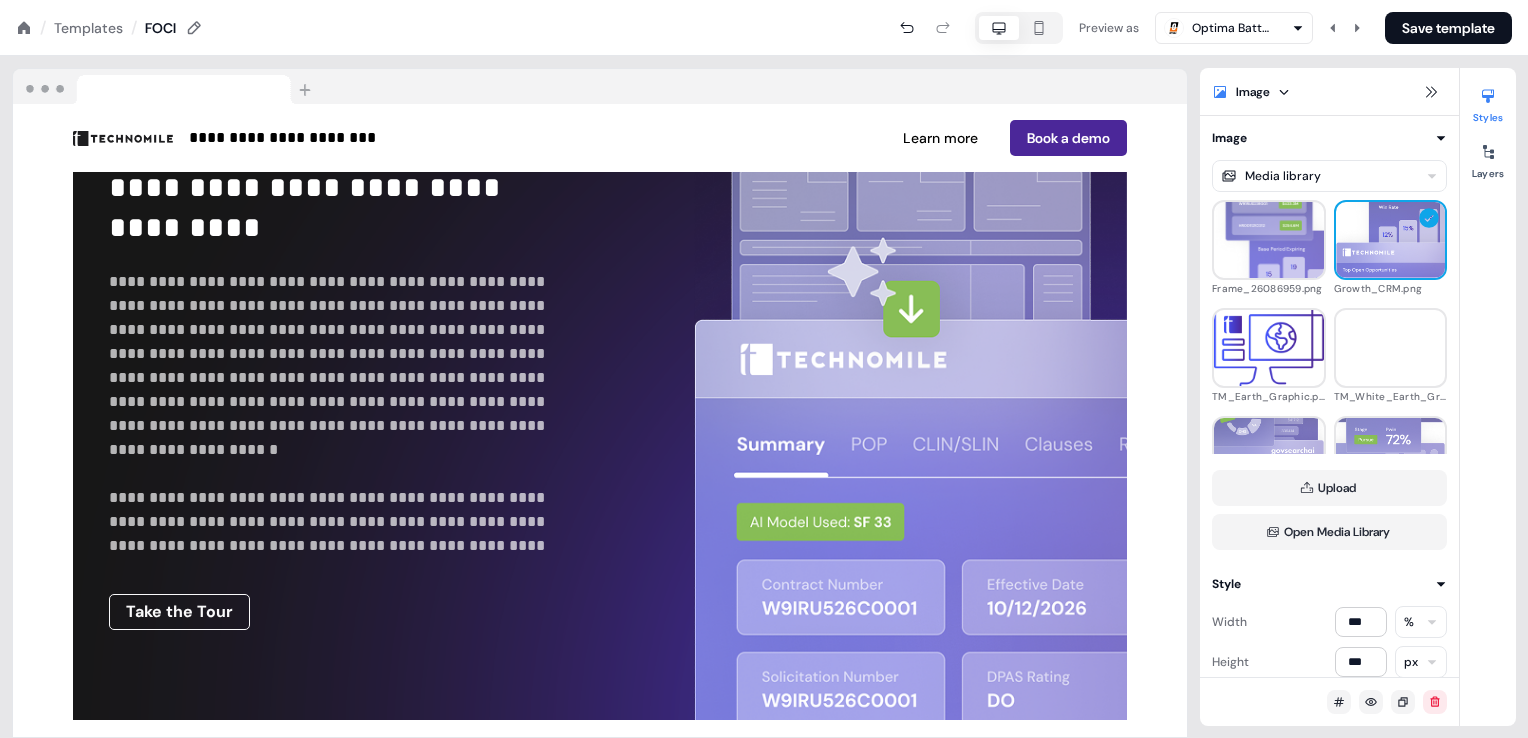 scroll, scrollTop: 2400, scrollLeft: 0, axis: vertical 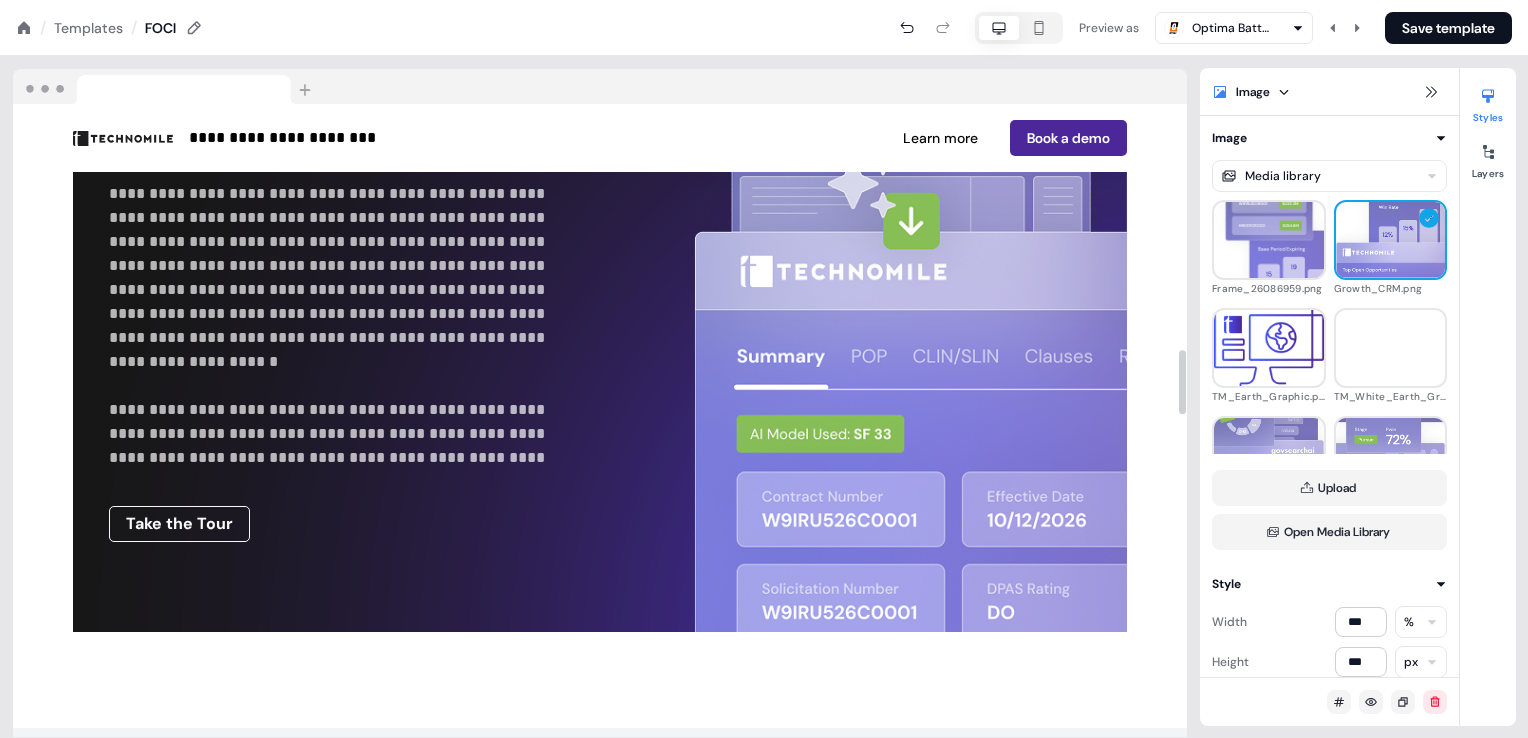 click at bounding box center [883, 307] 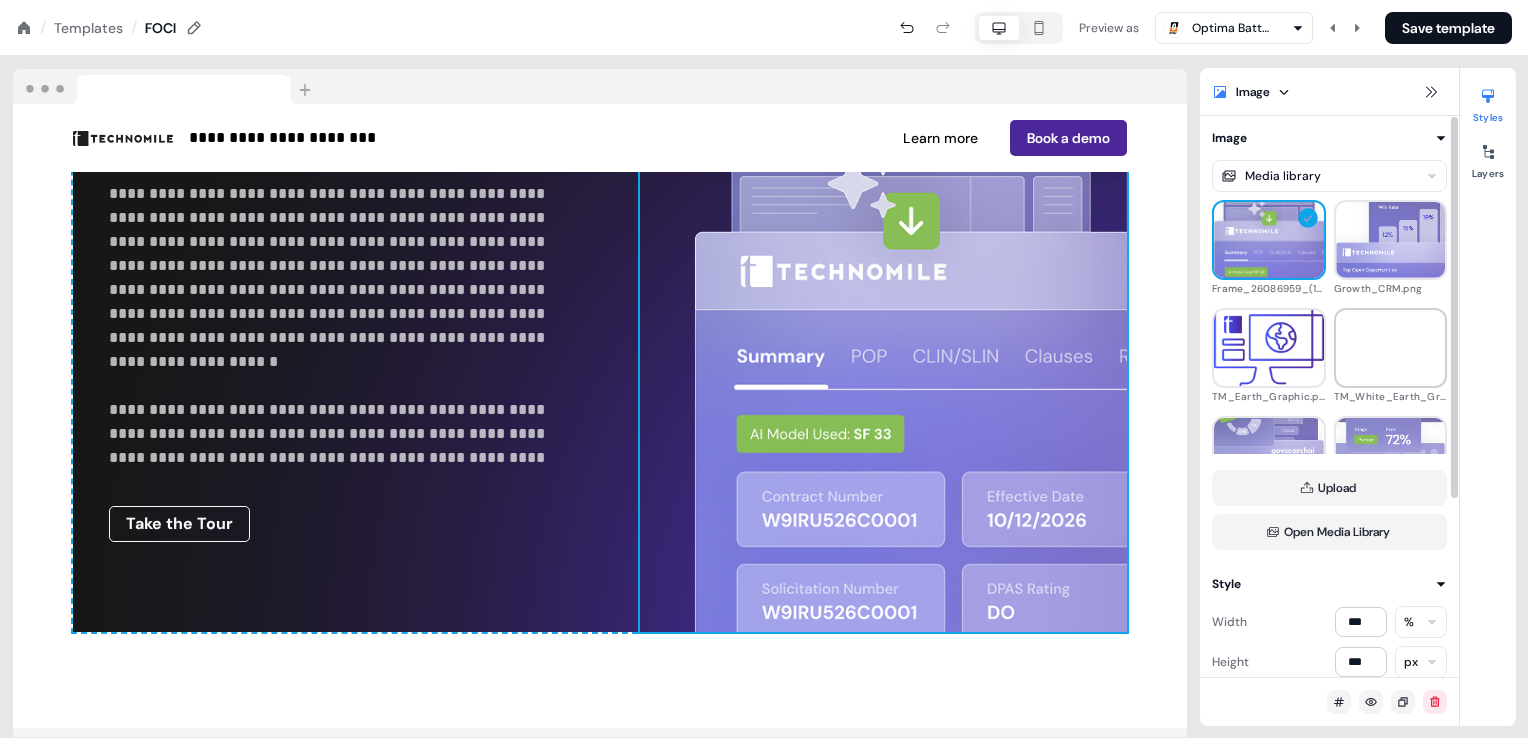 type 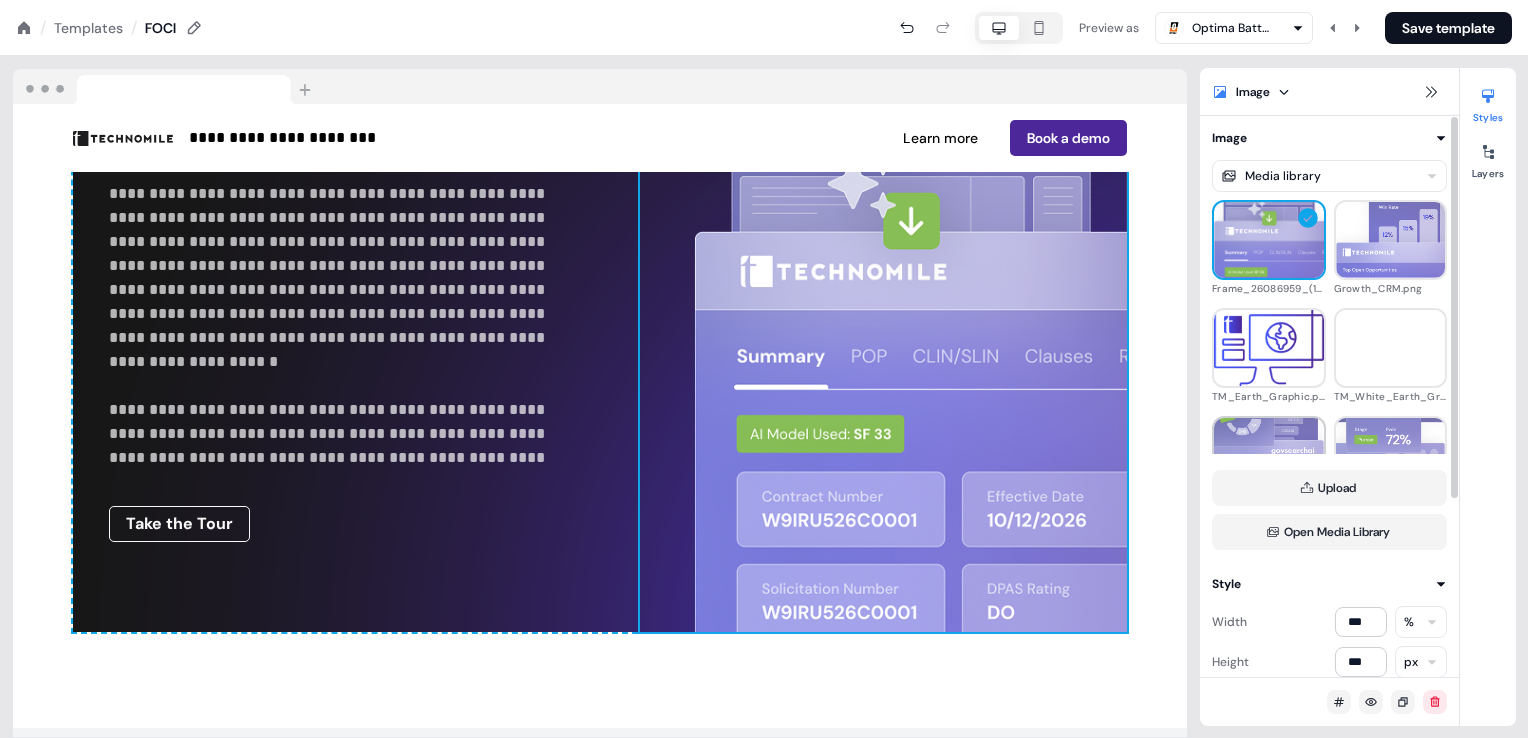 click at bounding box center (1269, 456) 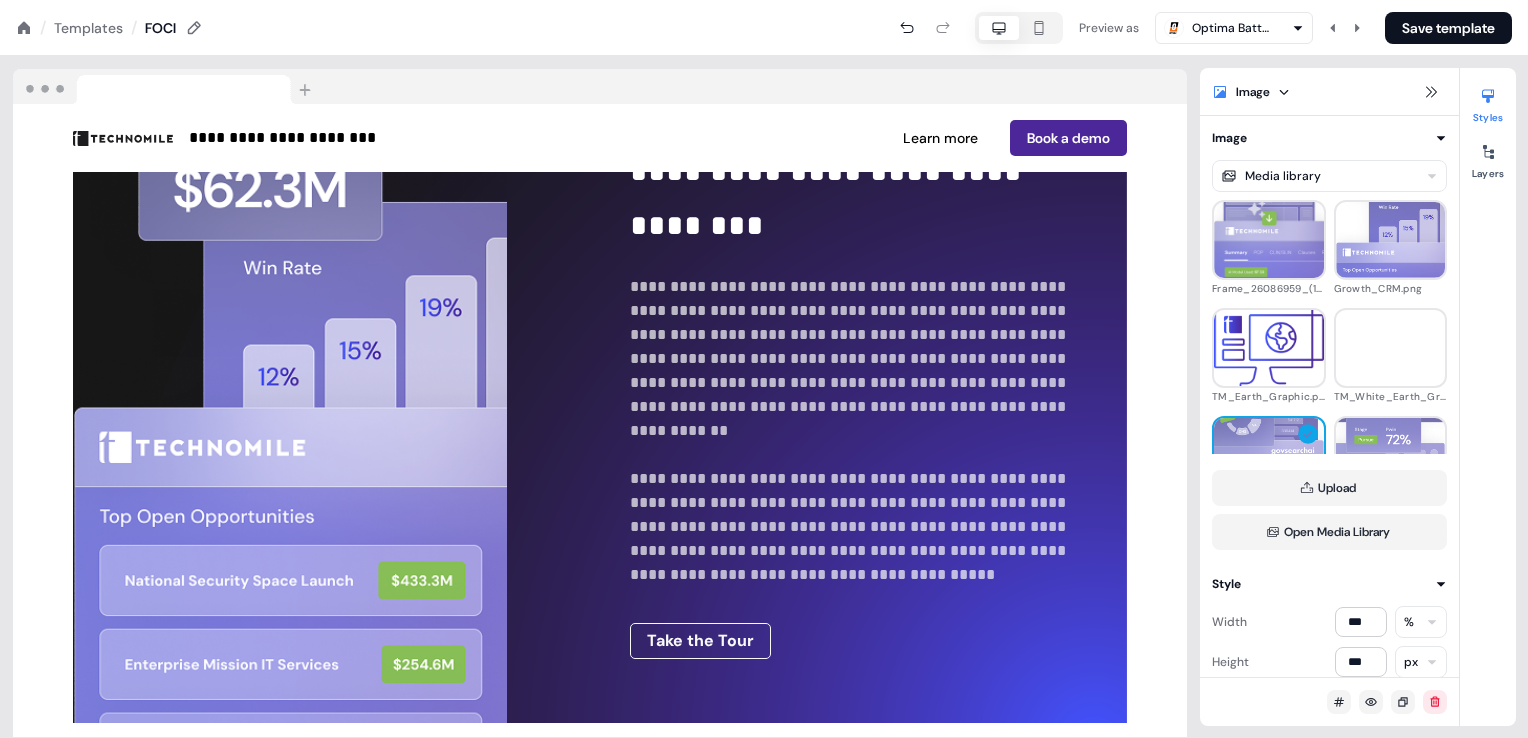 scroll, scrollTop: 1600, scrollLeft: 0, axis: vertical 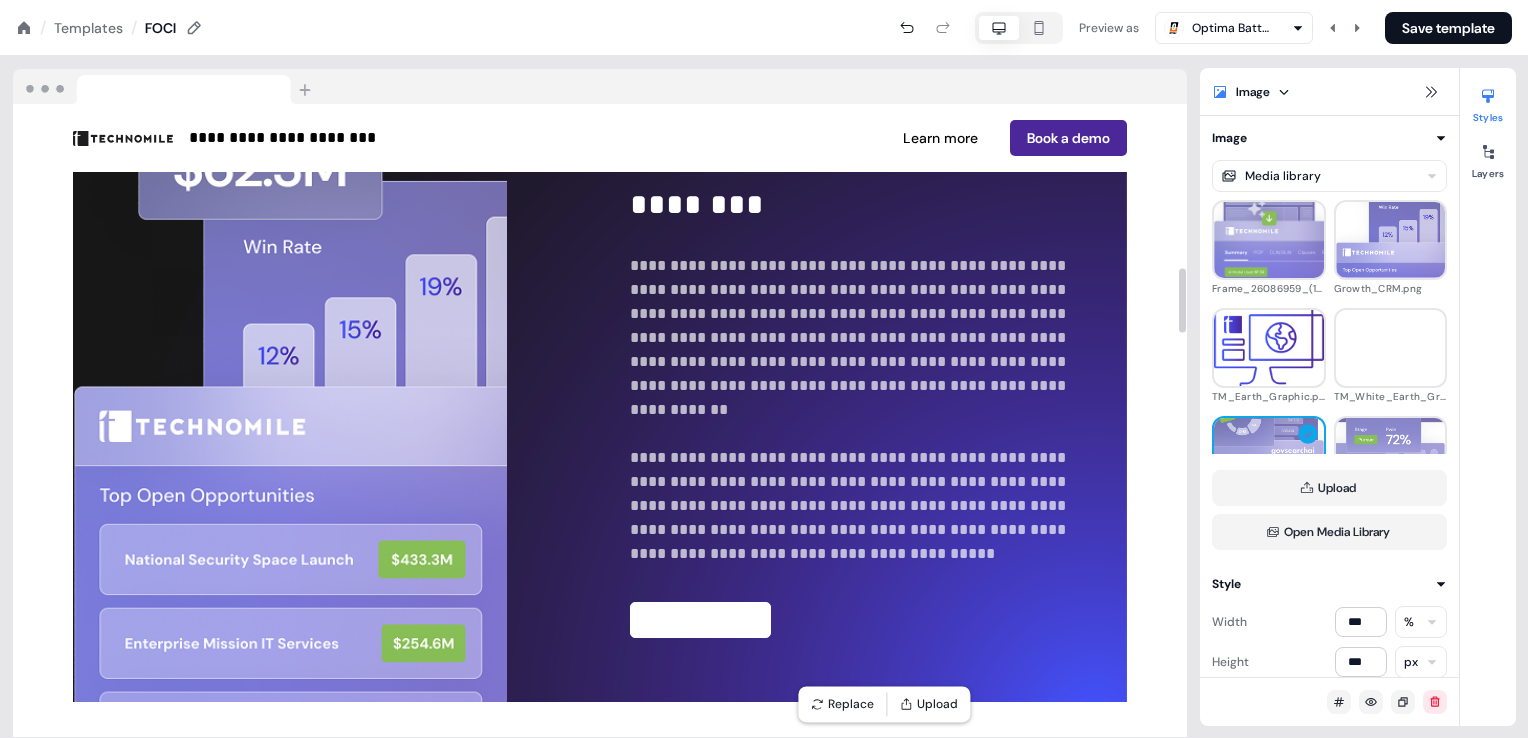 click on "Take the Tour" at bounding box center [700, 620] 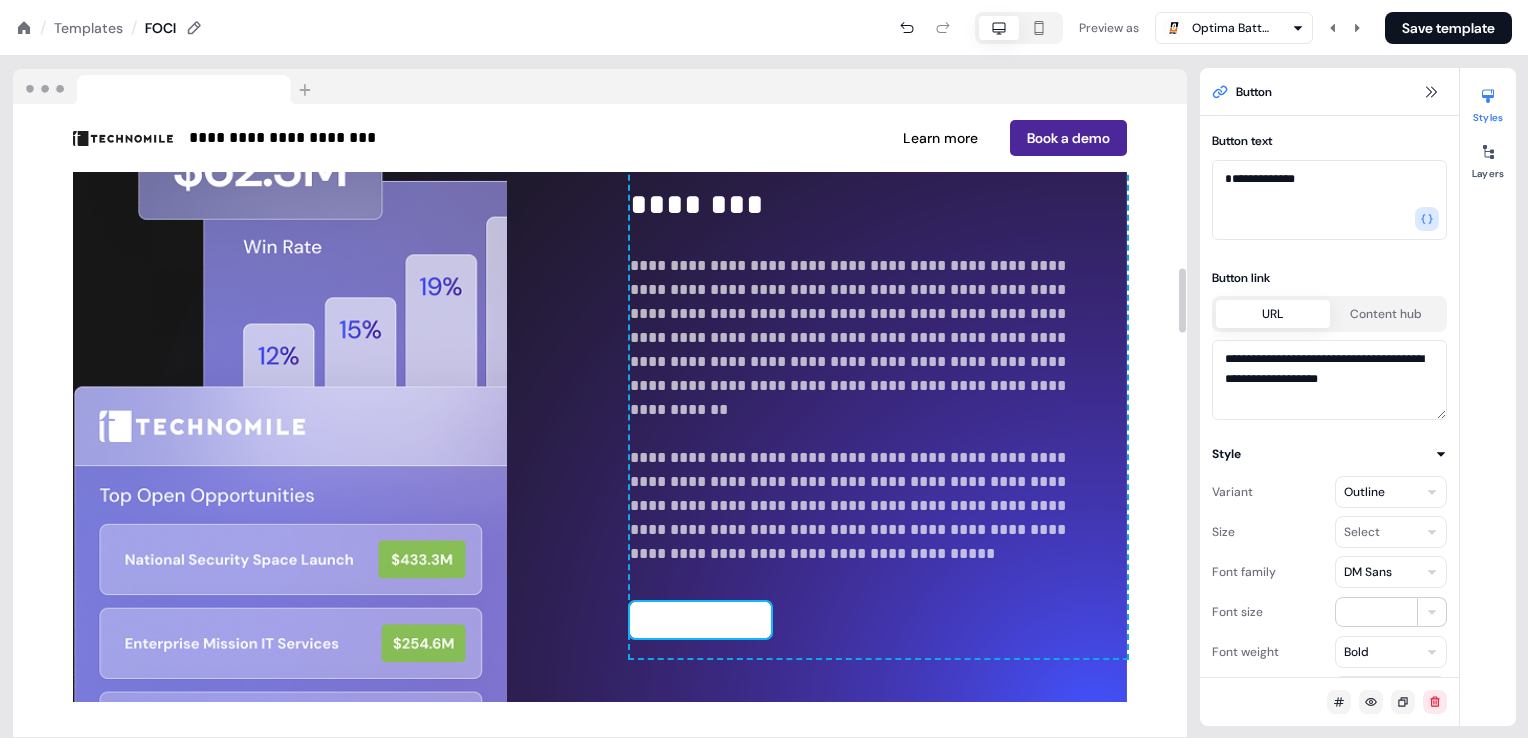 type 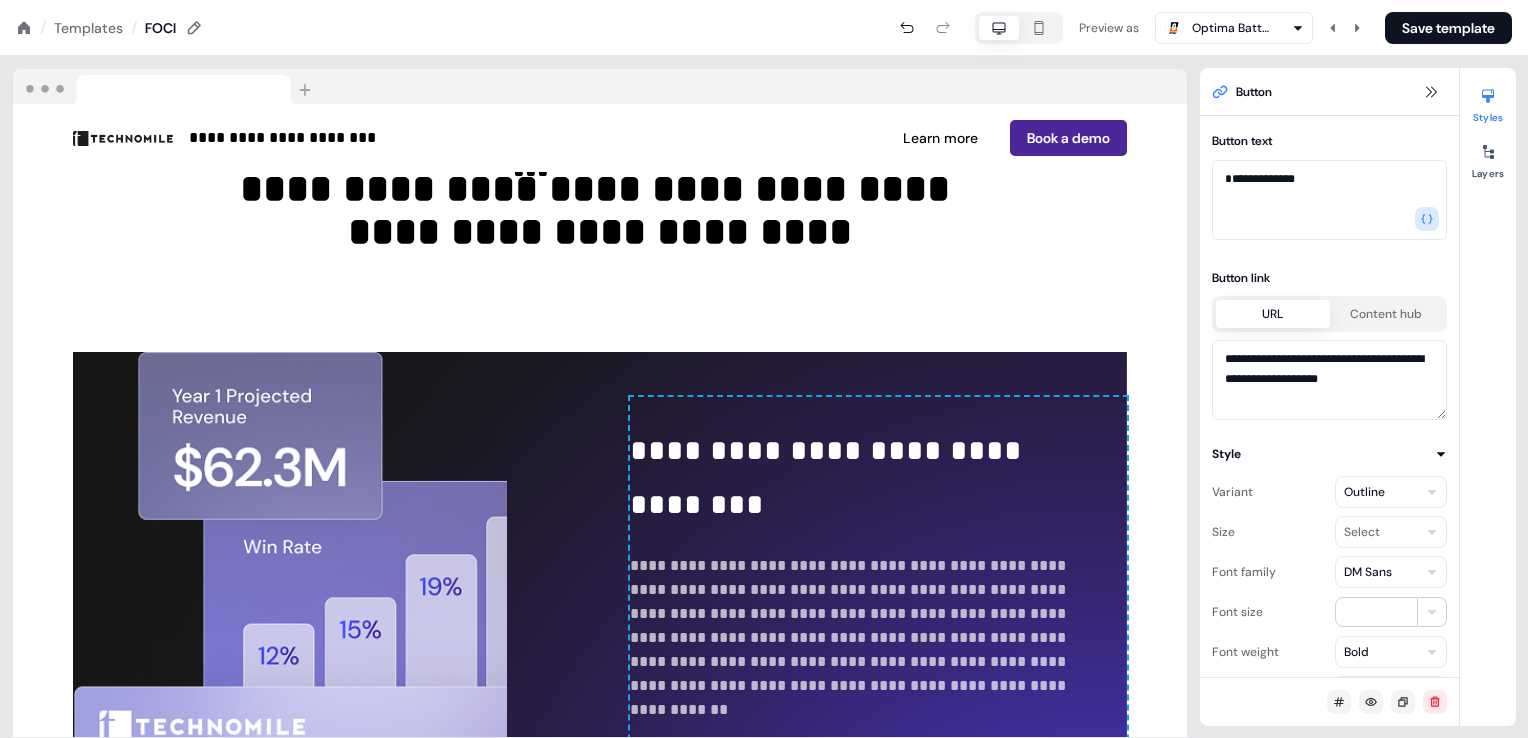 scroll, scrollTop: 1600, scrollLeft: 0, axis: vertical 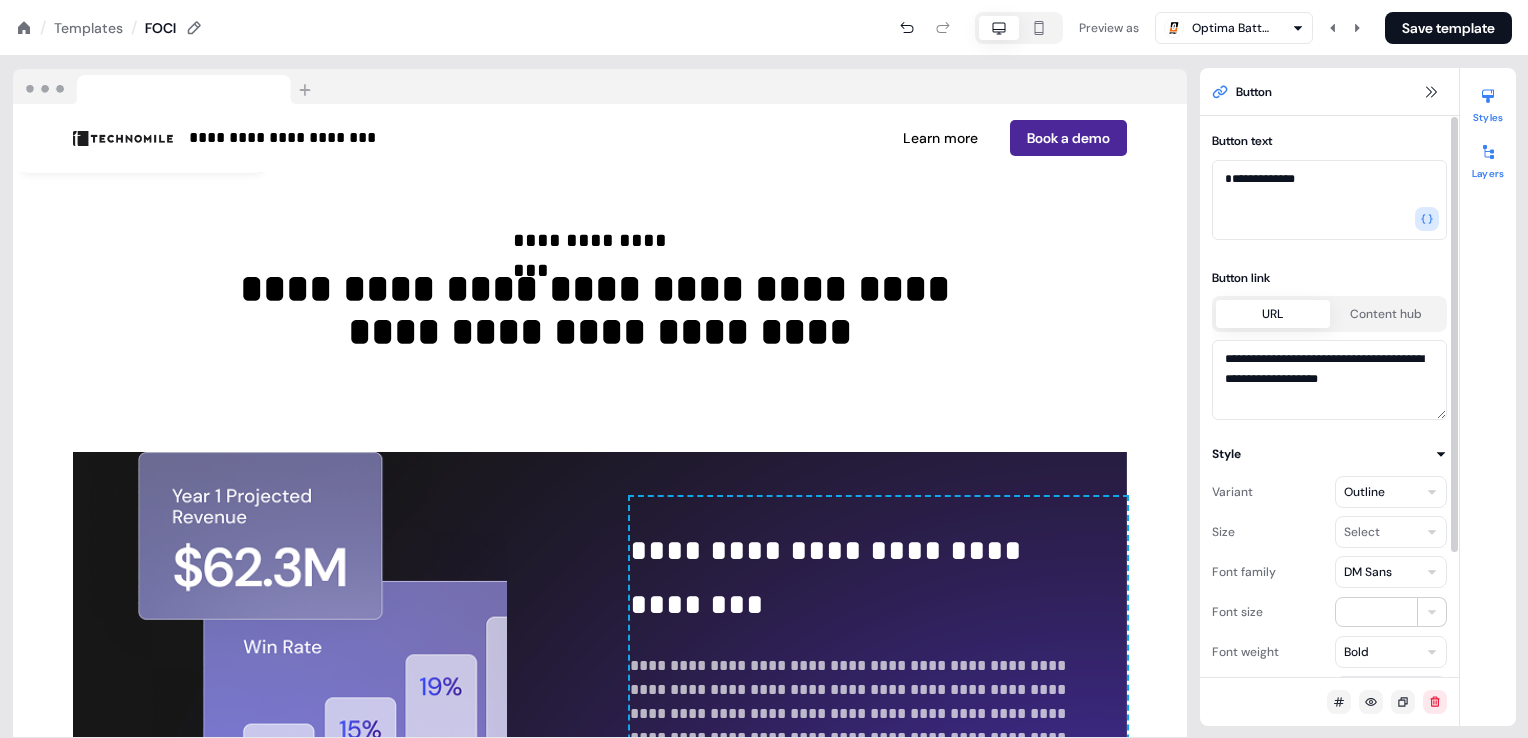 click at bounding box center (1488, 152) 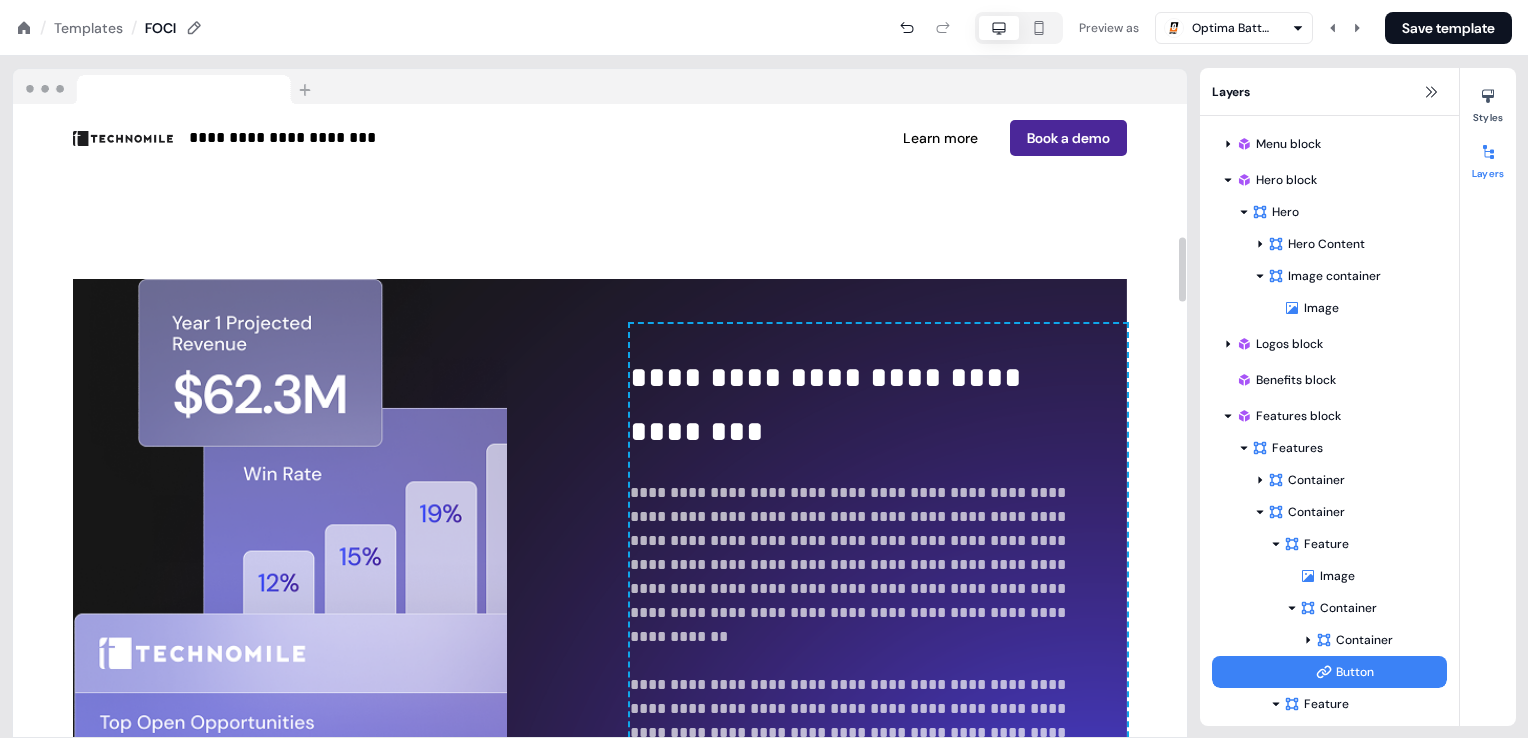 scroll, scrollTop: 1500, scrollLeft: 0, axis: vertical 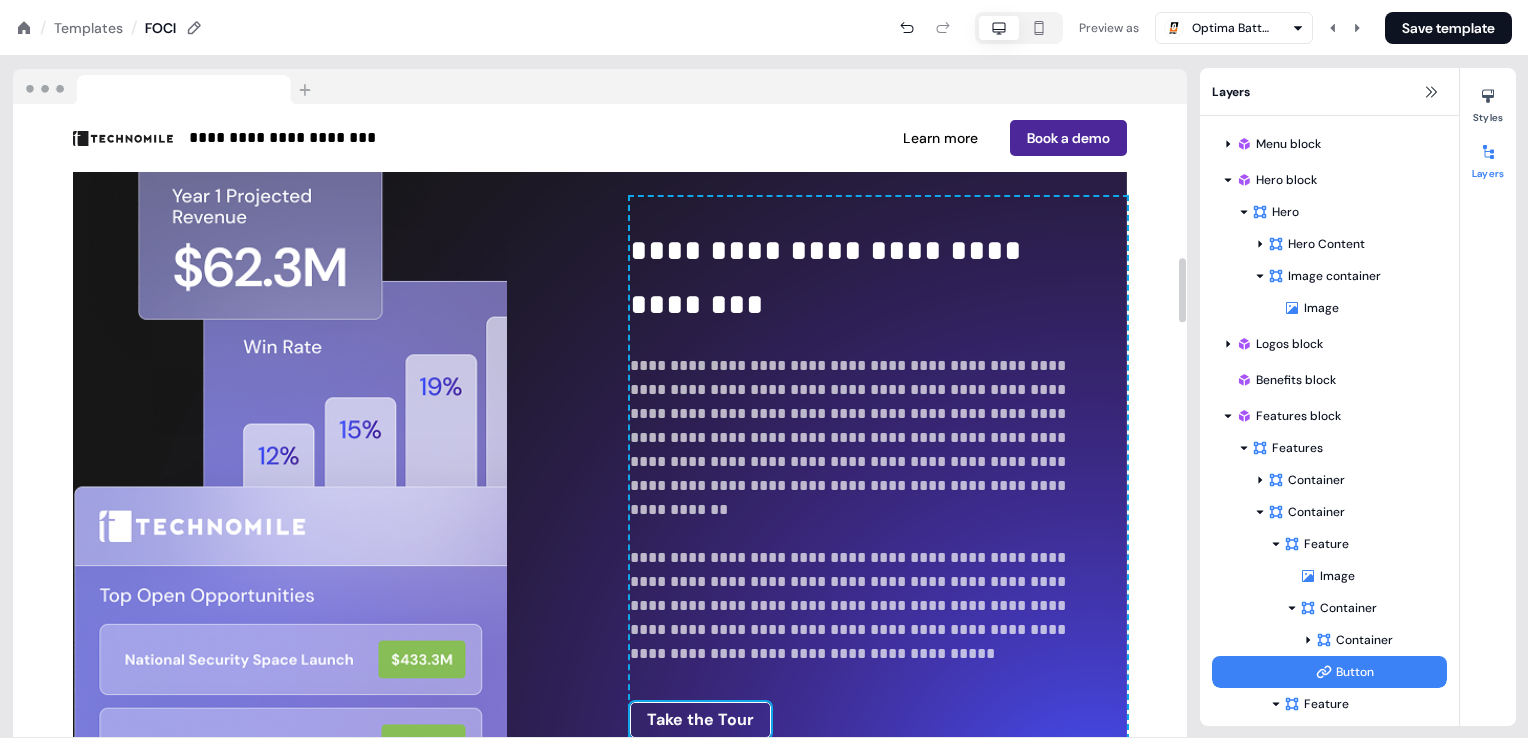 click at bounding box center (321, 477) 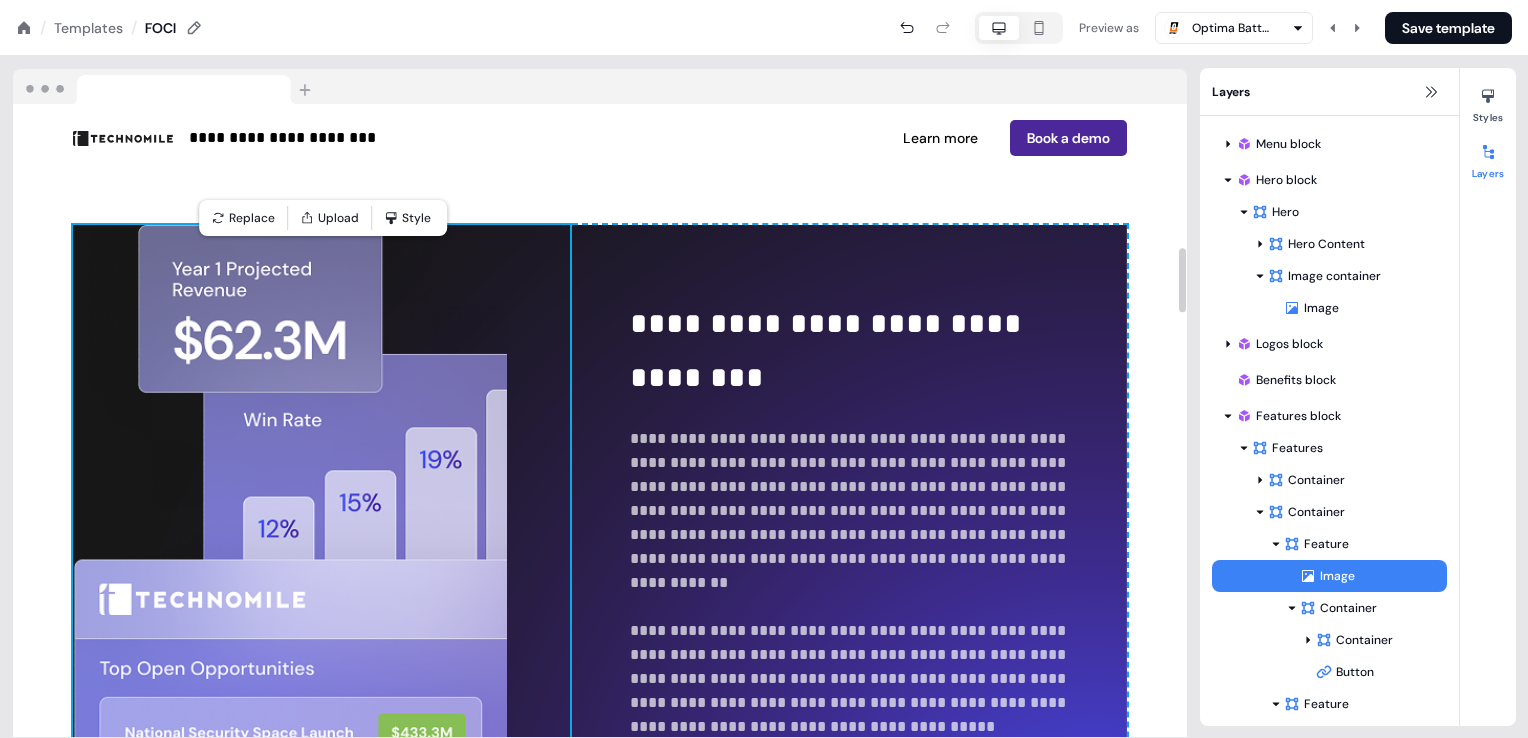 scroll, scrollTop: 1400, scrollLeft: 0, axis: vertical 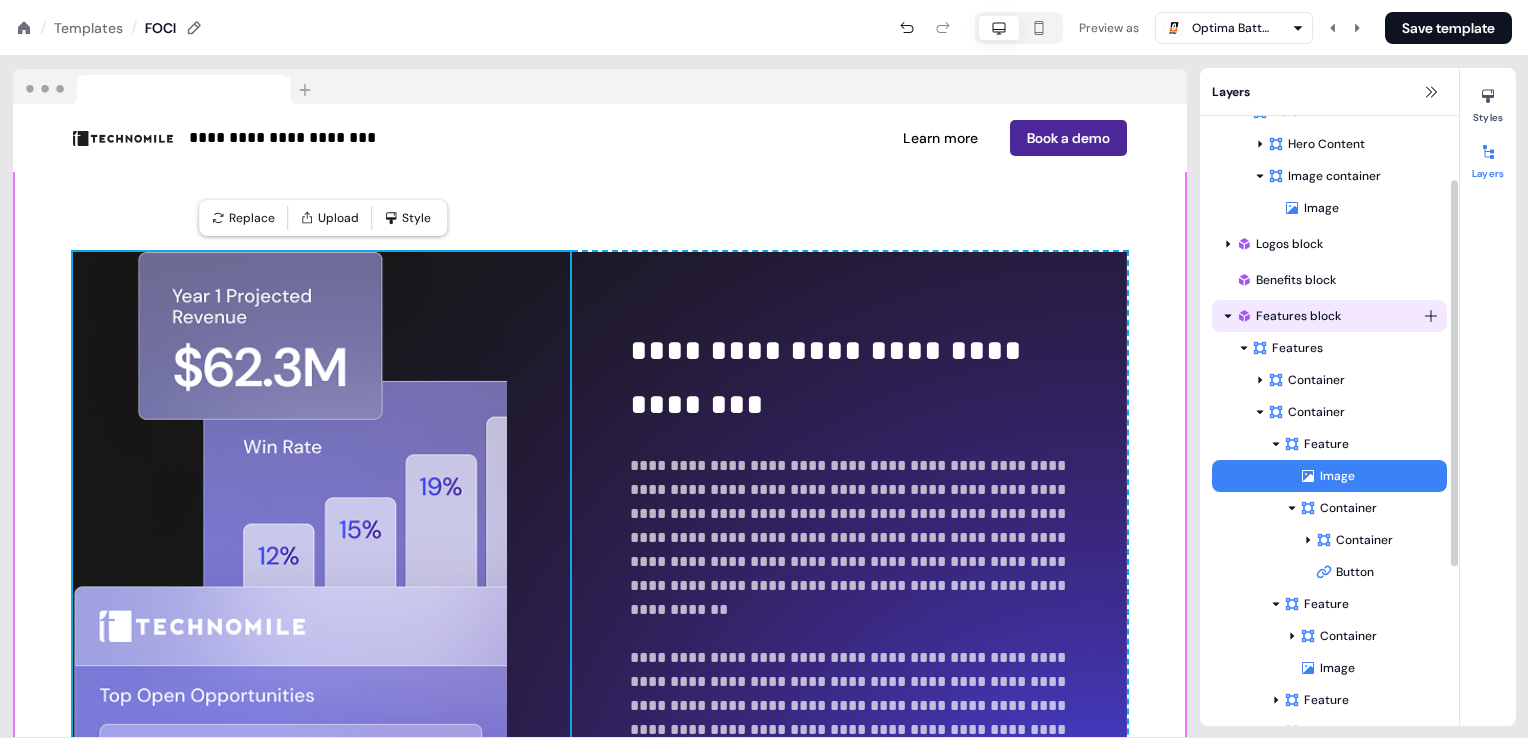 click on "Features block" at bounding box center [1329, 316] 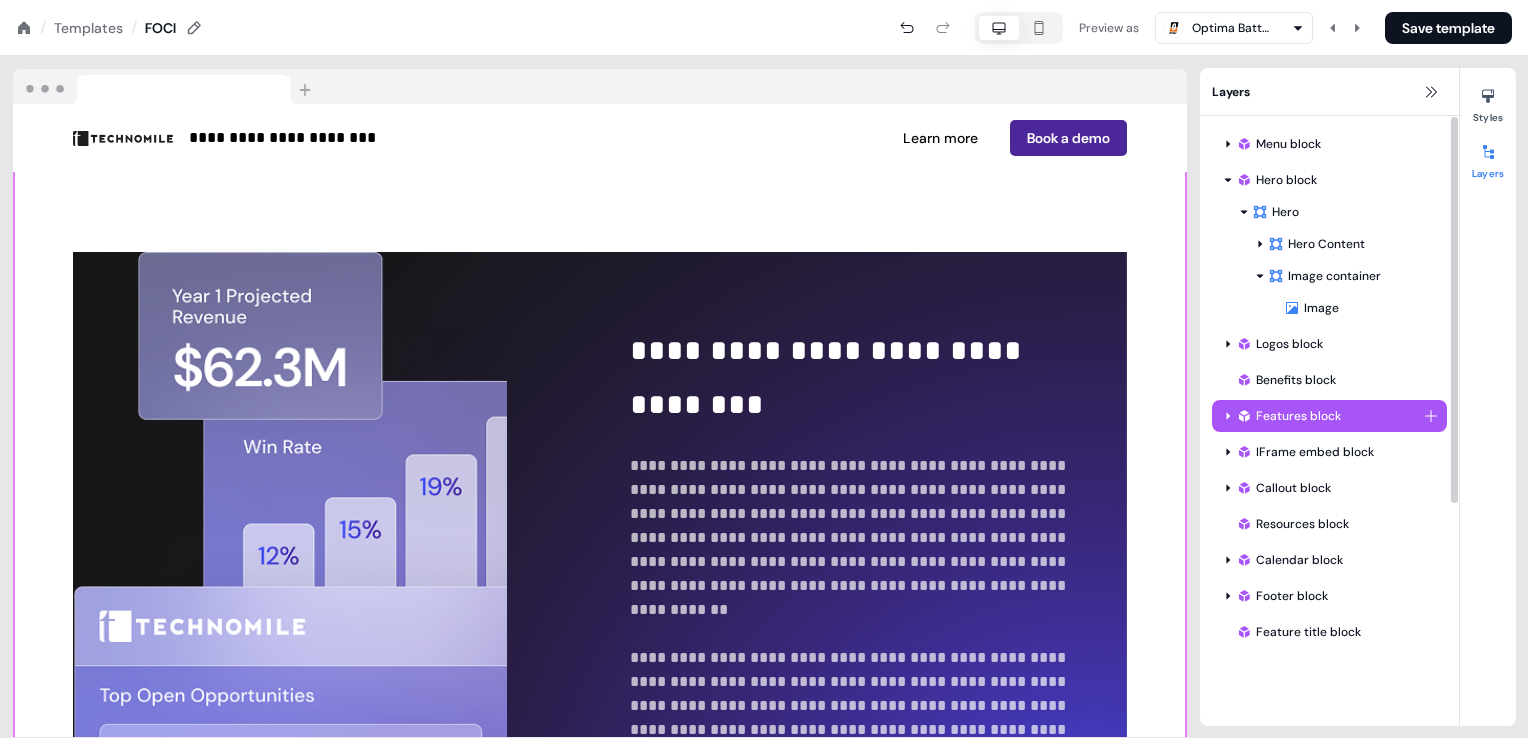 click on "Menu block Hero block Hero Hero Content Image container Image
To pick up a draggable item, press the space bar.
While dragging, use the arrow keys to move the item.
Press space again to drop the item in its new position, or press escape to cancel.
To pick up a draggable item, press the space bar.
While dragging, use the arrow keys to move the item.
Press space again to drop the item in its new position, or press escape to cancel.
To pick up a draggable item, press the space bar.
While dragging, use the arrow keys to move the item.
Press space again to drop the item in its new position, or press escape to cancel.
Logos block Benefits block Features block IFrame embed block Callout block Resources block Calendar block Footer block Feature title block
To pick up a draggable item, press the space bar.
While dragging, use the arrow keys to move the item.
Press space again to drop the item in its new position, or press escape to cancel." at bounding box center (1329, 388) 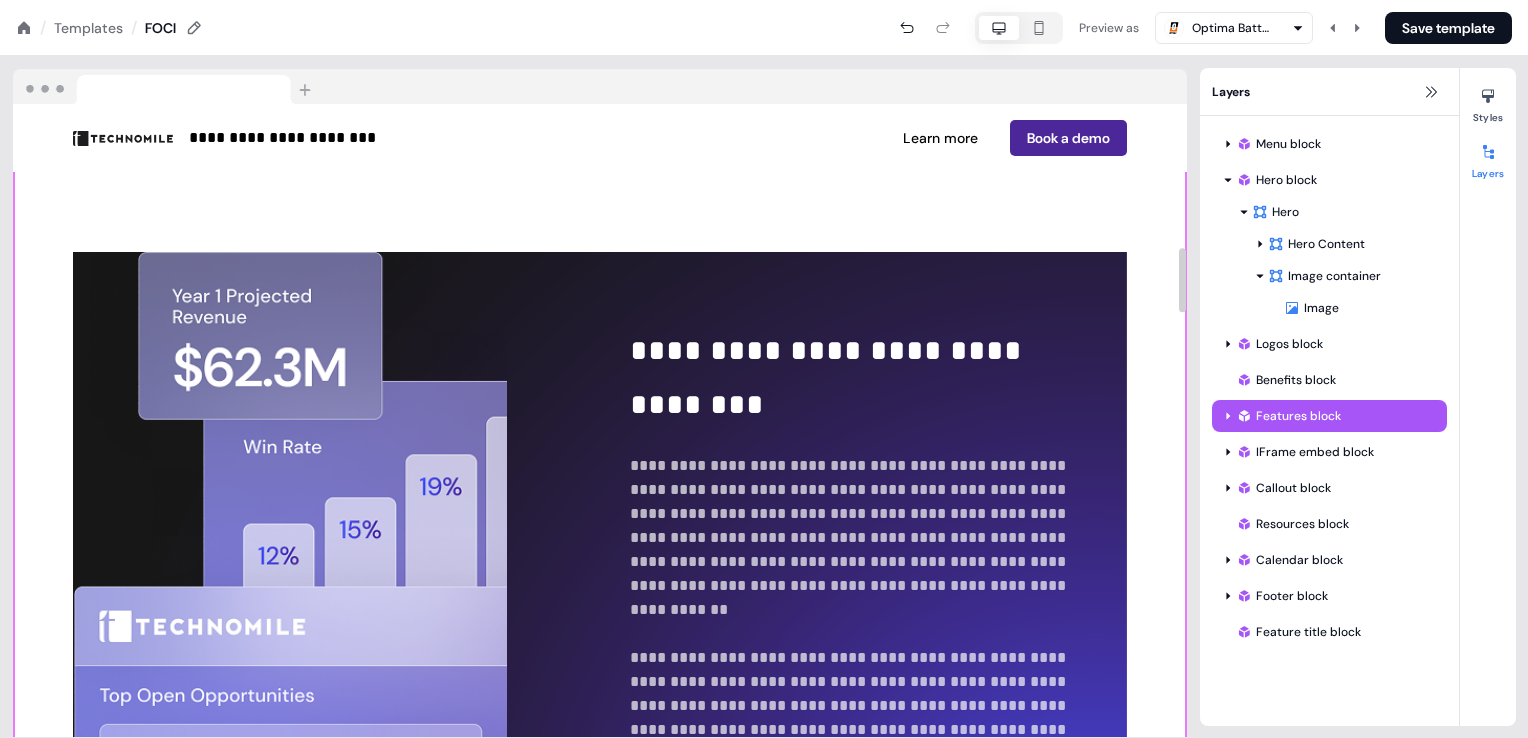 scroll, scrollTop: 2000, scrollLeft: 0, axis: vertical 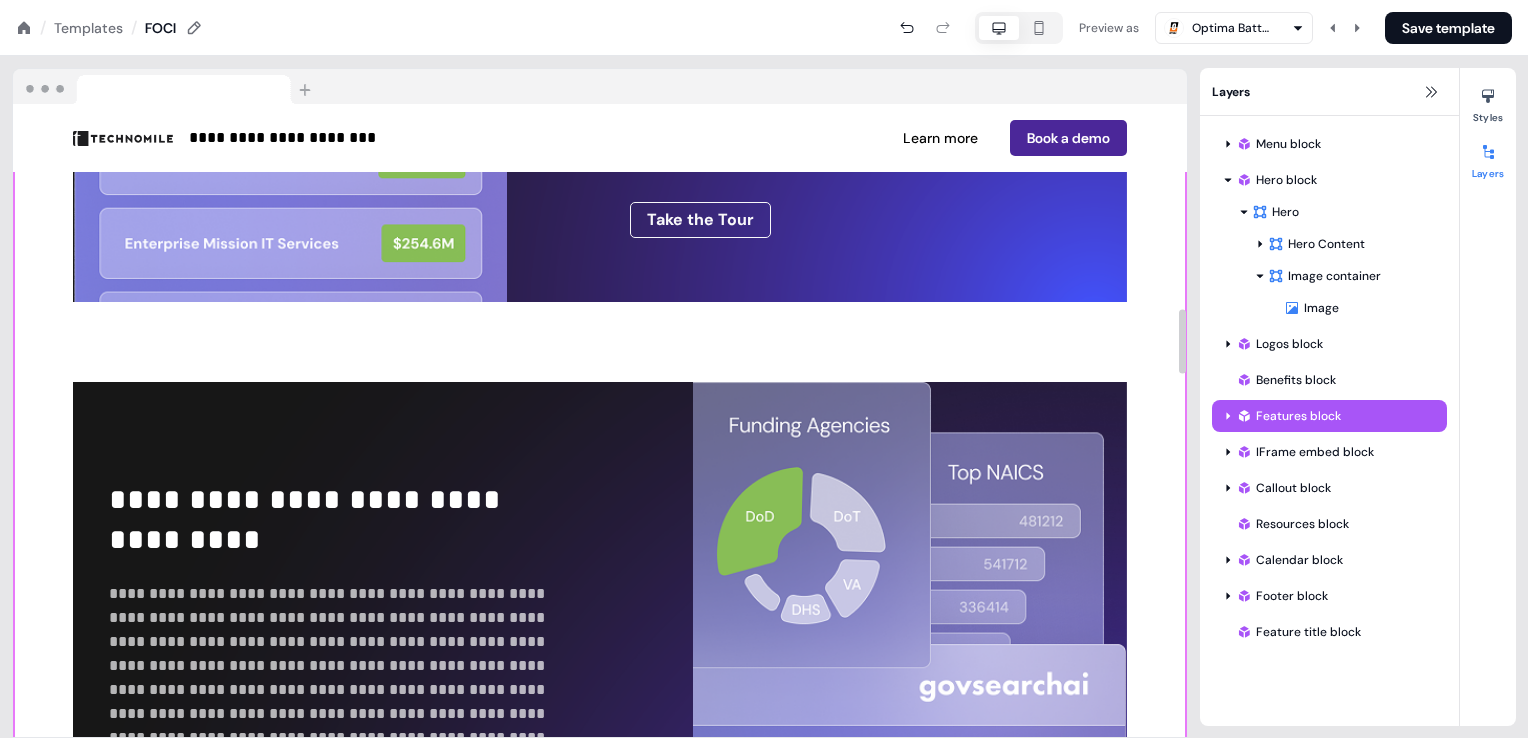 click on "**********" at bounding box center (600, 707) 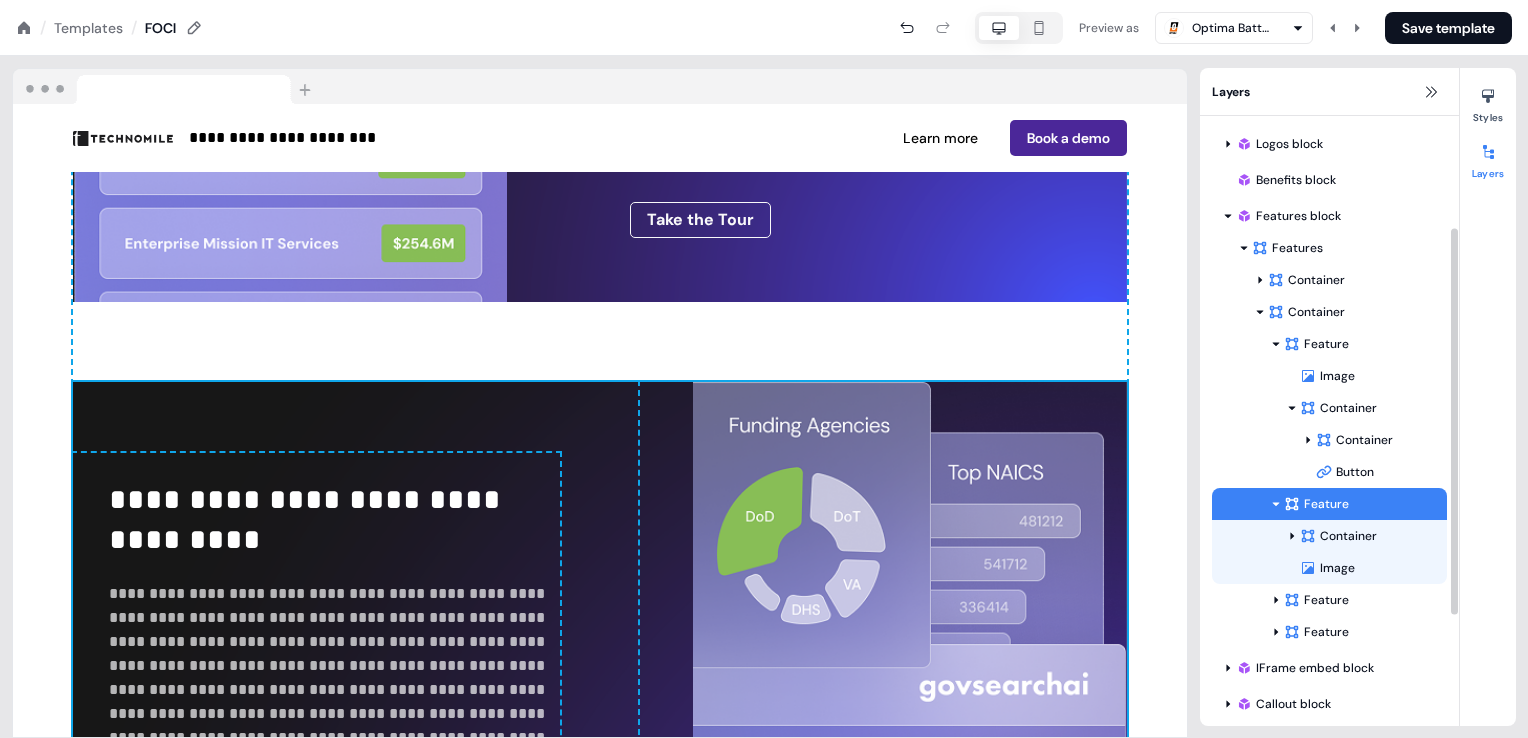 scroll, scrollTop: 100, scrollLeft: 0, axis: vertical 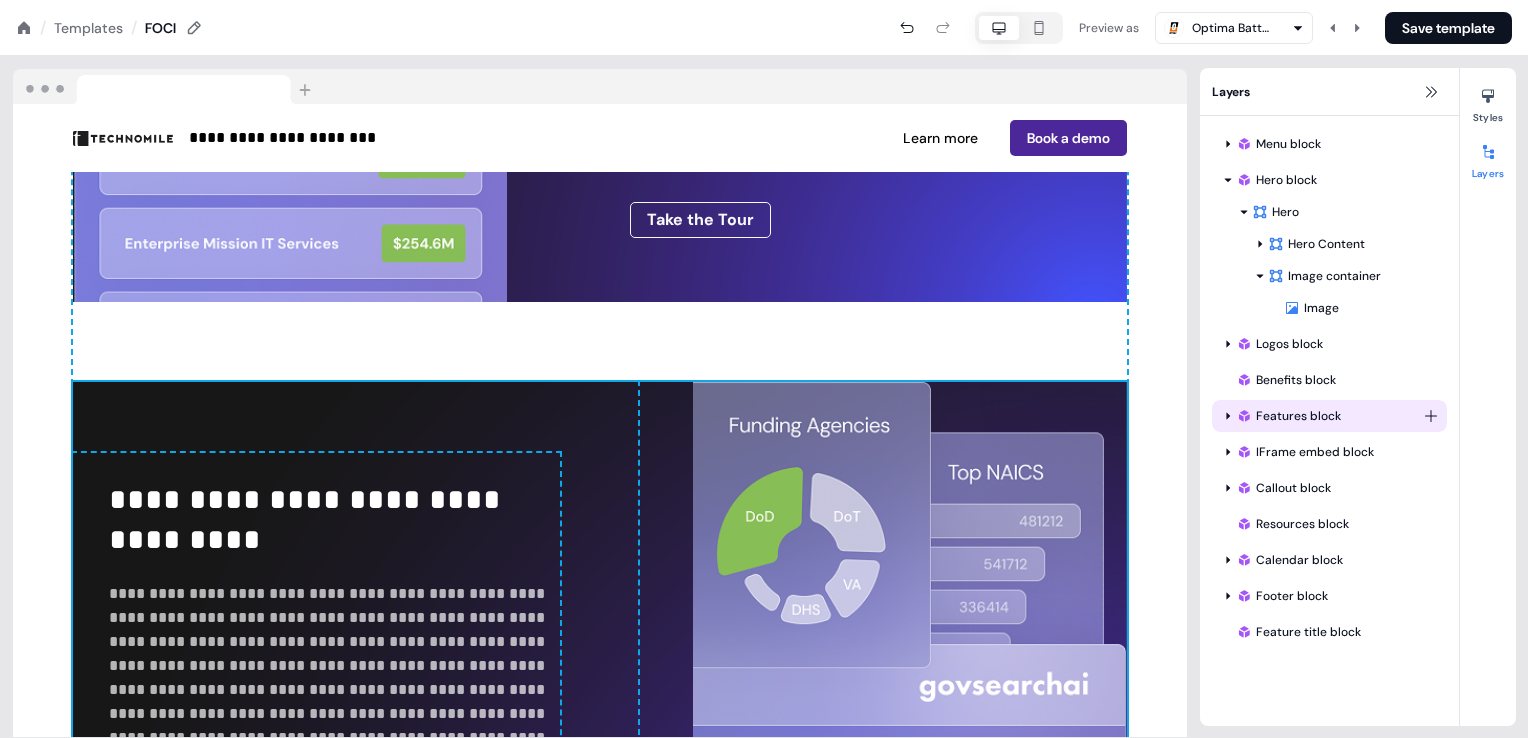 click on "Menu block Hero block Hero Hero Content Image container Image
To pick up a draggable item, press the space bar.
While dragging, use the arrow keys to move the item.
Press space again to drop the item in its new position, or press escape to cancel.
To pick up a draggable item, press the space bar.
While dragging, use the arrow keys to move the item.
Press space again to drop the item in its new position, or press escape to cancel.
To pick up a draggable item, press the space bar.
While dragging, use the arrow keys to move the item.
Press space again to drop the item in its new position, or press escape to cancel.
Logos block Benefits block Features block IFrame embed block Callout block Resources block Calendar block Footer block Feature title block
To pick up a draggable item, press the space bar.
While dragging, use the arrow keys to move the item.
Press space again to drop the item in its new position, or press escape to cancel." at bounding box center [1329, 388] 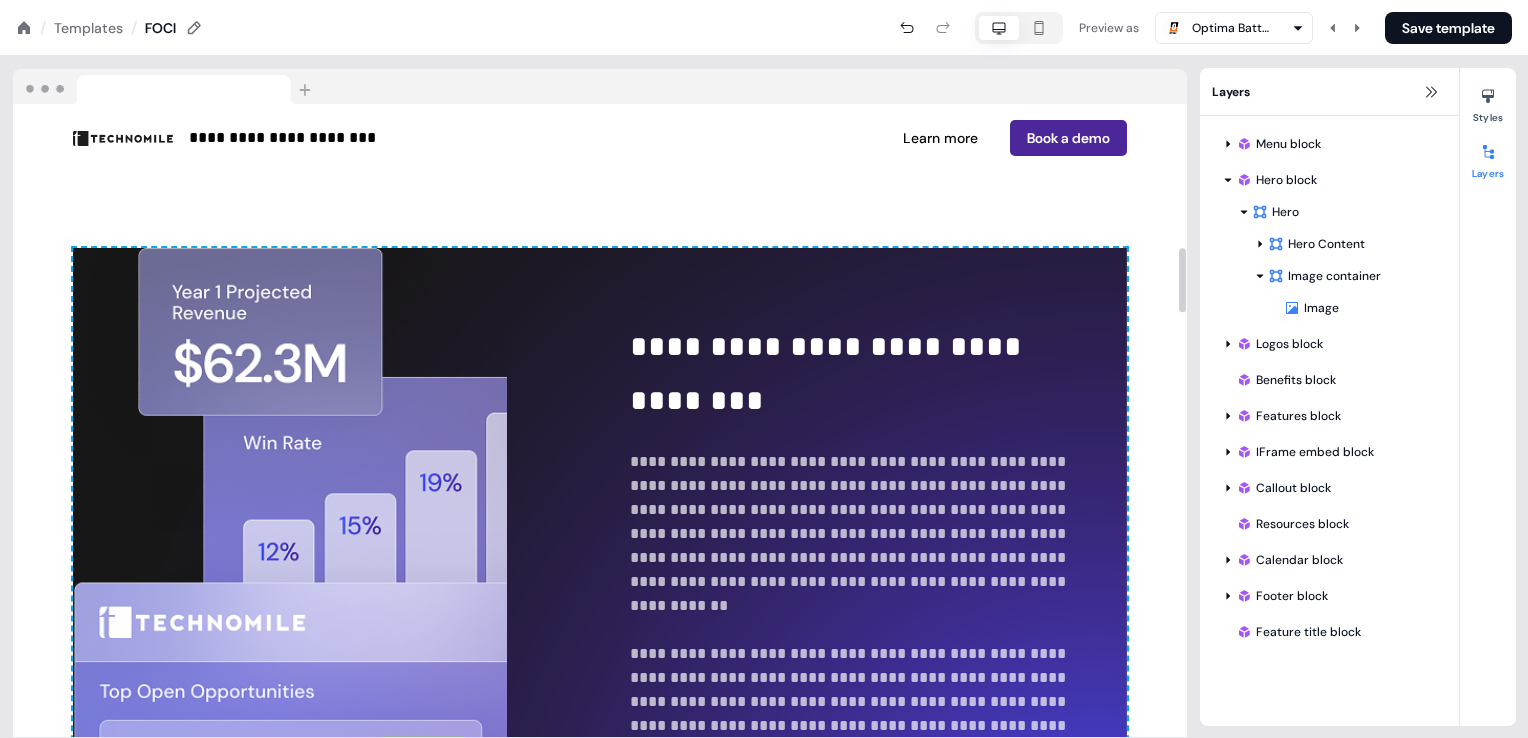 scroll, scrollTop: 1400, scrollLeft: 0, axis: vertical 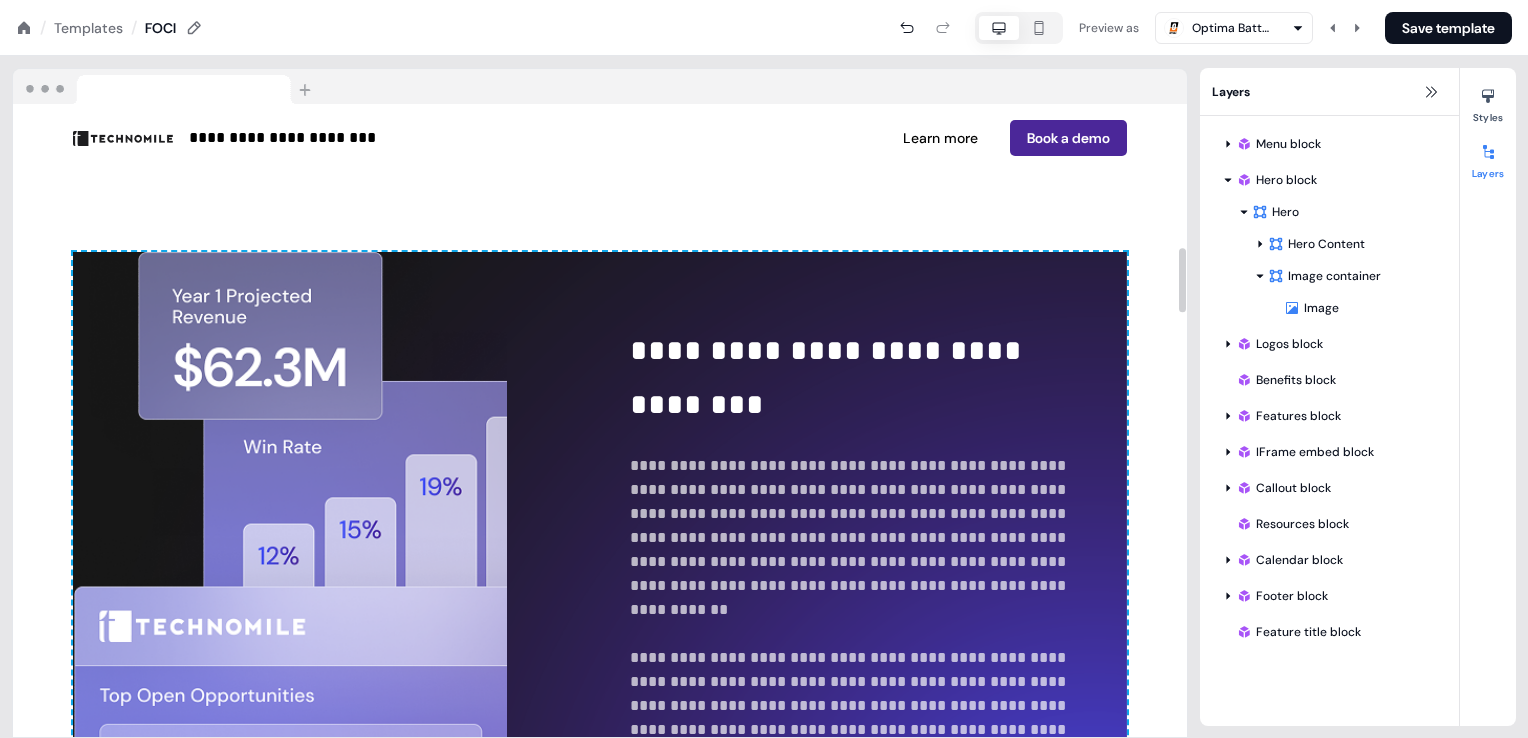 click on "**********" at bounding box center (600, 577) 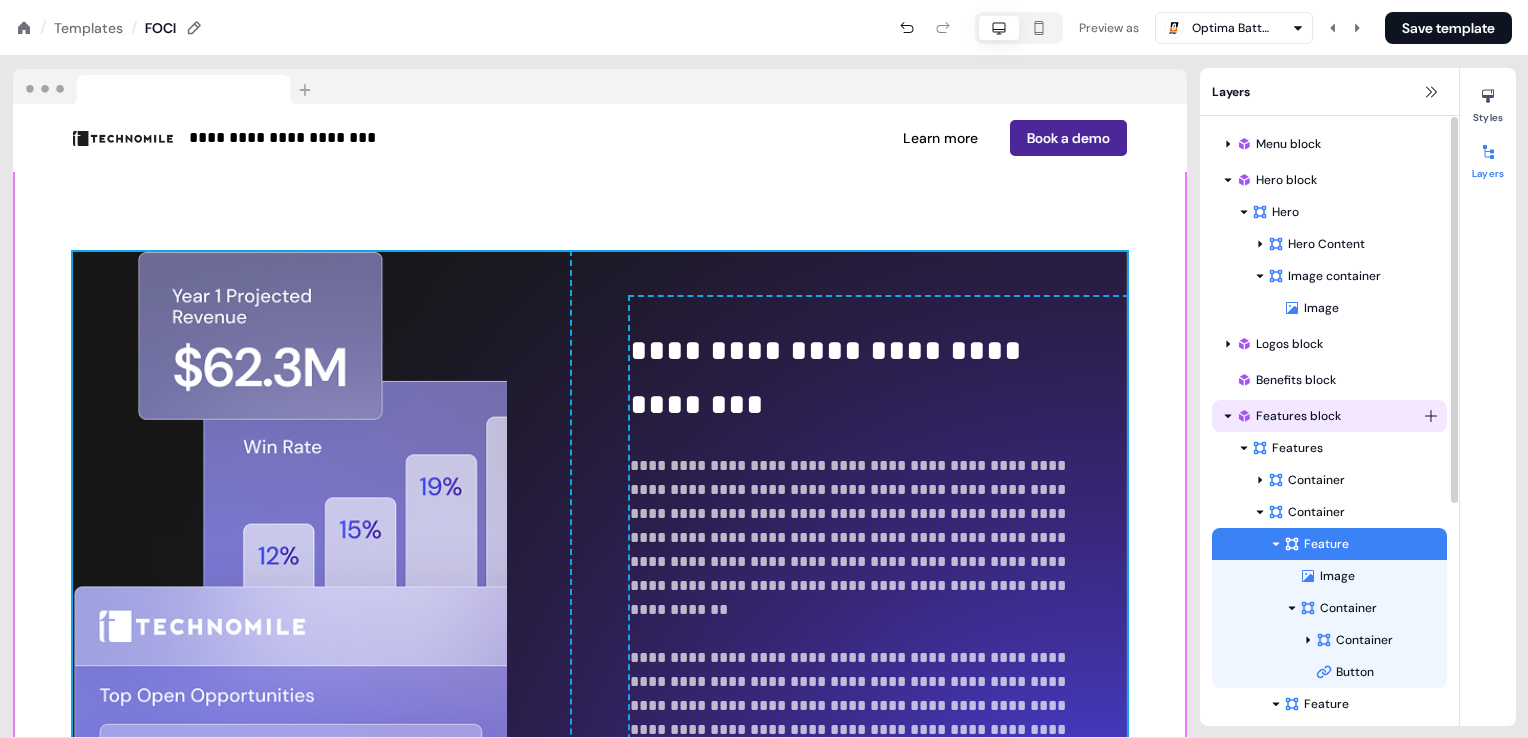 click 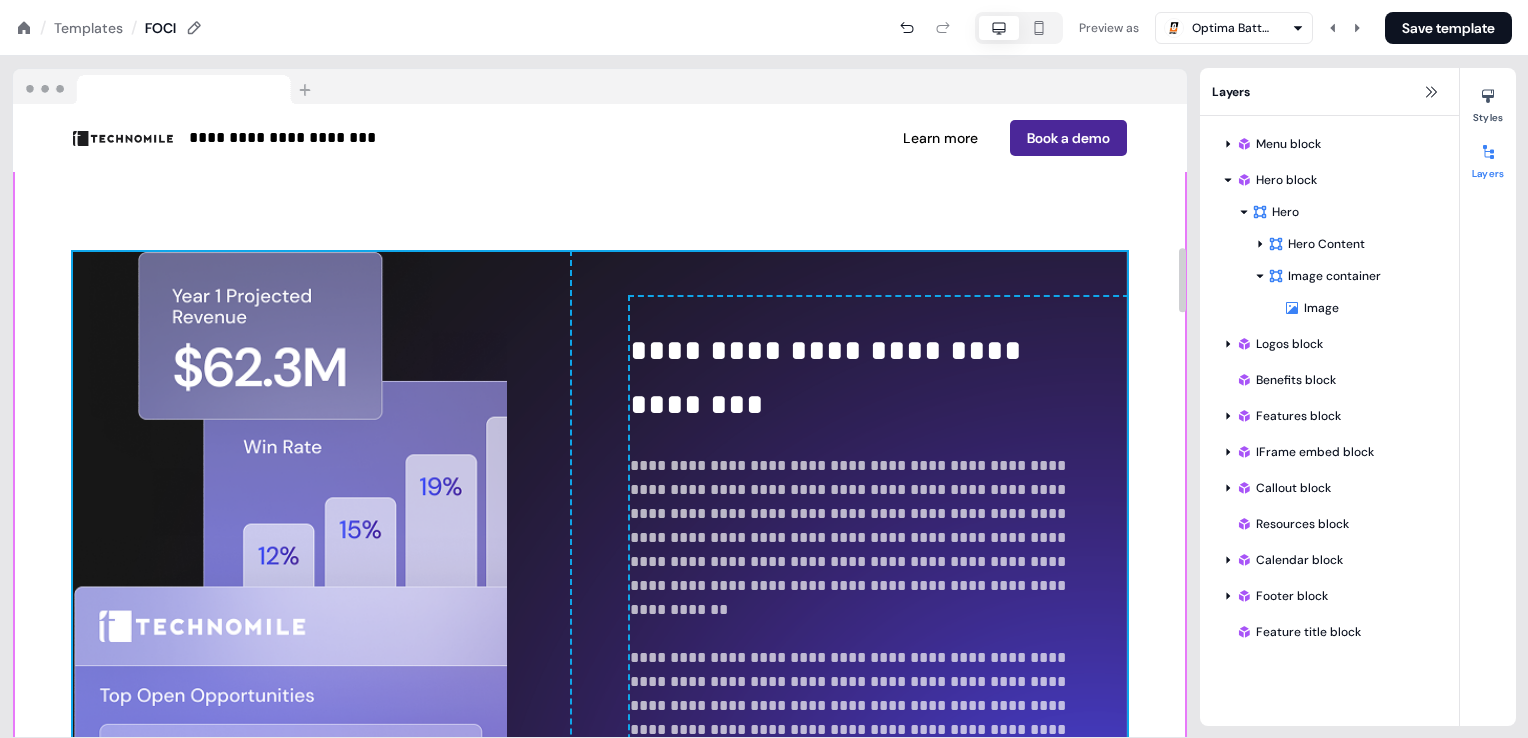 click on "**********" at bounding box center [600, 577] 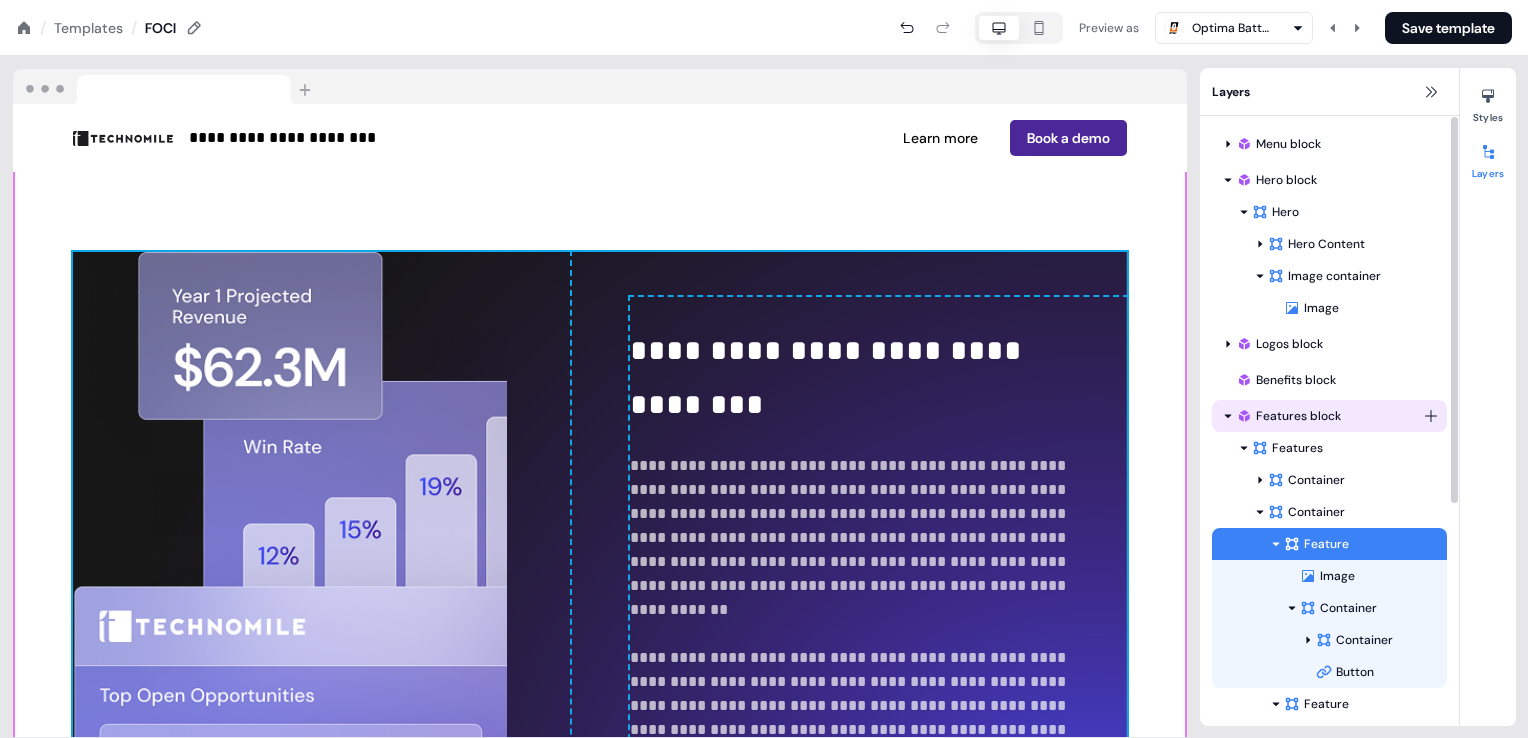 click 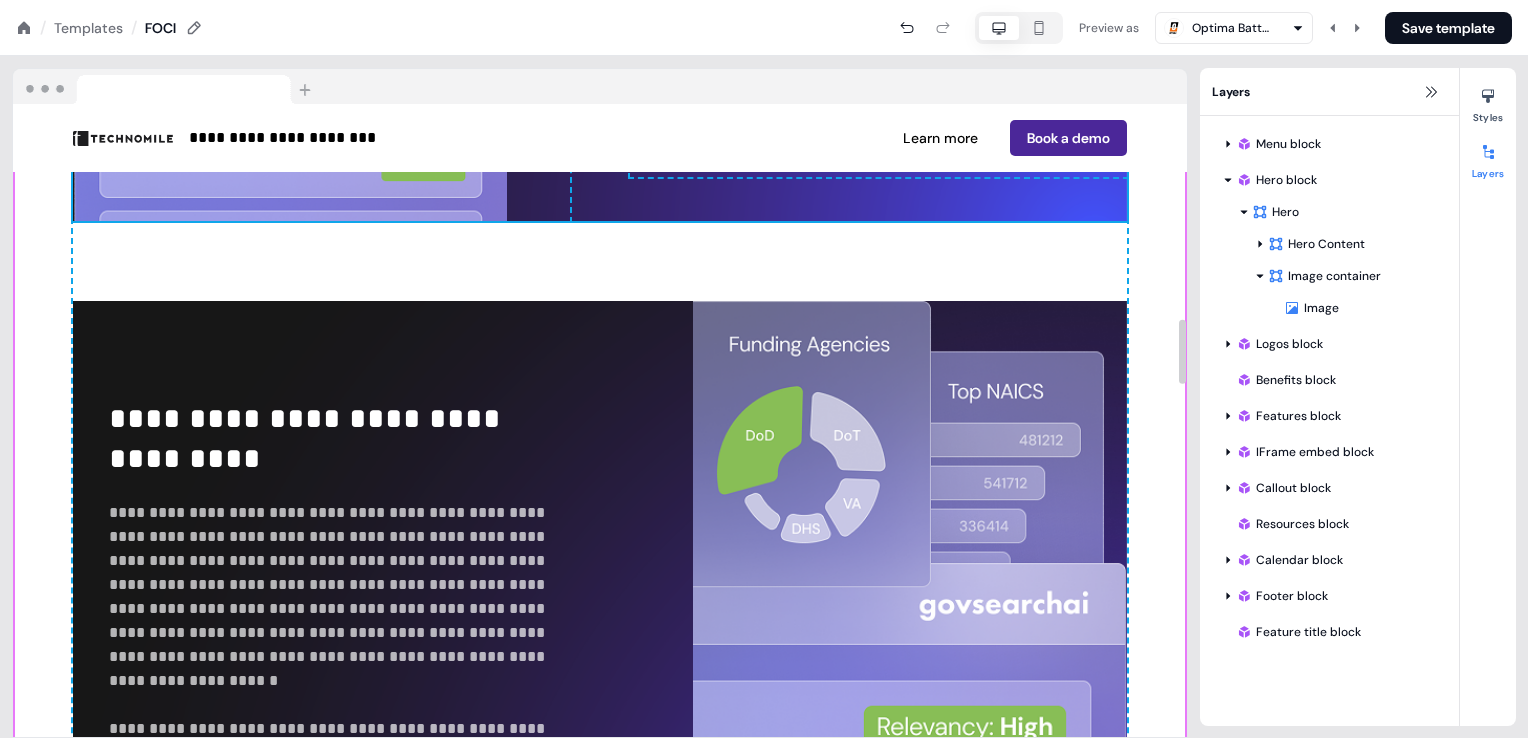 scroll, scrollTop: 2100, scrollLeft: 0, axis: vertical 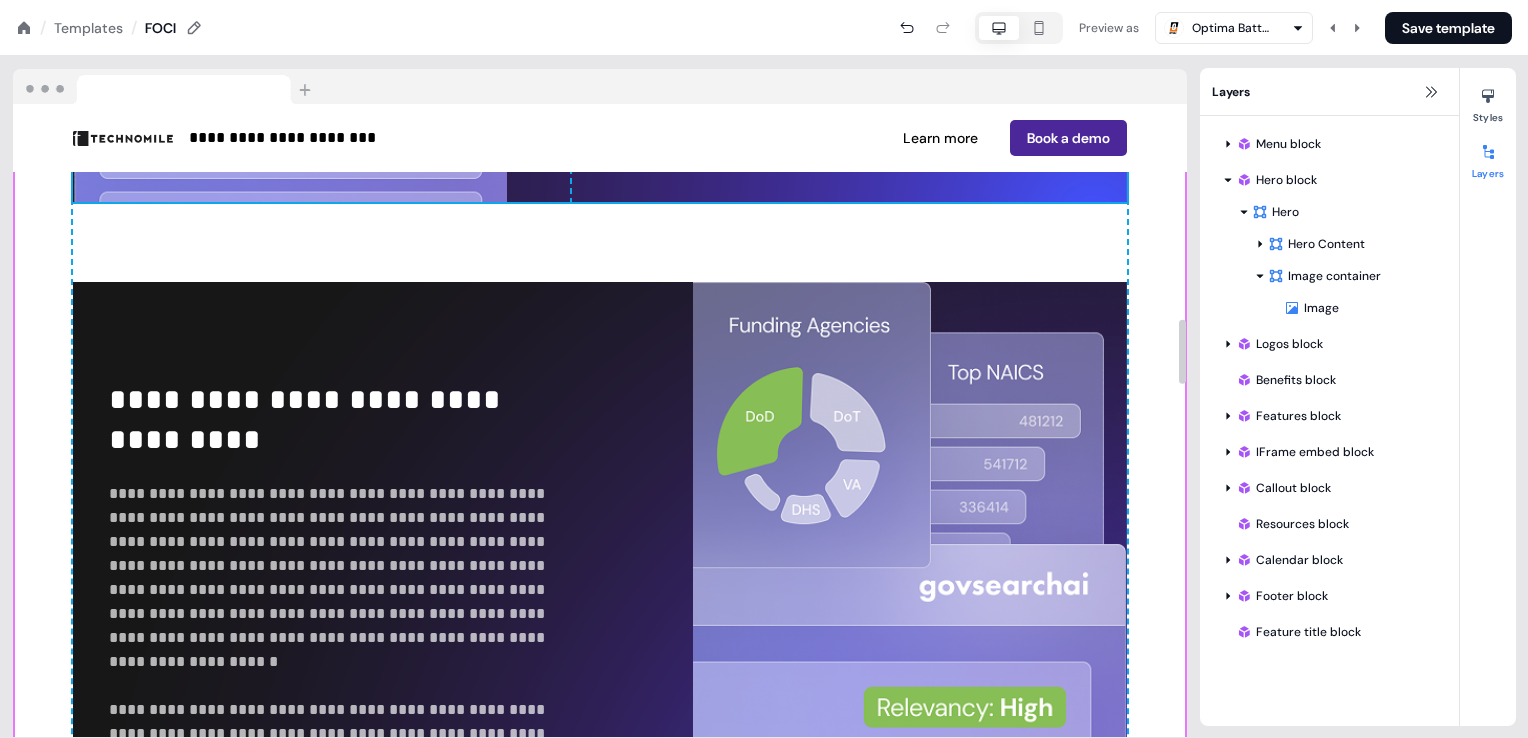 click on "**********" at bounding box center (600, 607) 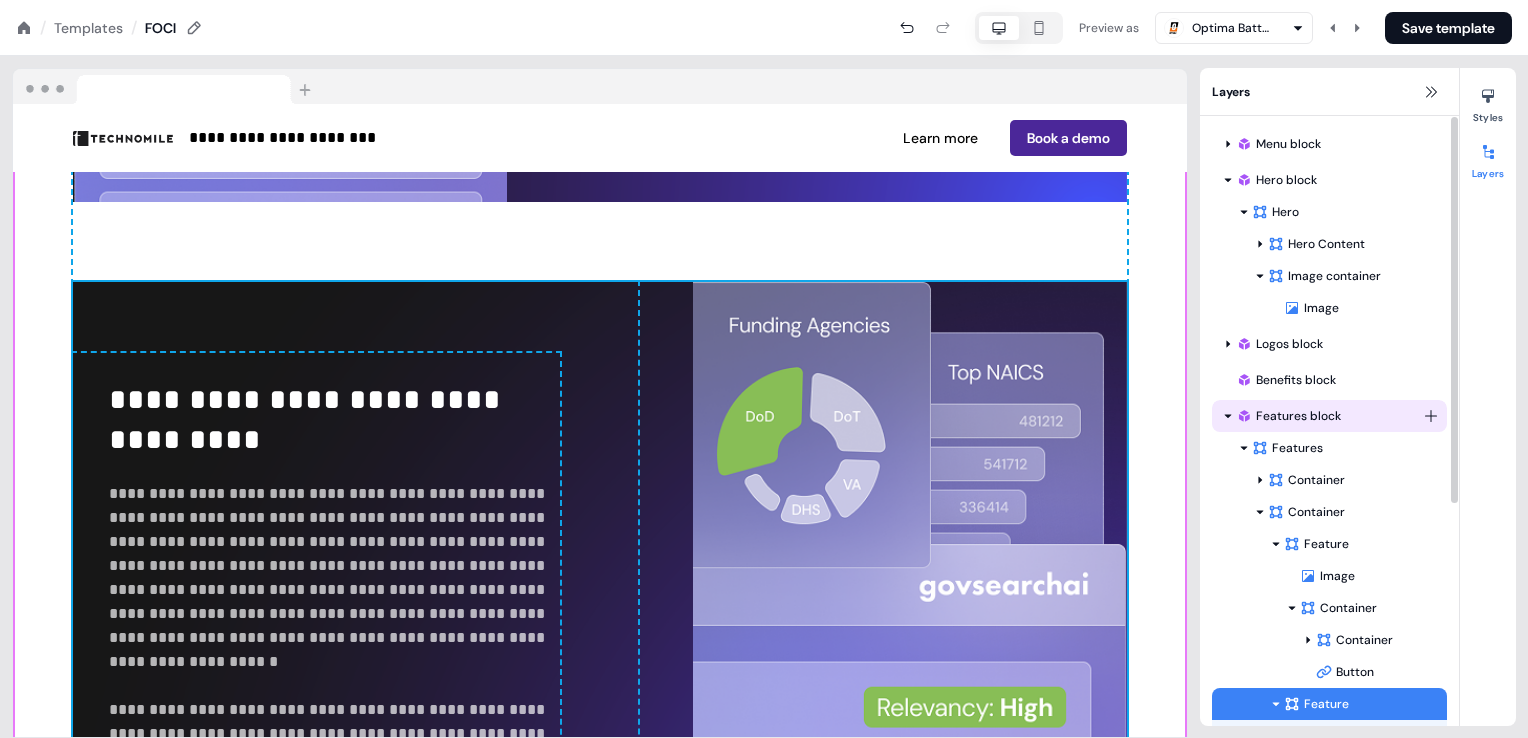 click 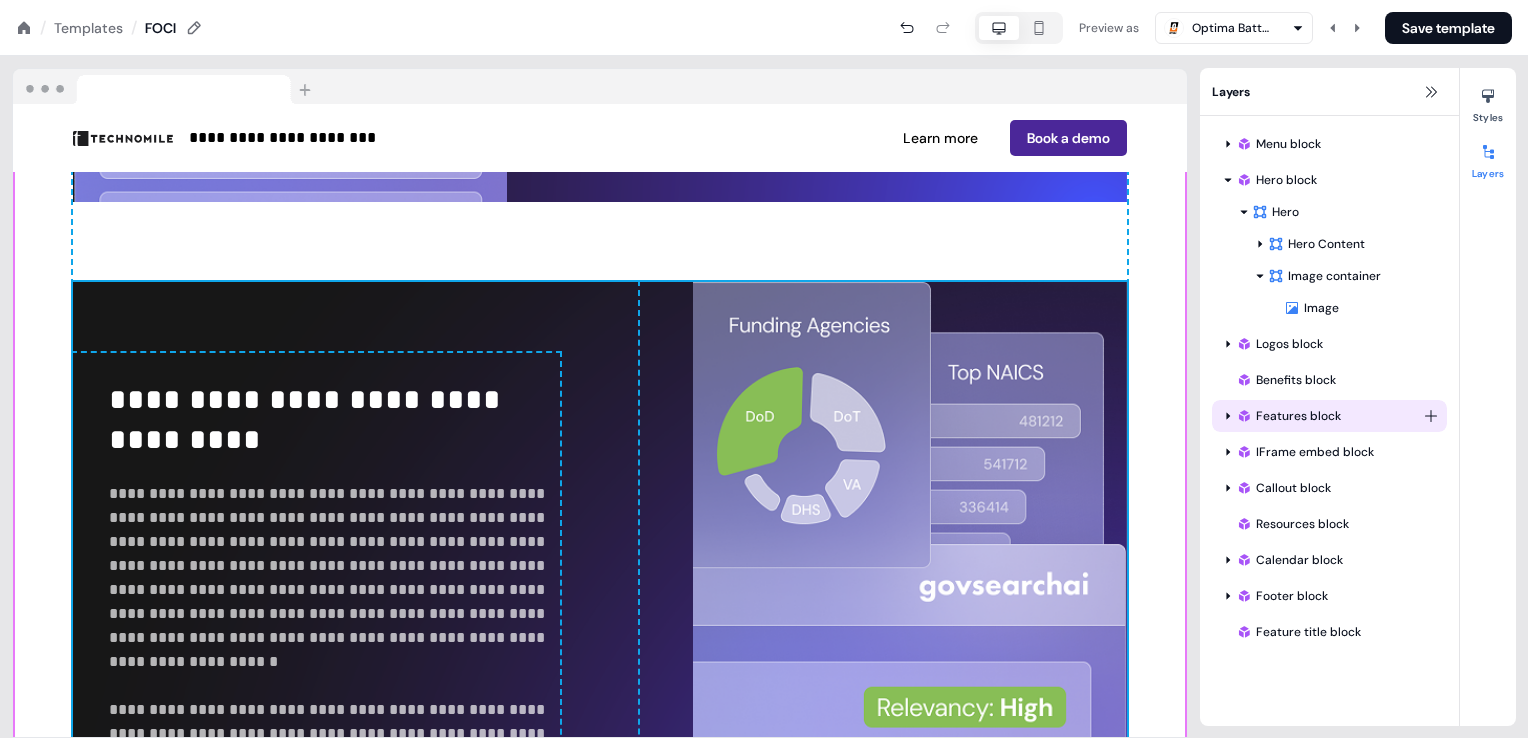 click 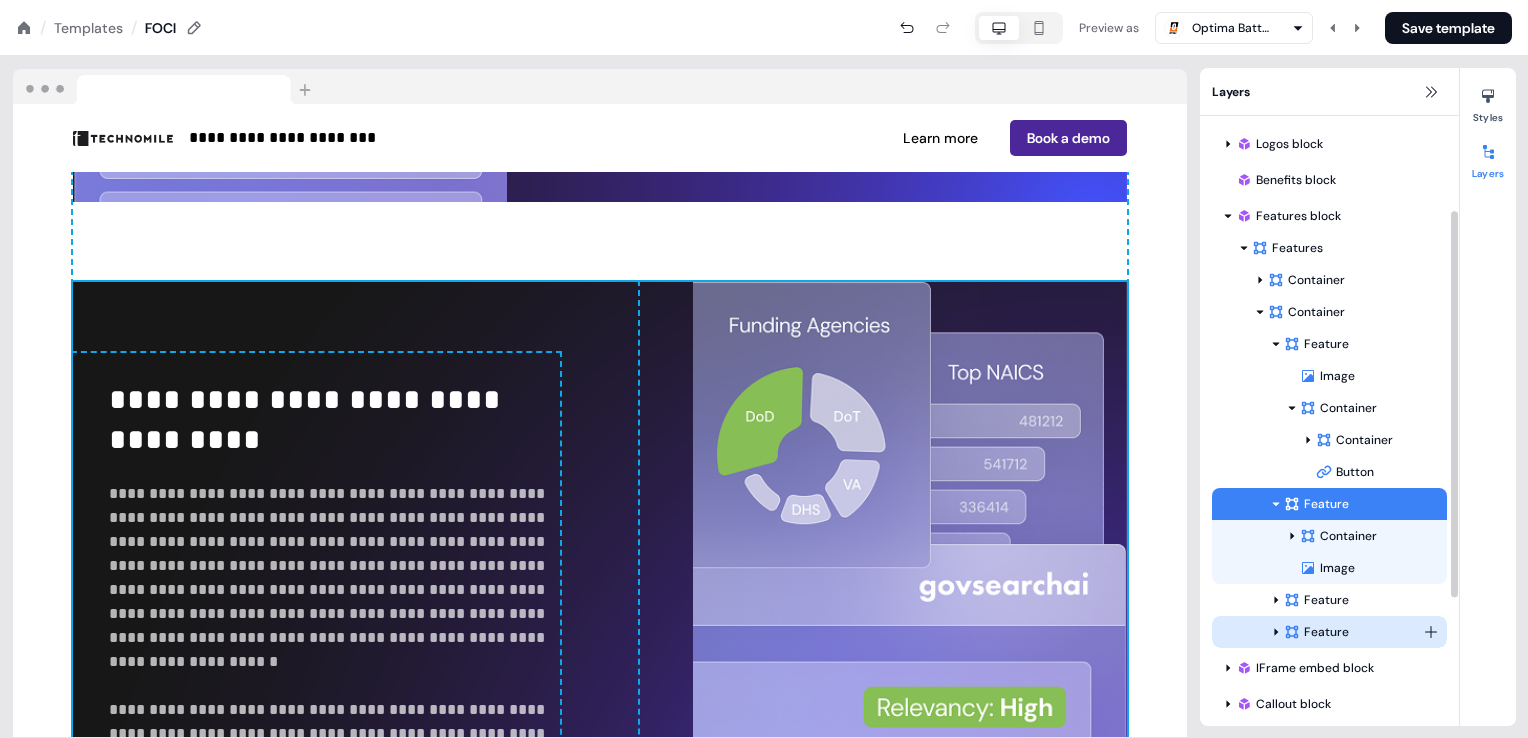 scroll, scrollTop: 100, scrollLeft: 0, axis: vertical 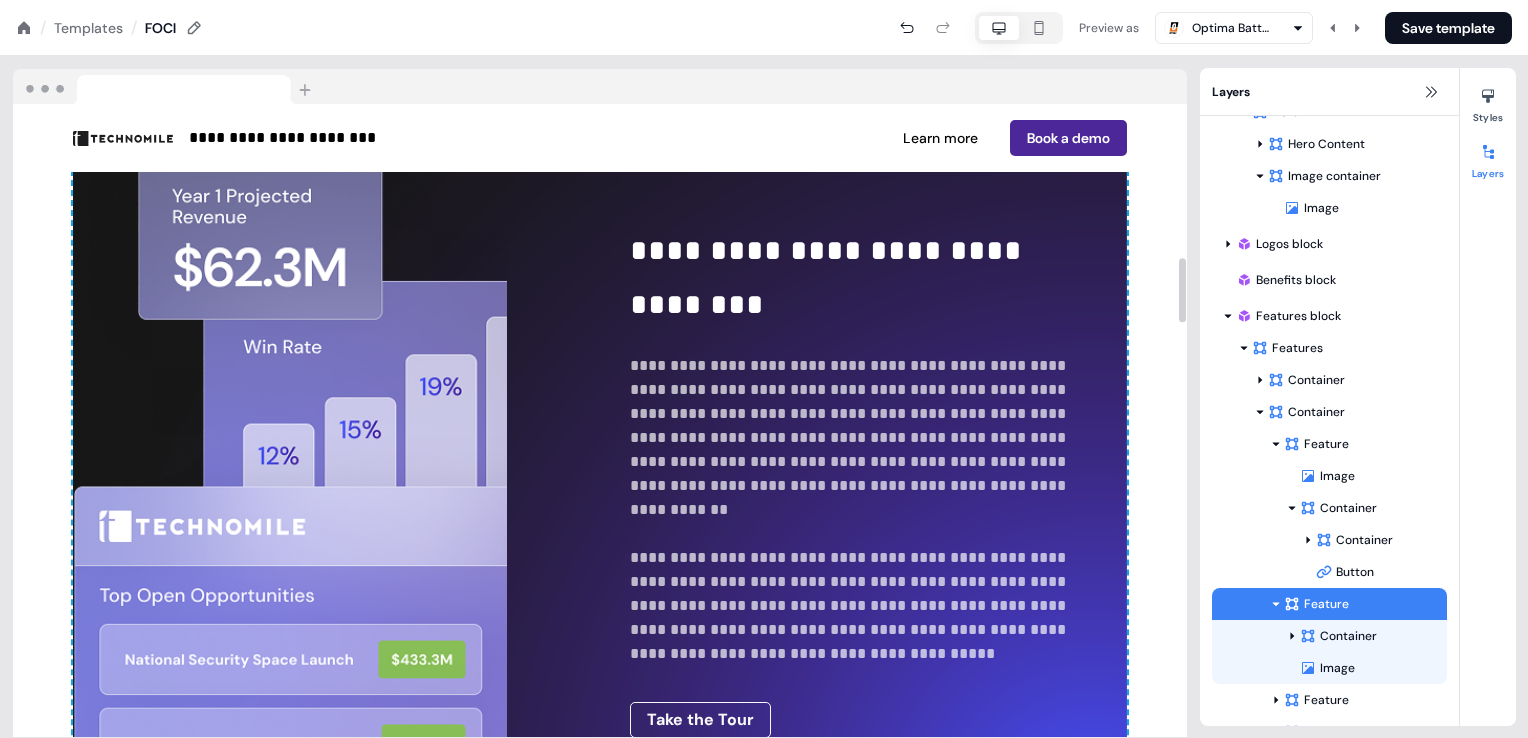 click on "**********" at bounding box center (600, 477) 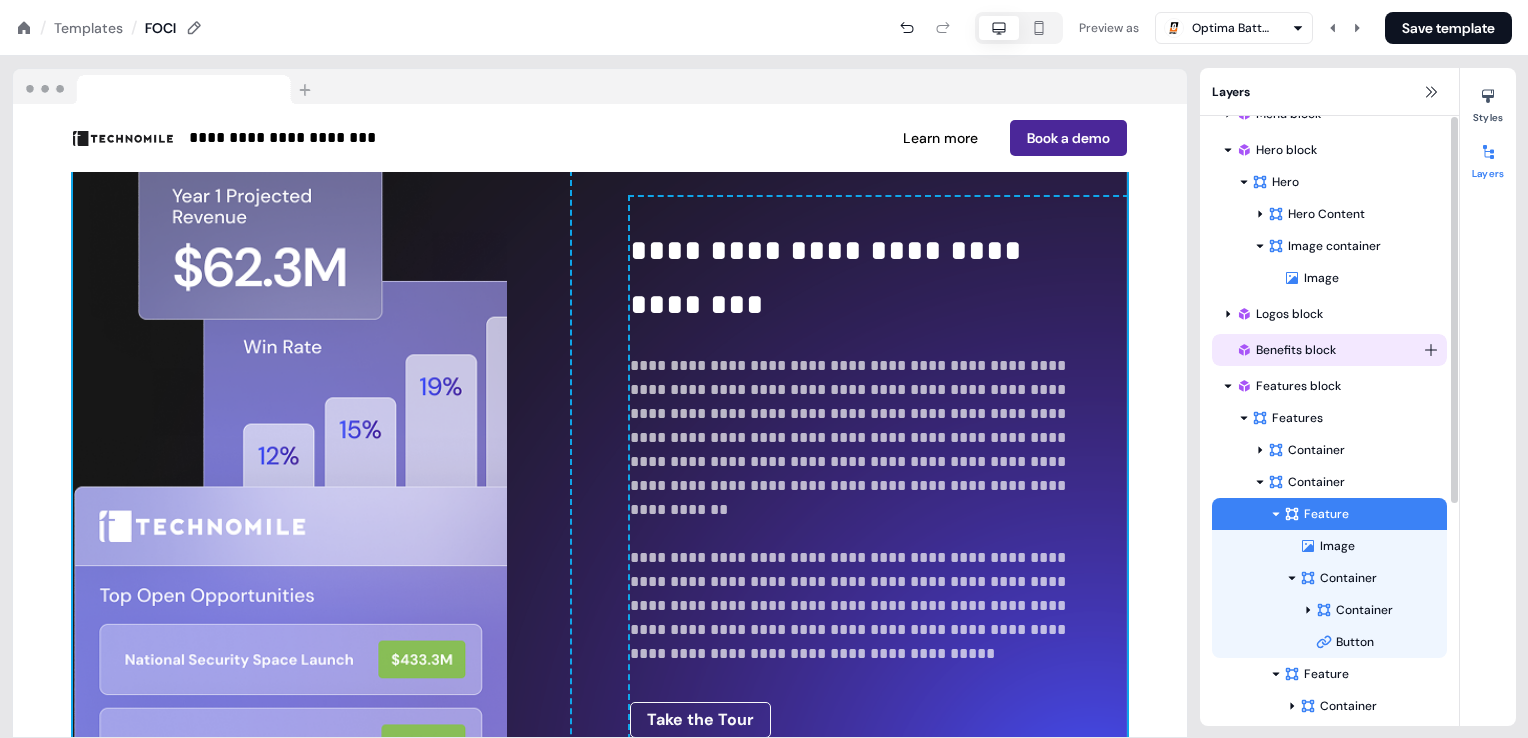 scroll, scrollTop: 0, scrollLeft: 0, axis: both 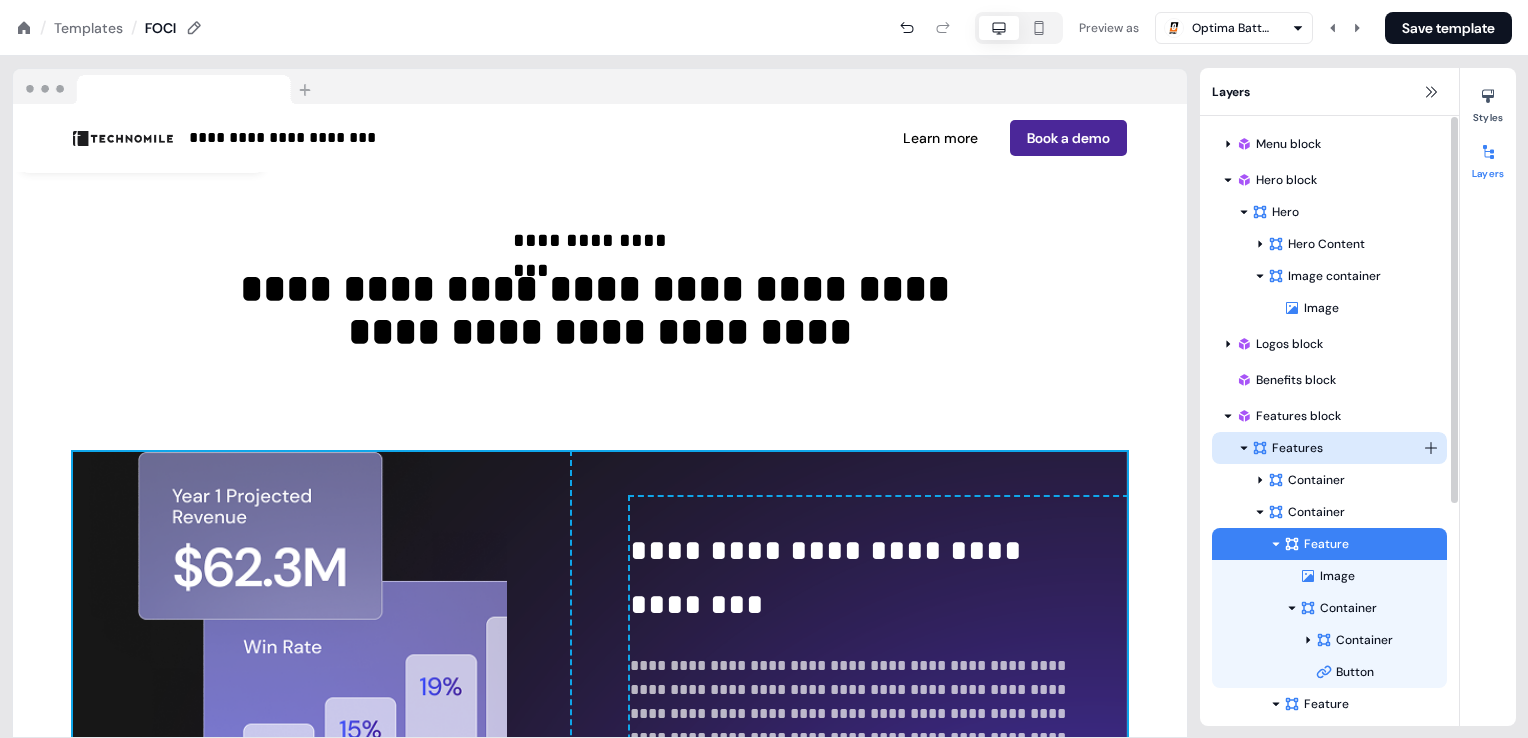 click on "Features" at bounding box center [1337, 448] 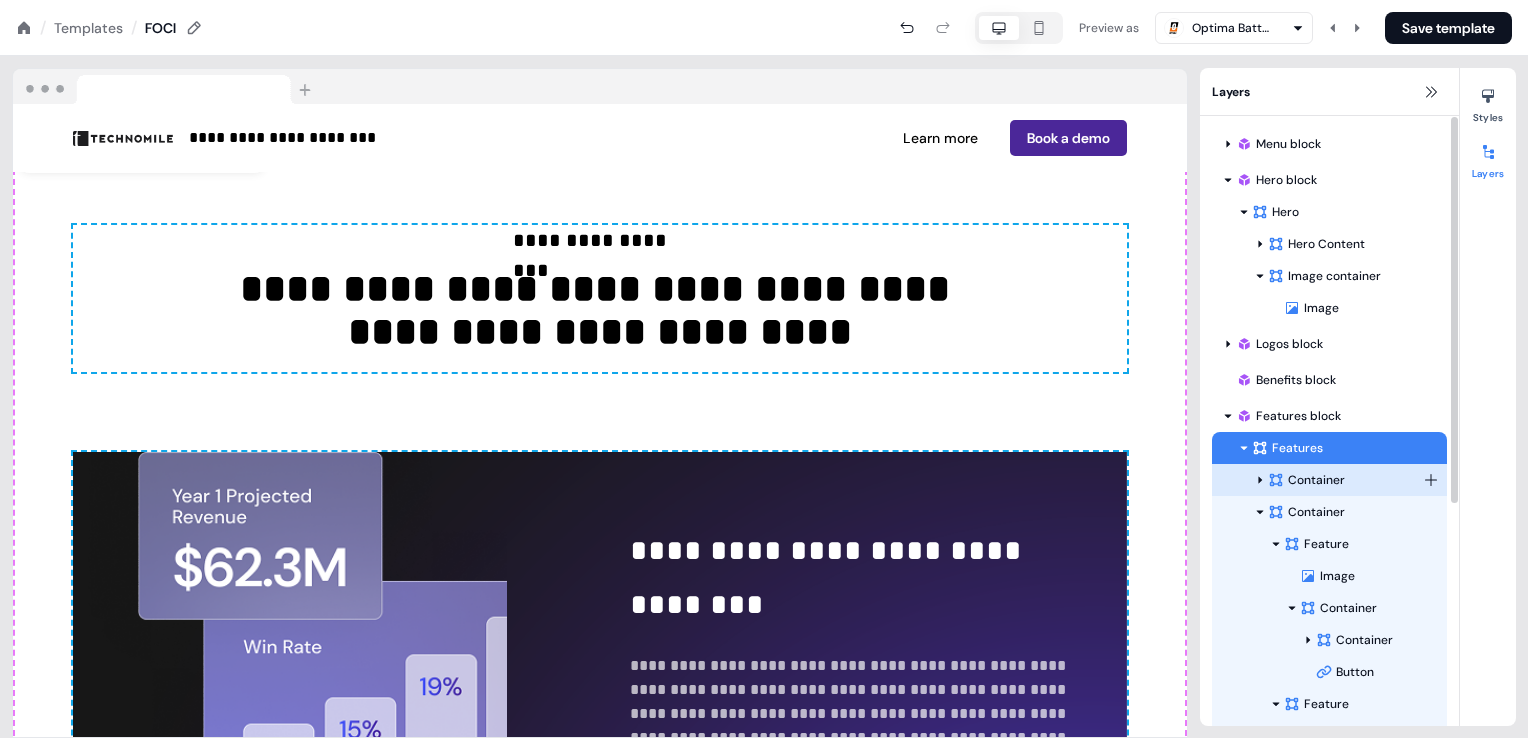 scroll, scrollTop: 100, scrollLeft: 0, axis: vertical 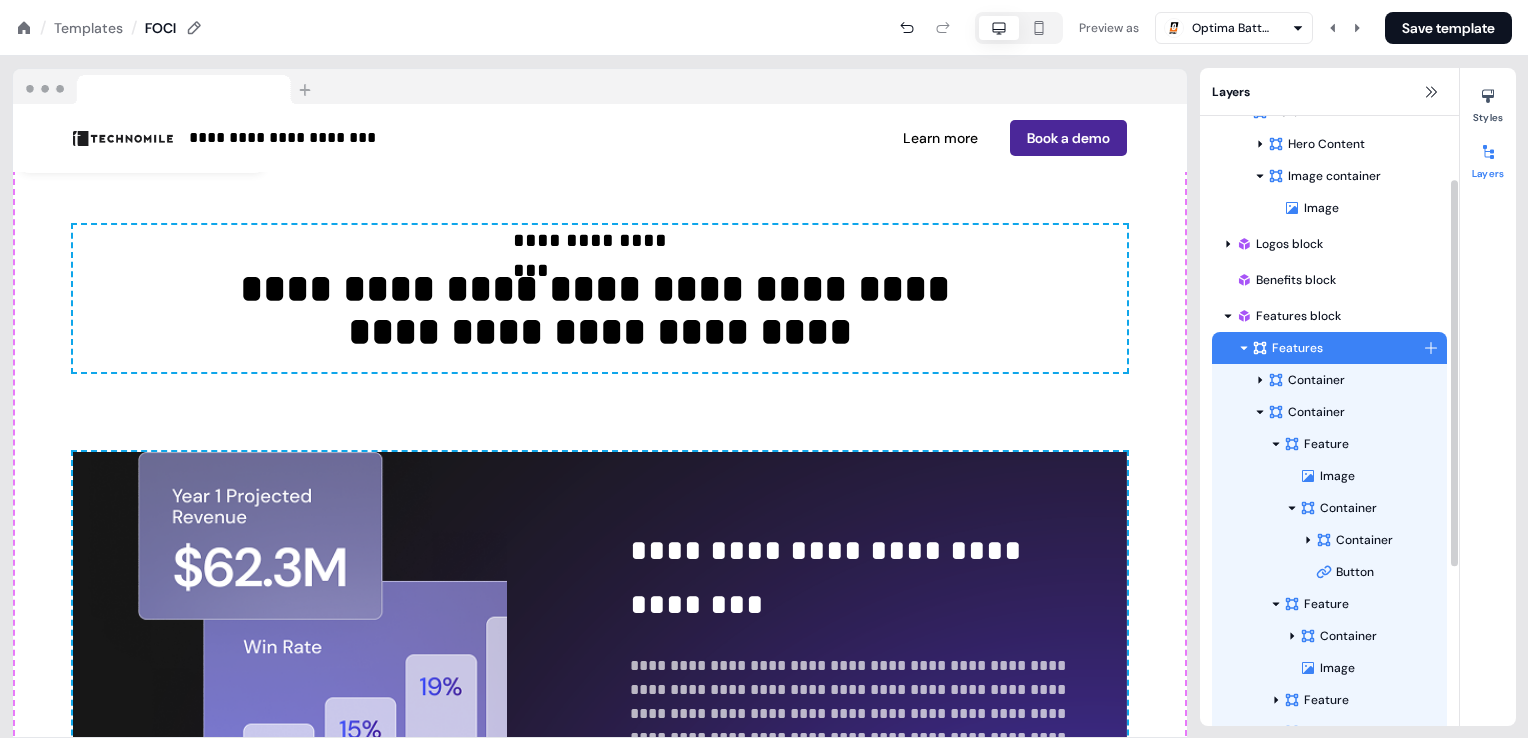 click on "Menu block Hero block Hero Hero Content Image container Image
To pick up a draggable item, press the space bar.
While dragging, use the arrow keys to move the item.
Press space again to drop the item in its new position, or press escape to cancel.
To pick up a draggable item, press the space bar.
While dragging, use the arrow keys to move the item.
Press space again to drop the item in its new position, or press escape to cancel.
To pick up a draggable item, press the space bar.
While dragging, use the arrow keys to move the item.
Press space again to drop the item in its new position, or press escape to cancel.
Logos block Benefits block Features block Features Container Container Feature Image Container Container Button
To pick up a draggable item, press the space bar.
While dragging, use the arrow keys to move the item.
Press space again to drop the item in its new position, or press escape to cancel.
Feature Container Image Feature Feature" at bounding box center (1329, 496) 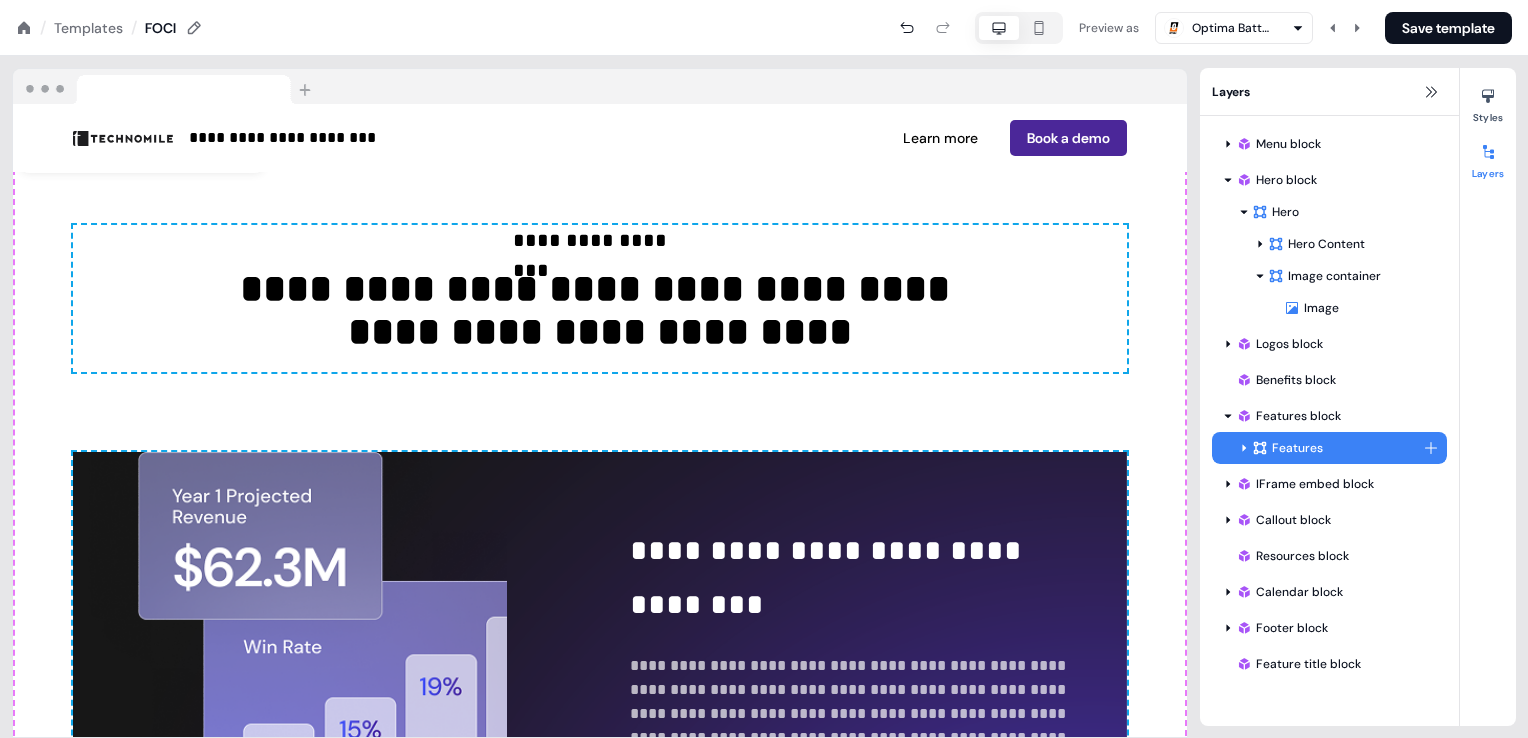 click 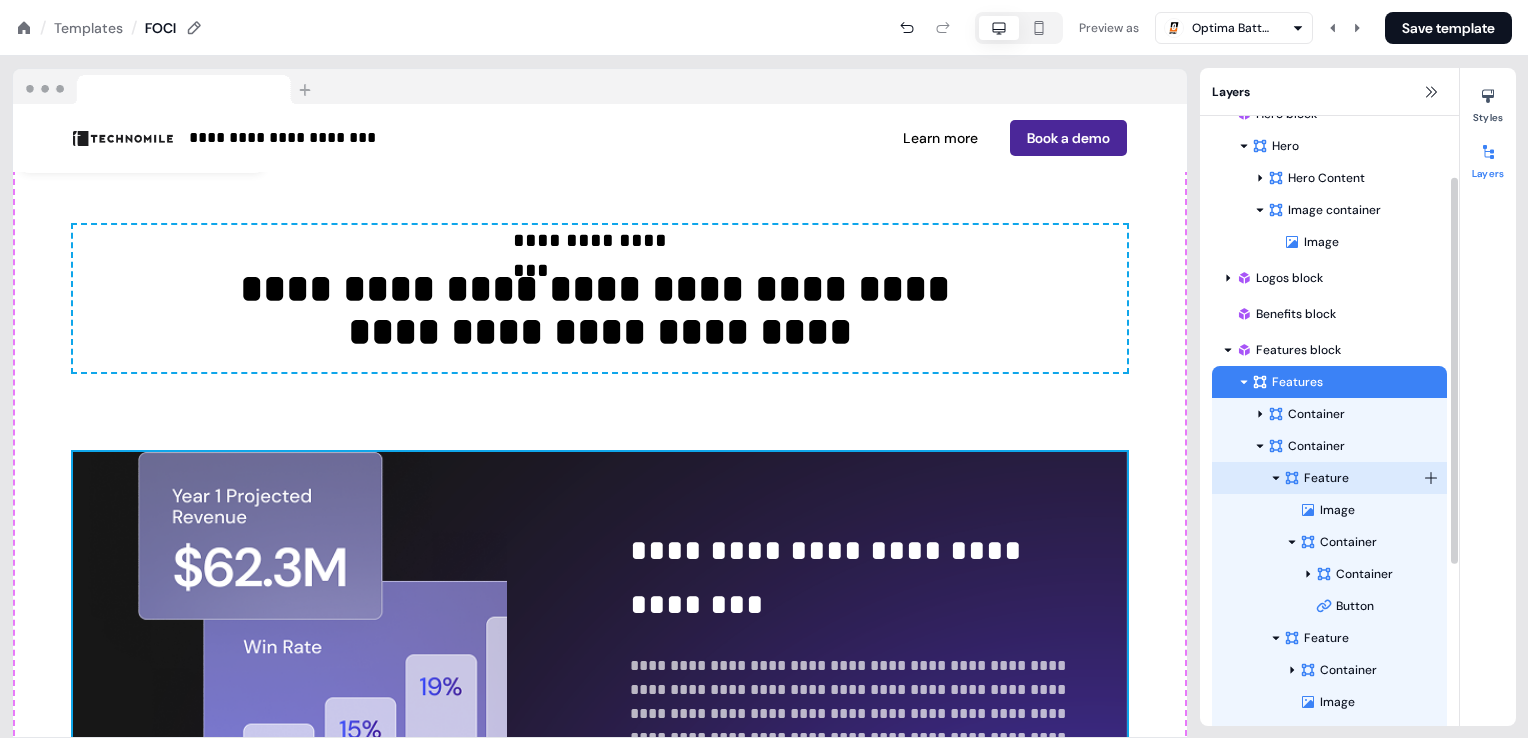 scroll, scrollTop: 100, scrollLeft: 0, axis: vertical 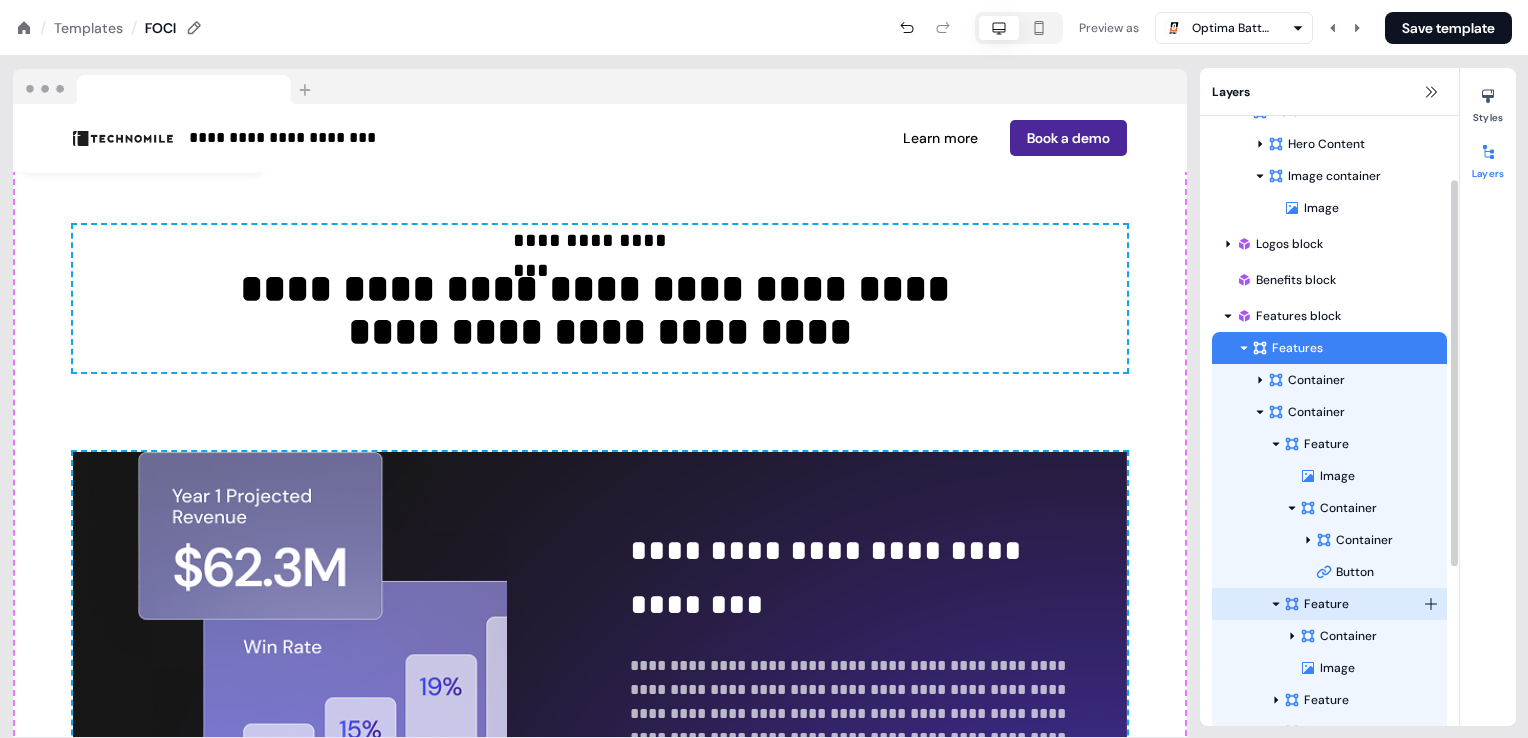 click on "Feature" at bounding box center [1353, 604] 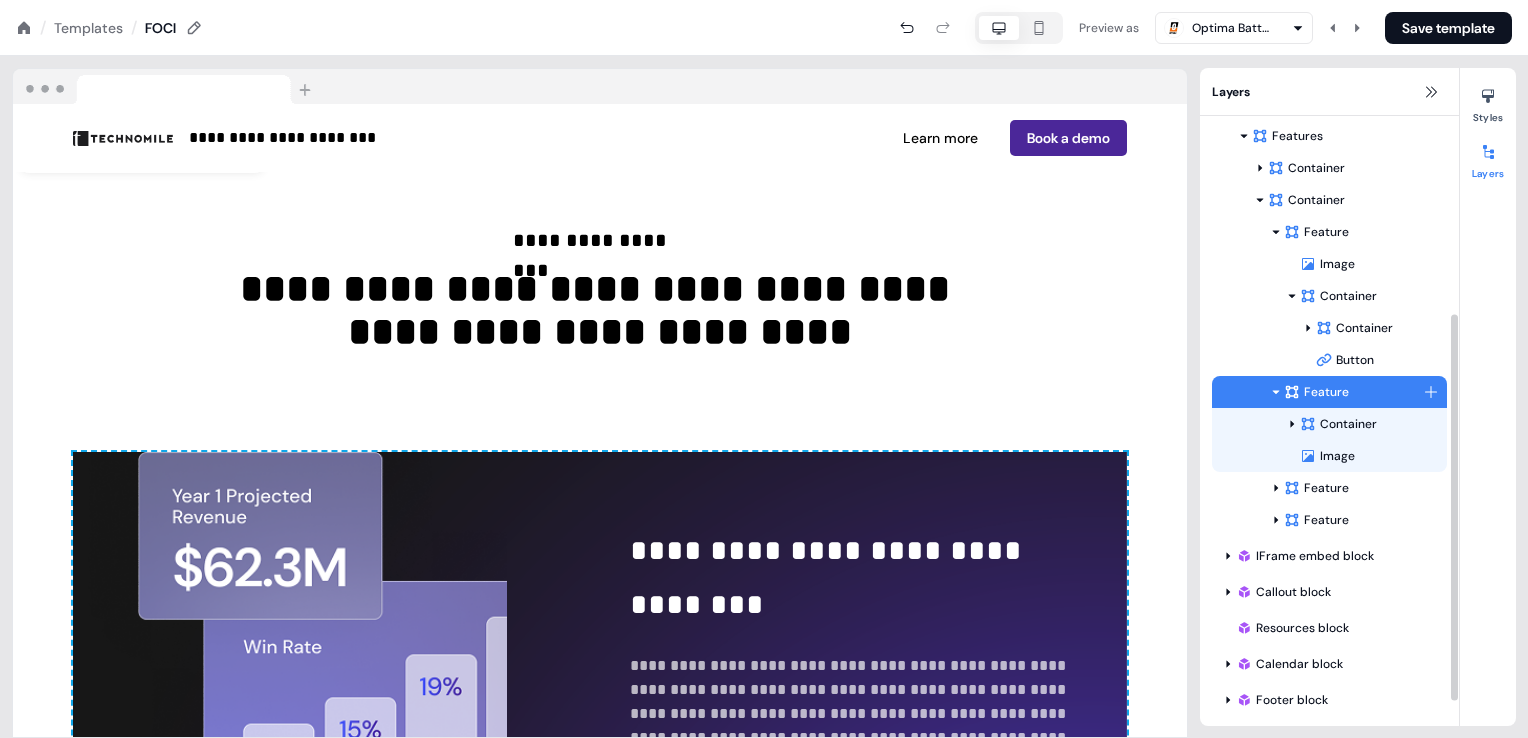 scroll, scrollTop: 349, scrollLeft: 0, axis: vertical 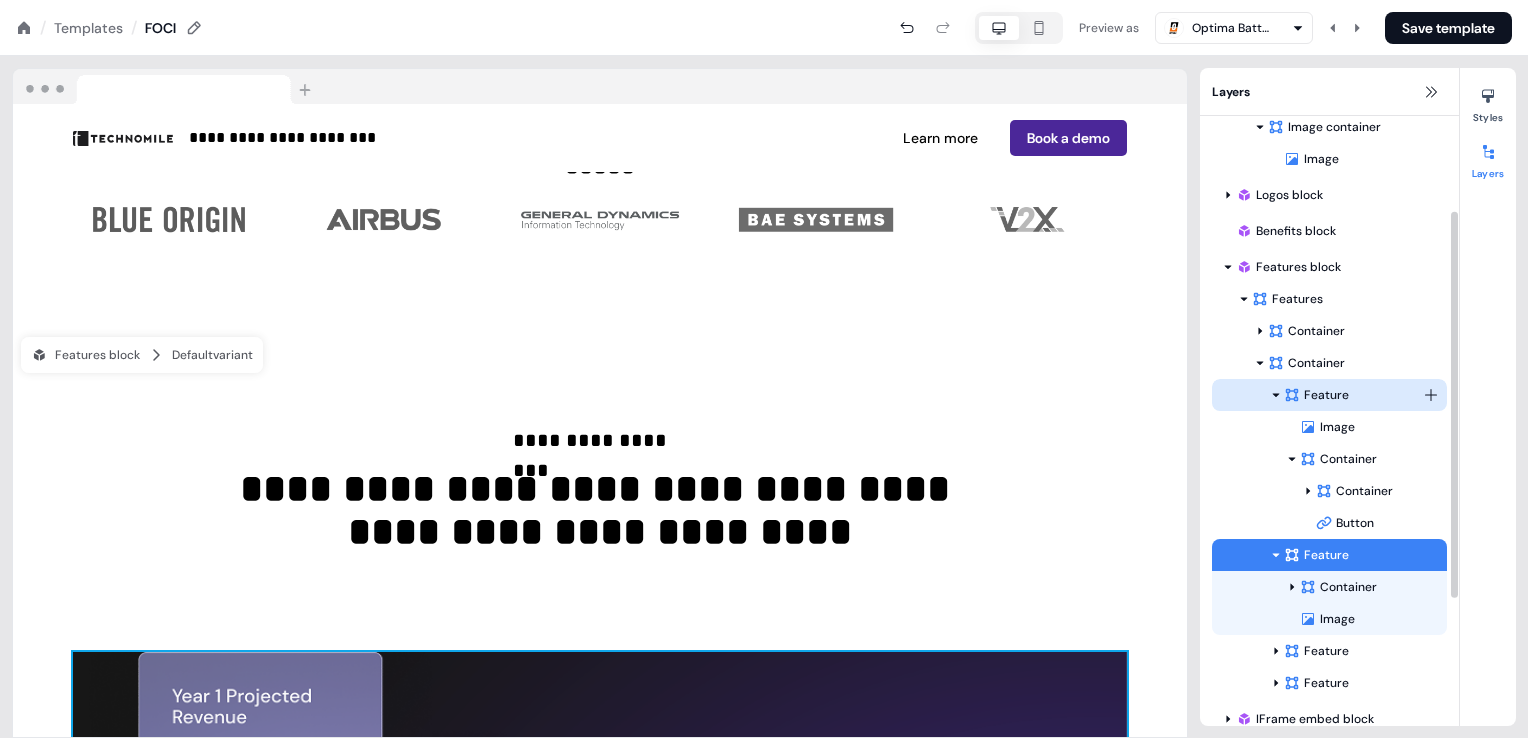 click on "Feature" at bounding box center (1353, 395) 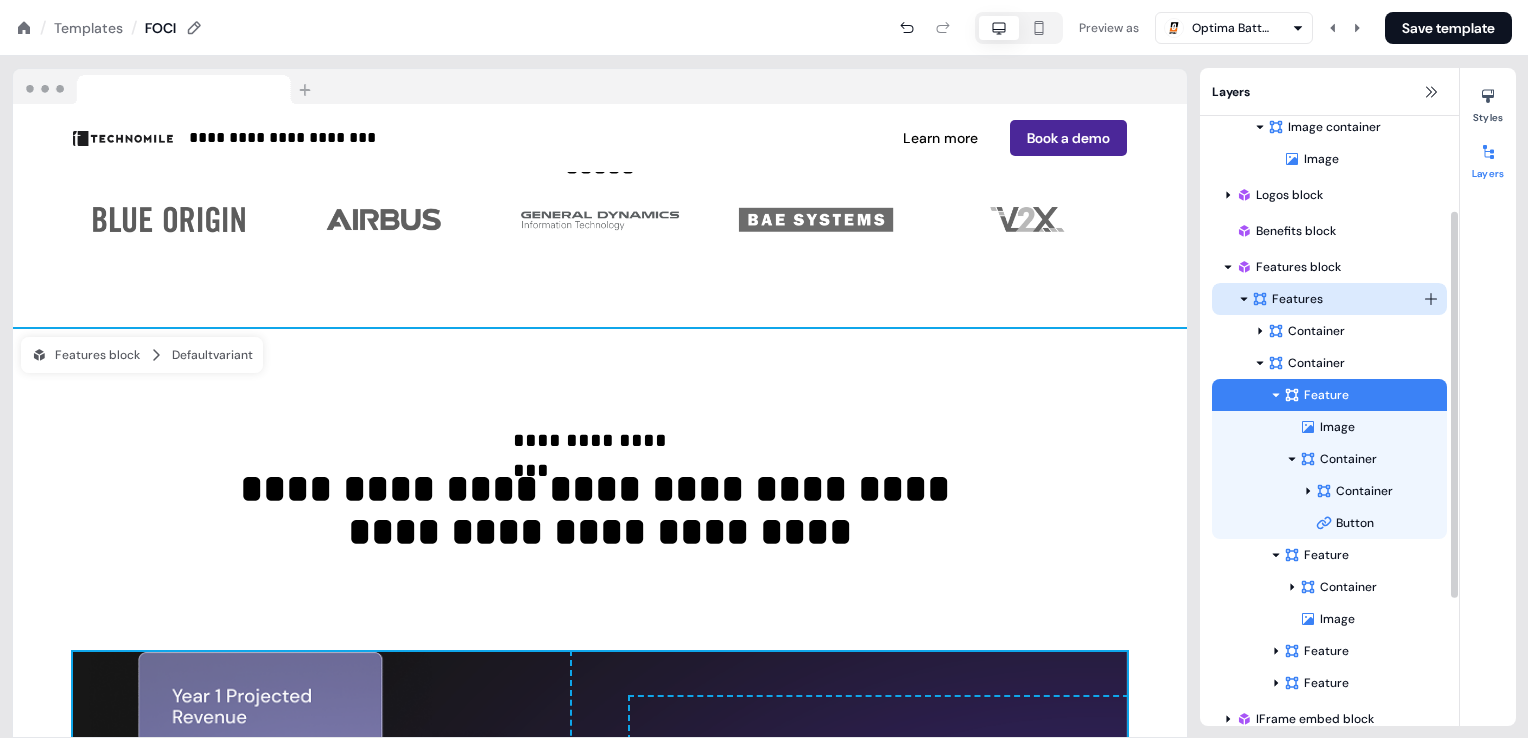 click on "Features" at bounding box center [1337, 299] 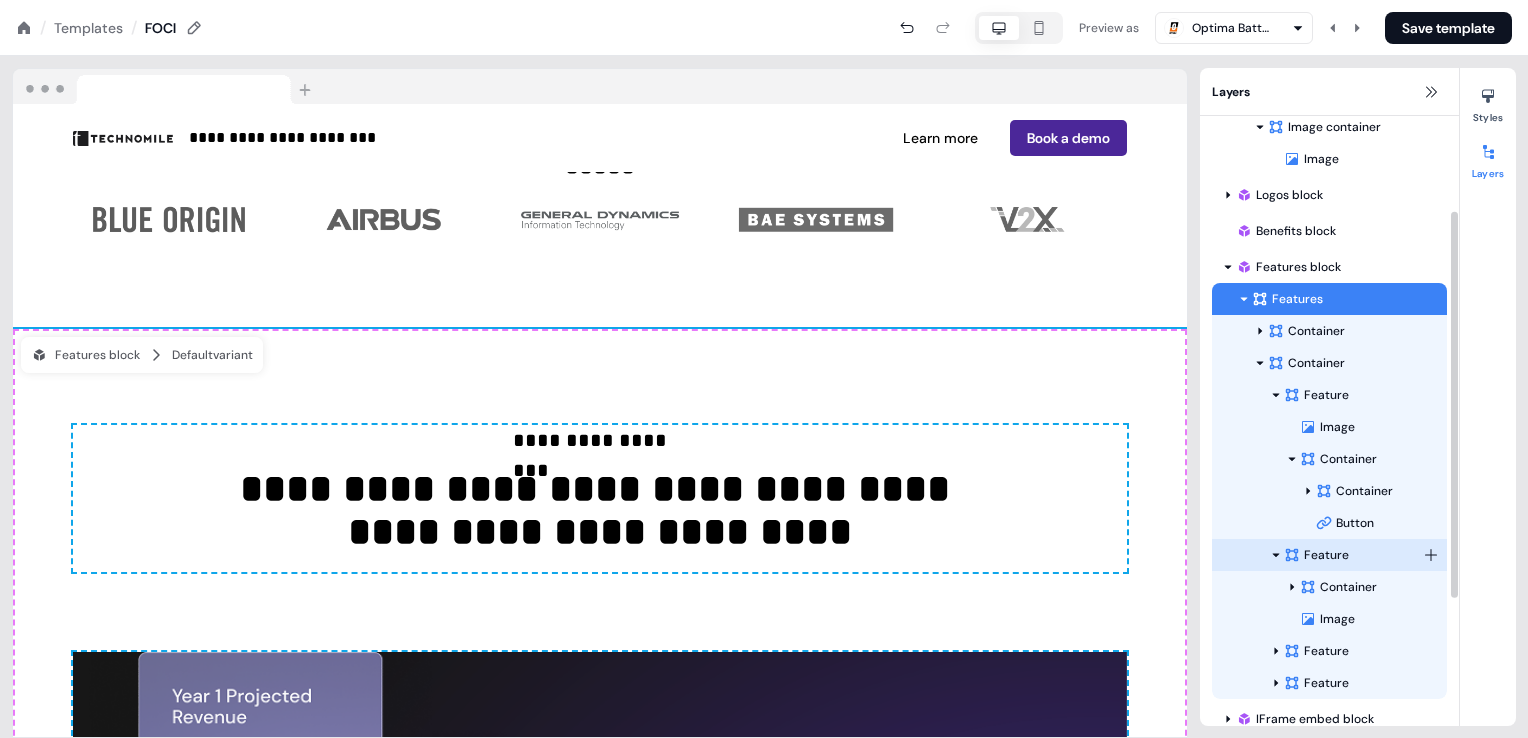 click on "Feature" at bounding box center (1353, 555) 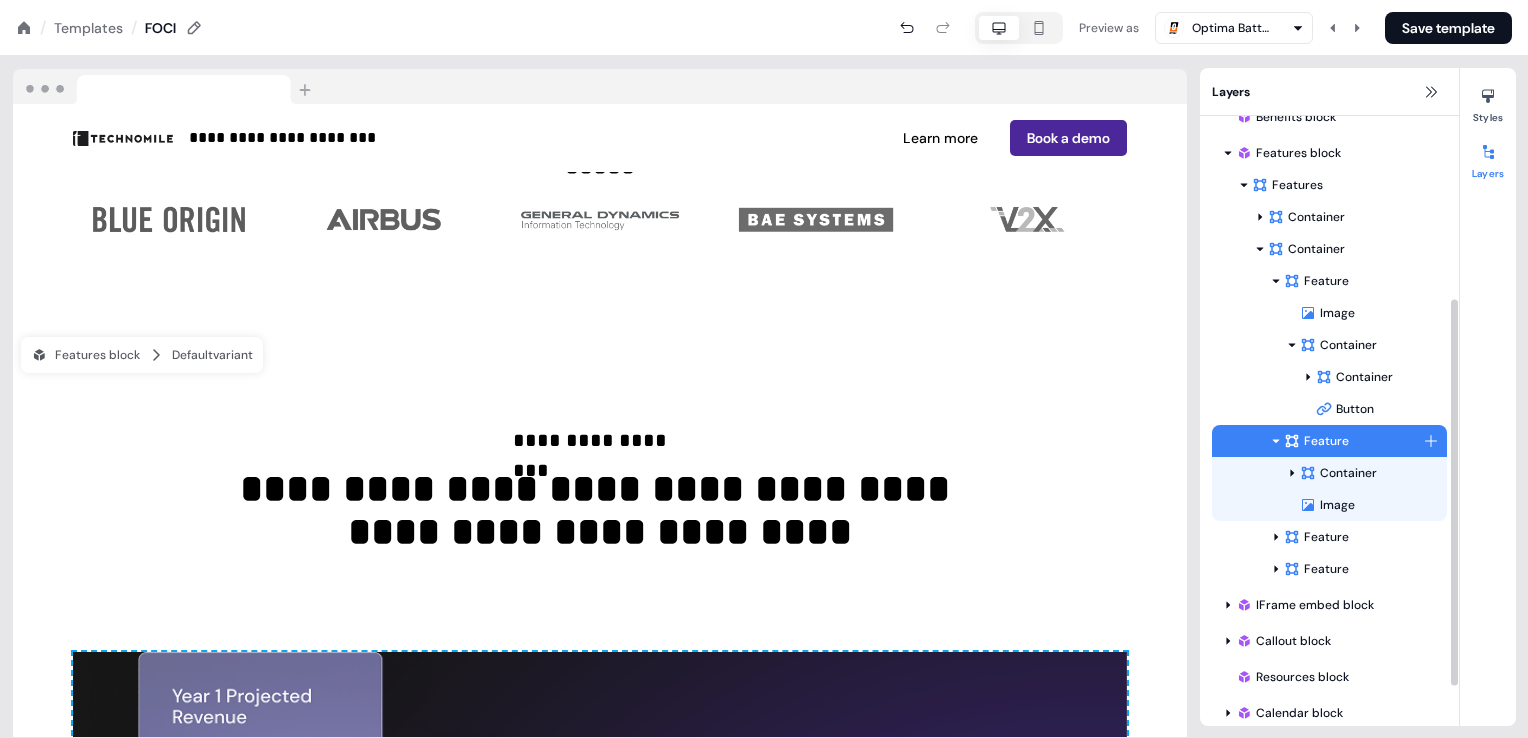 scroll, scrollTop: 349, scrollLeft: 0, axis: vertical 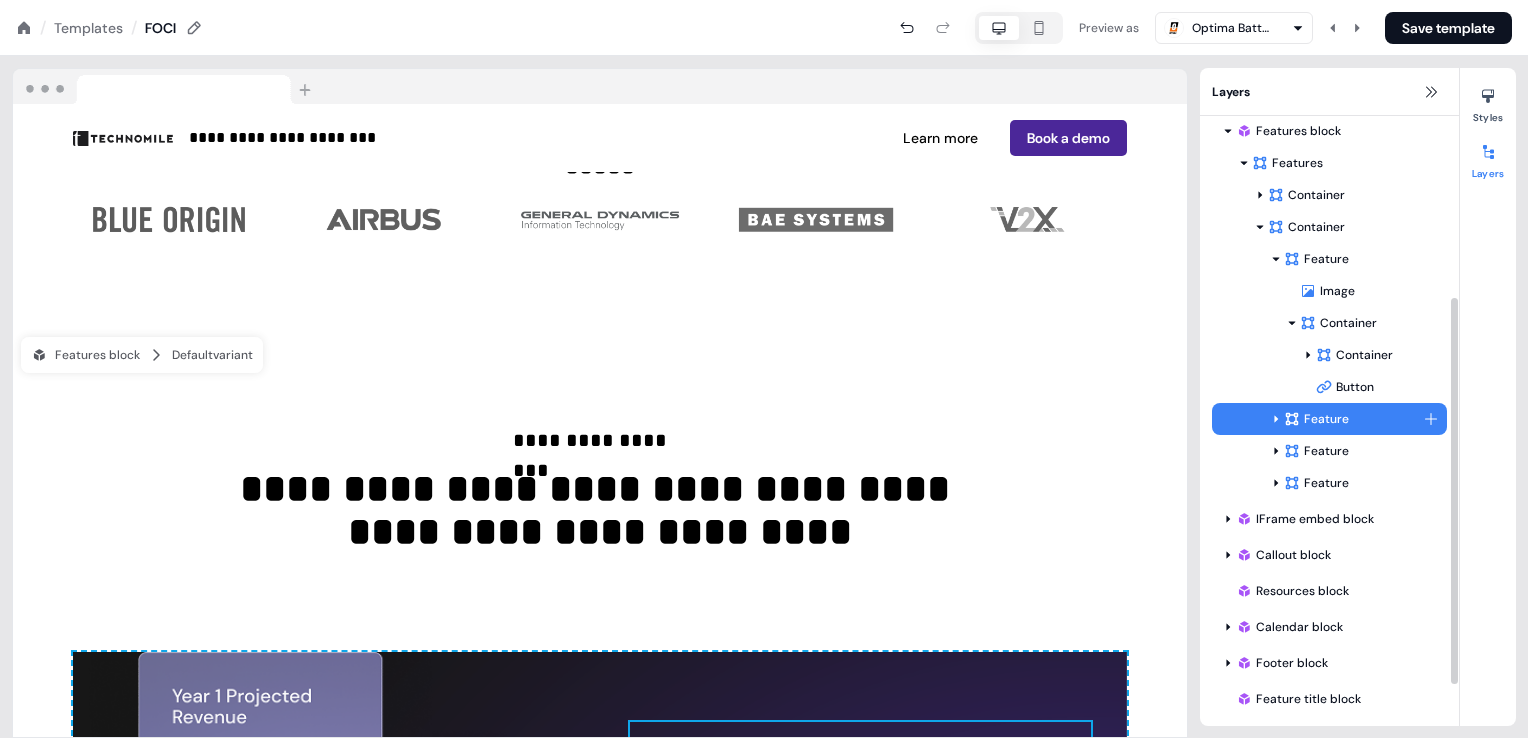 click on "Feature Image Container Container Button
To pick up a draggable item, press the space bar.
While dragging, use the arrow keys to move the item.
Press space again to drop the item in its new position, or press escape to cancel.
To pick up a draggable item, press the space bar.
While dragging, use the arrow keys to move the item.
Press space again to drop the item in its new position, or press escape to cancel.
Feature Feature Feature
To pick up a draggable item, press the space bar.
While dragging, use the arrow keys to move the item.
Press space again to drop the item in its new position, or press escape to cancel." at bounding box center [1329, 371] 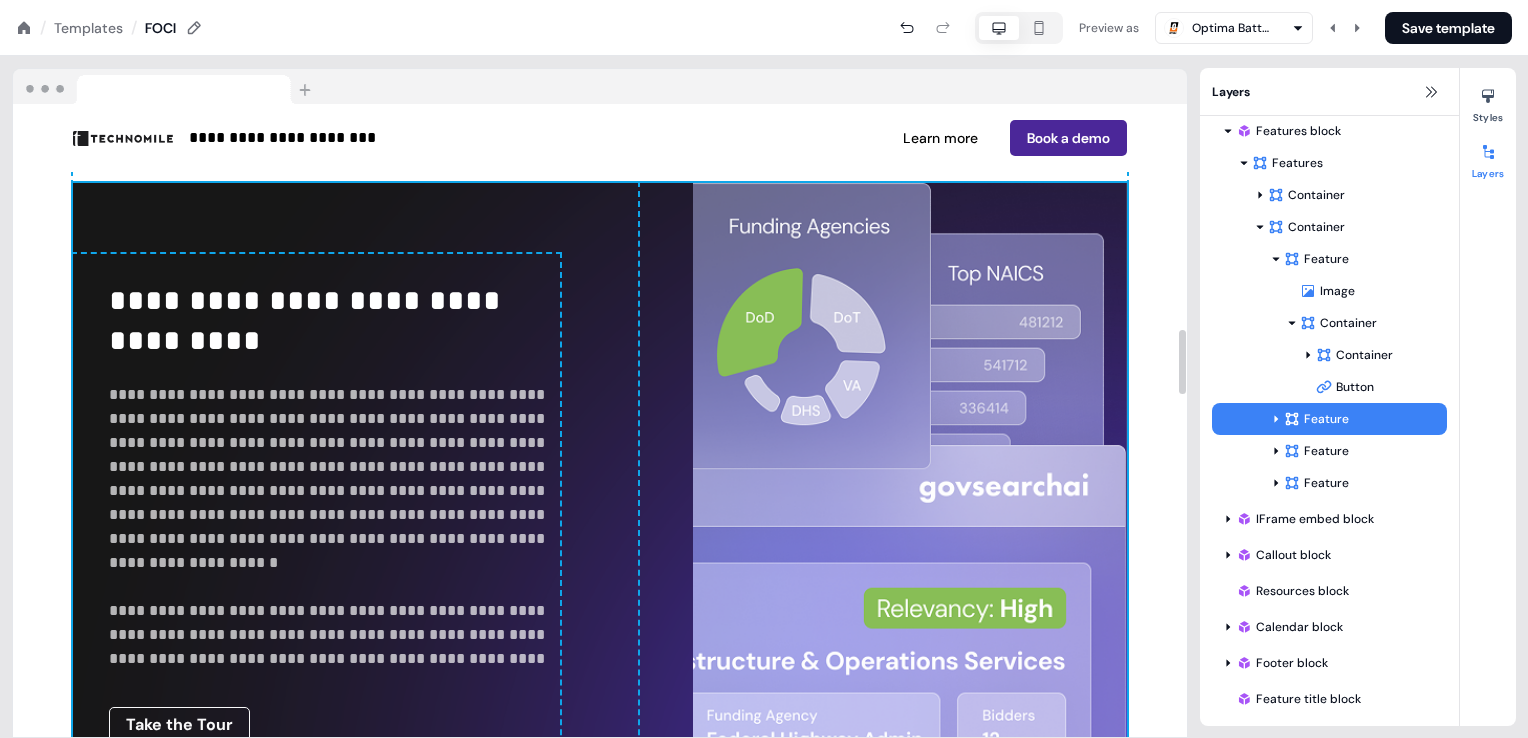 scroll, scrollTop: 2200, scrollLeft: 0, axis: vertical 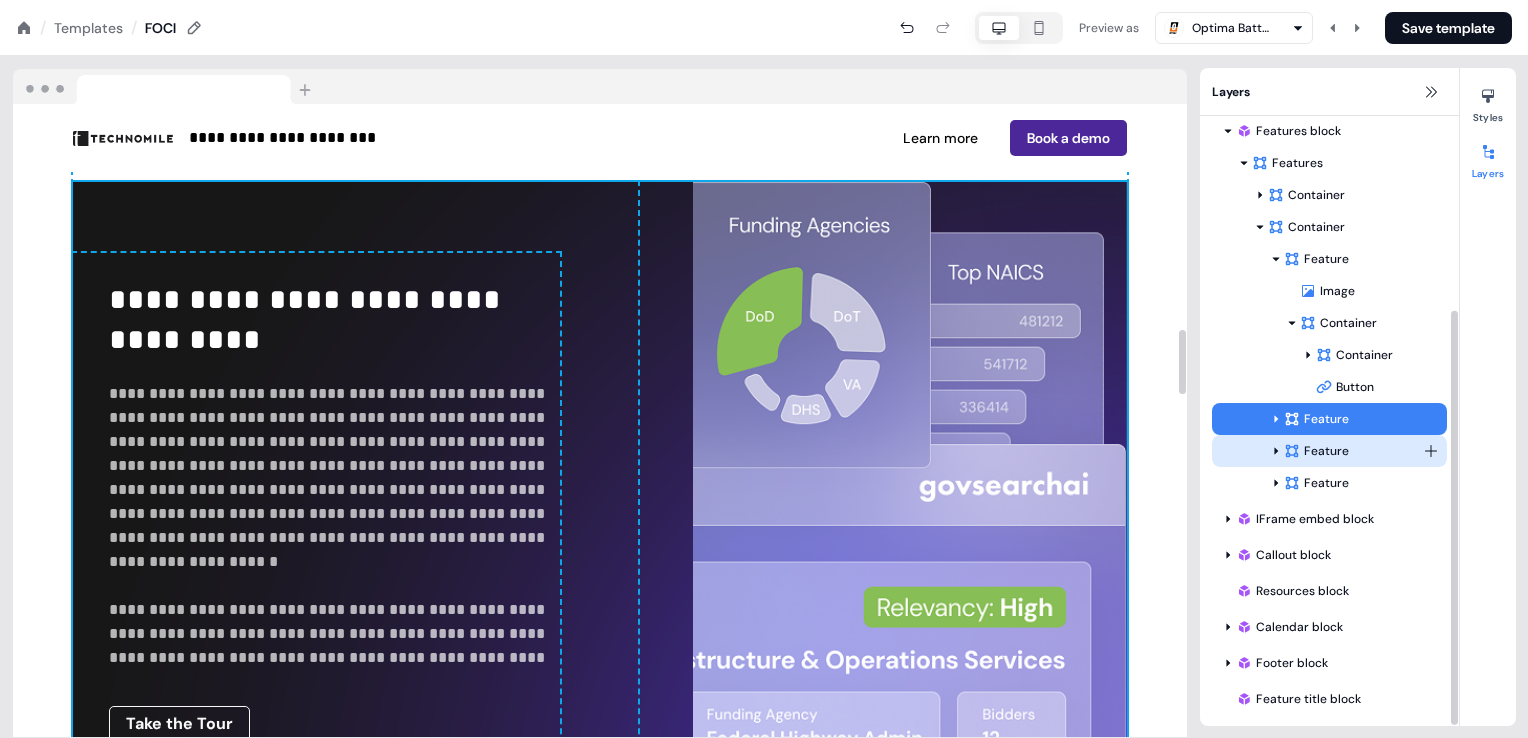 click on "Feature" at bounding box center [1353, 451] 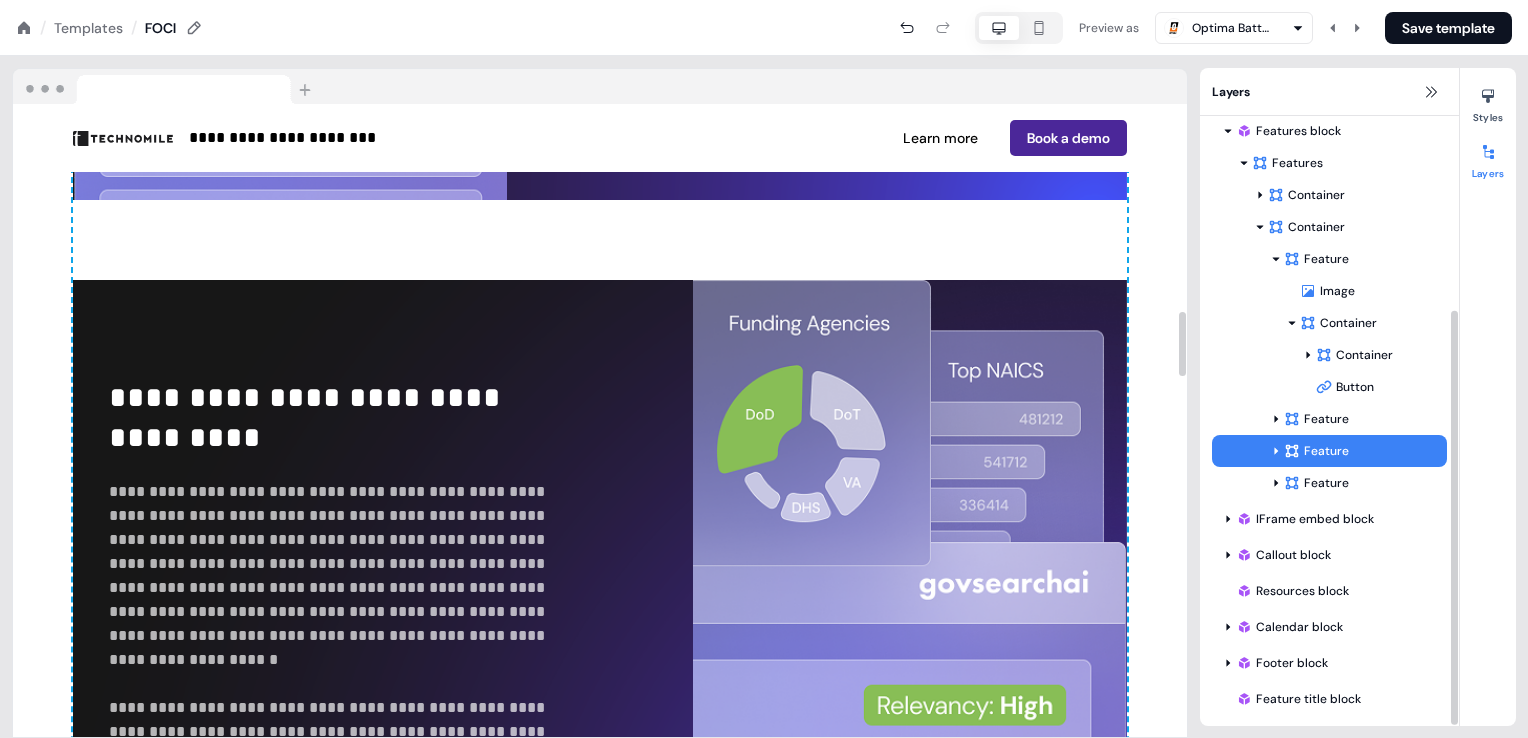 scroll, scrollTop: 2000, scrollLeft: 0, axis: vertical 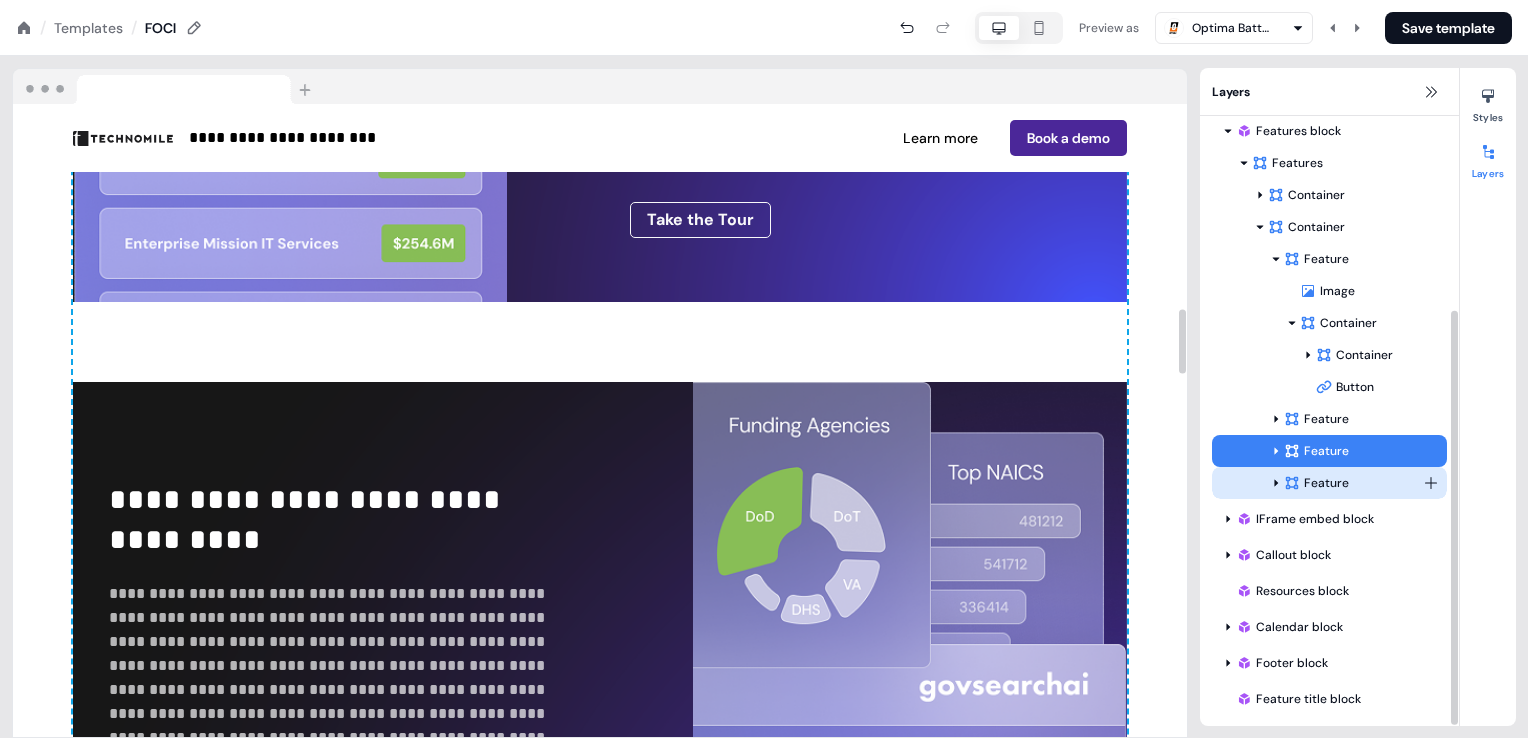 click on "Feature" at bounding box center (1353, 483) 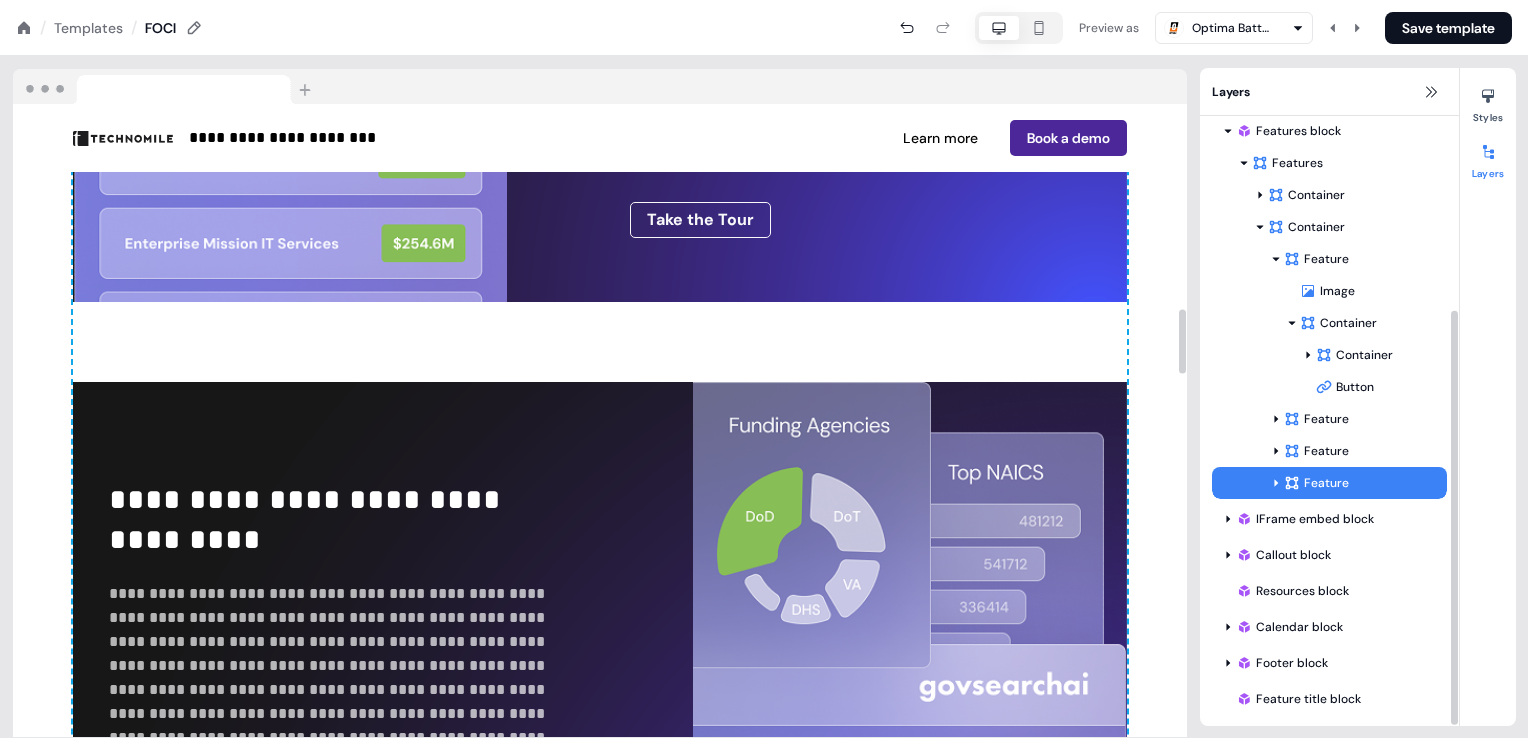 click on "**********" at bounding box center [600, 707] 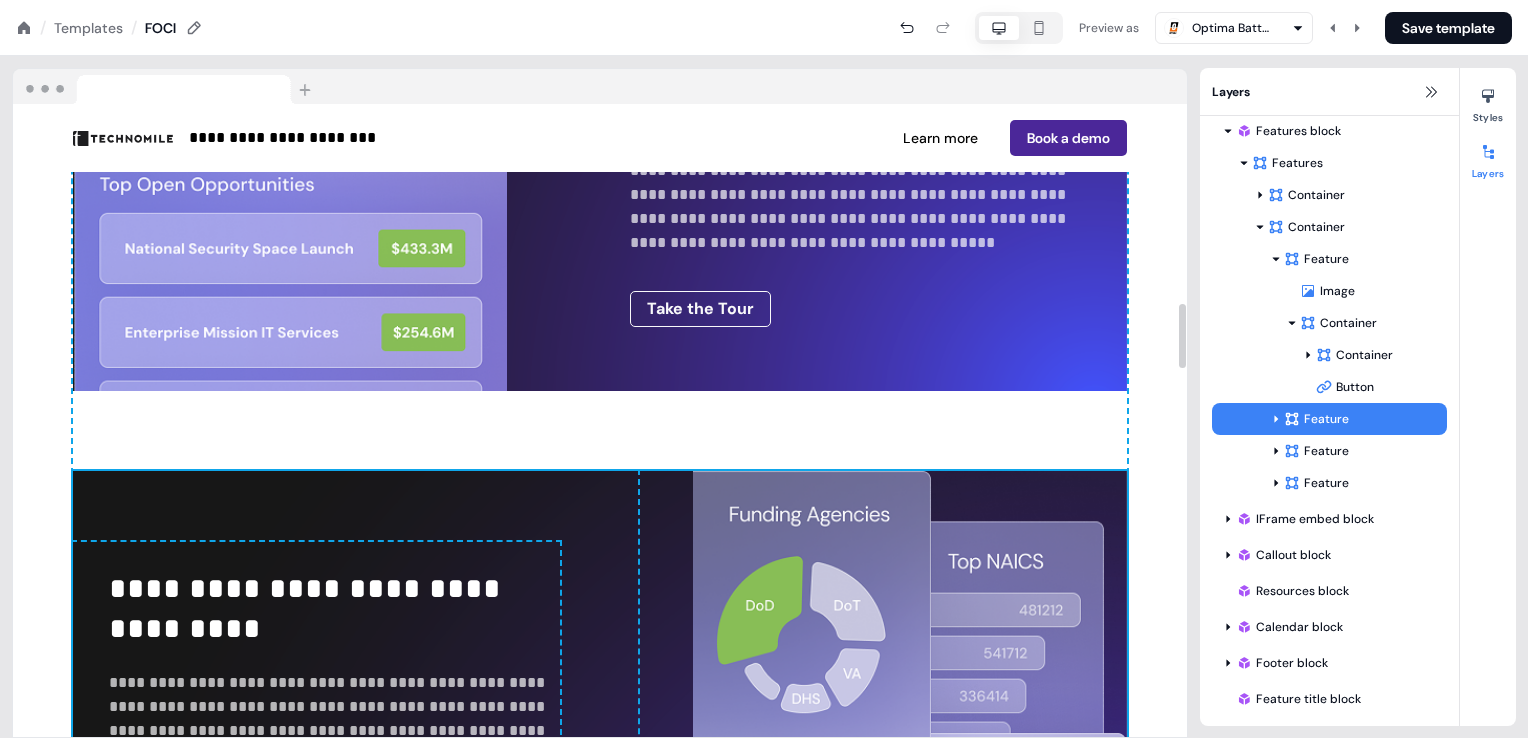 scroll, scrollTop: 1900, scrollLeft: 0, axis: vertical 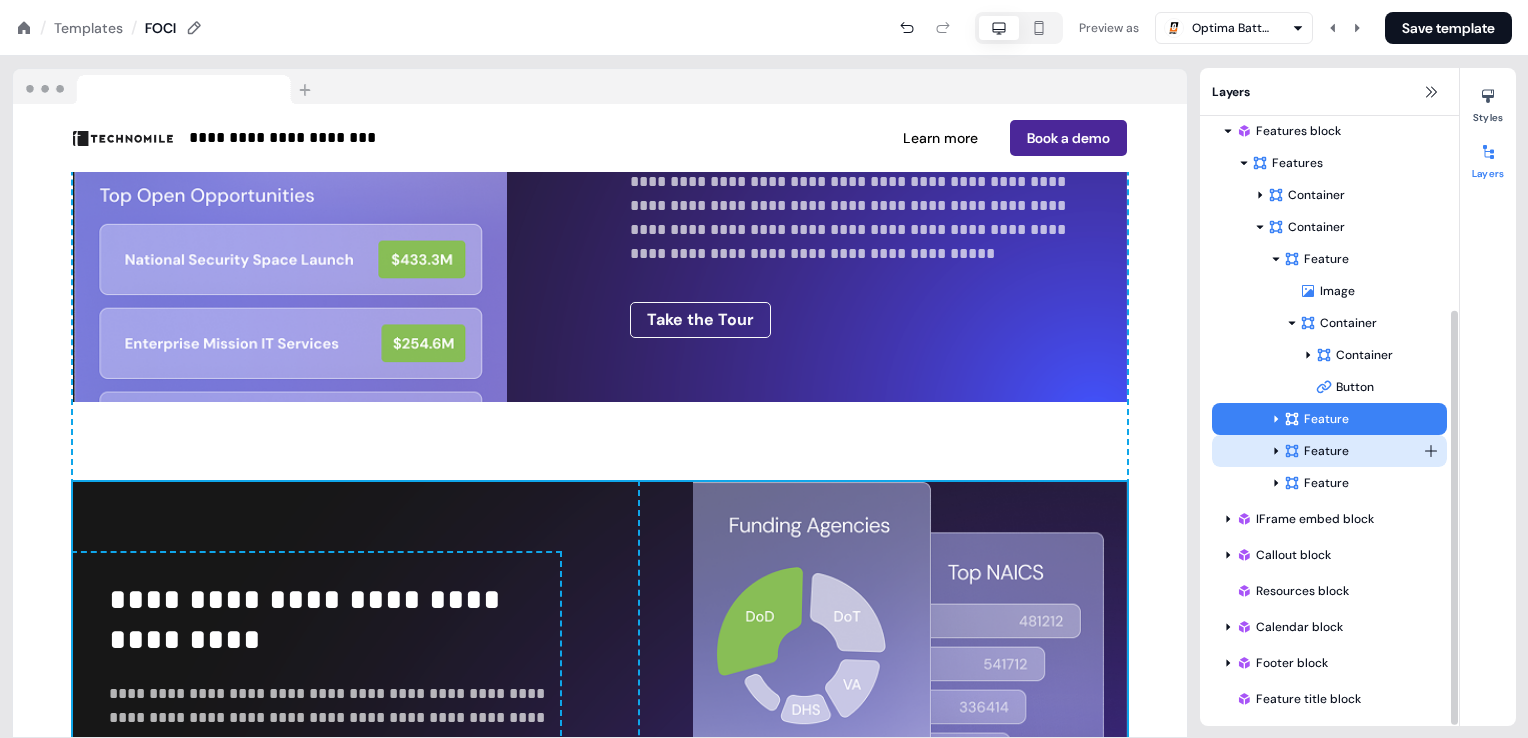 click on "Feature" at bounding box center (1353, 451) 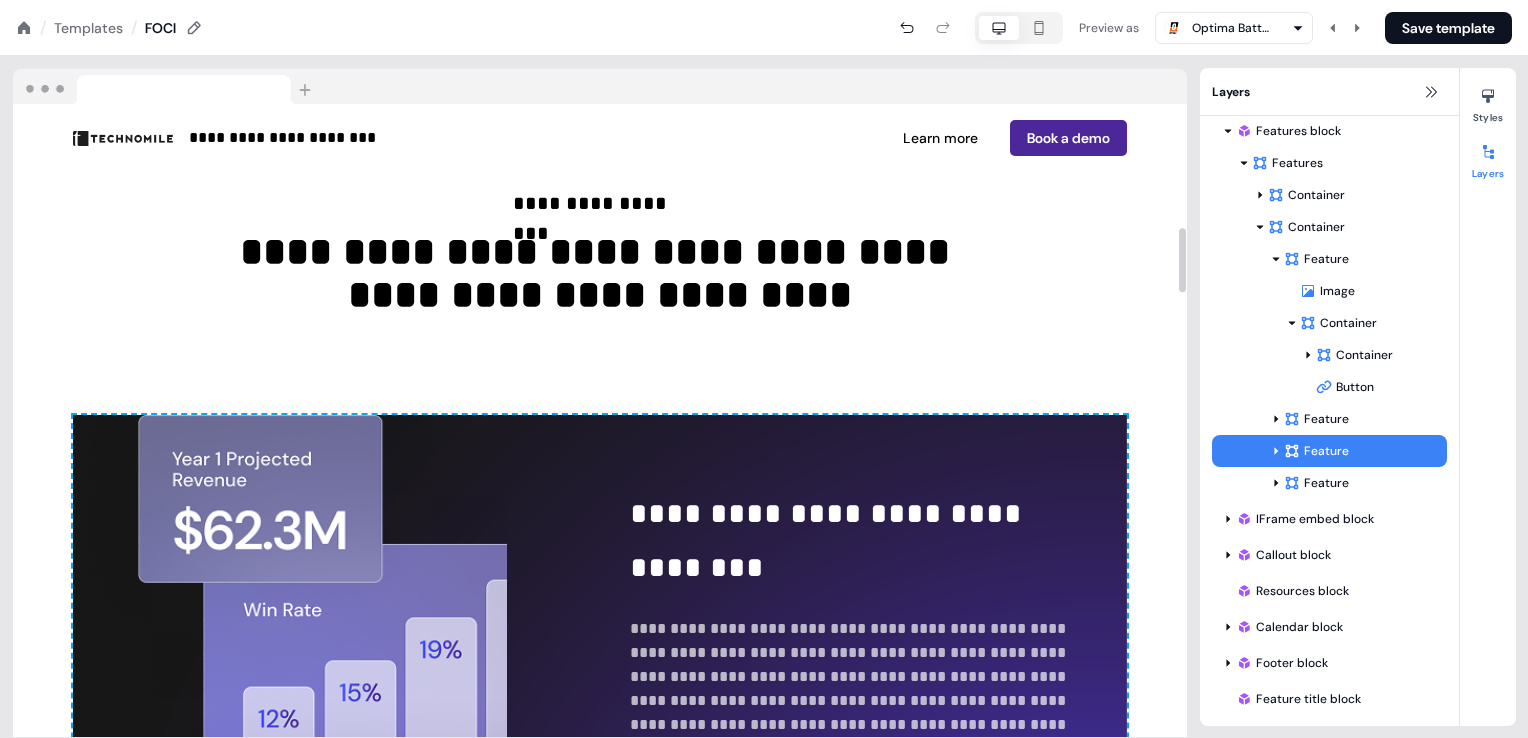 scroll, scrollTop: 1200, scrollLeft: 0, axis: vertical 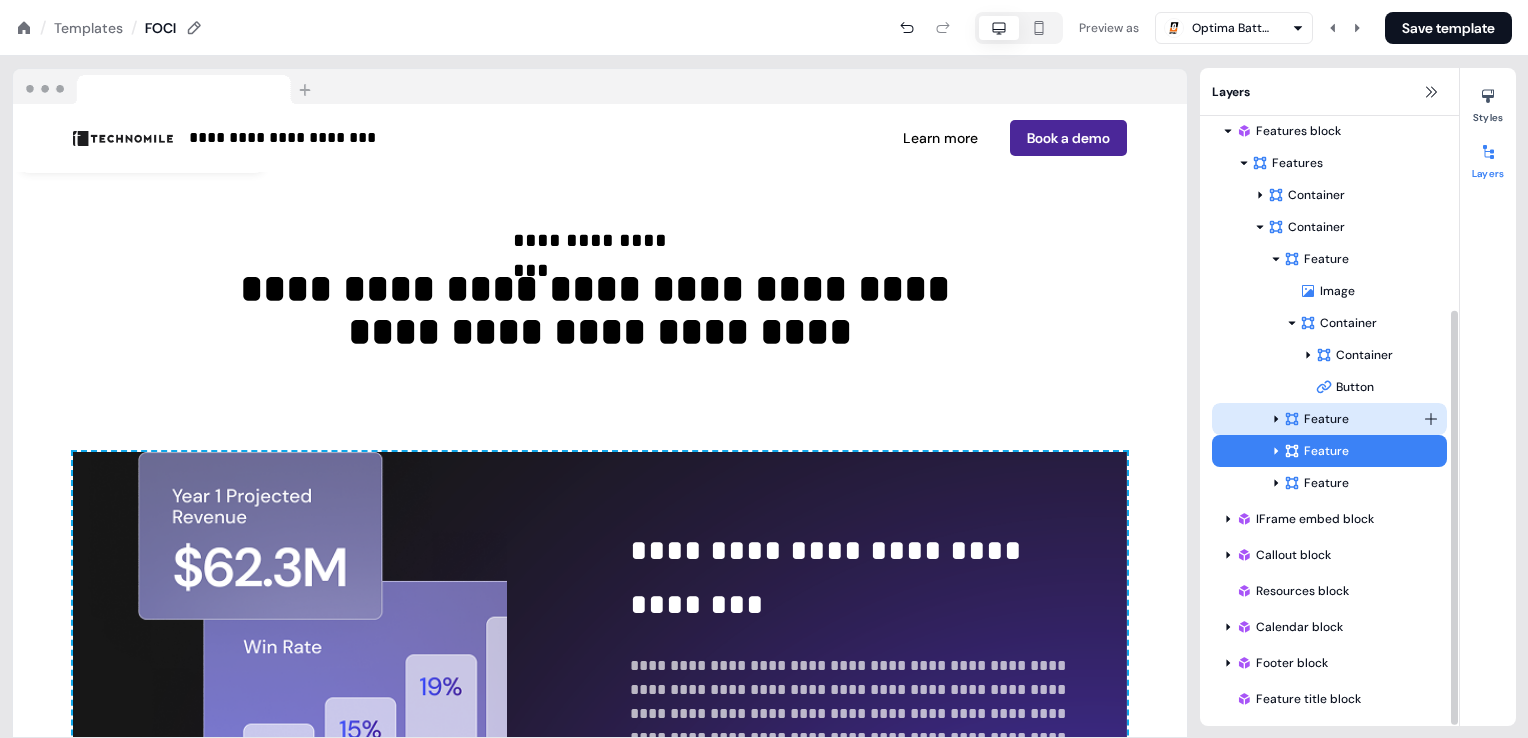 click on "Feature" at bounding box center (1353, 419) 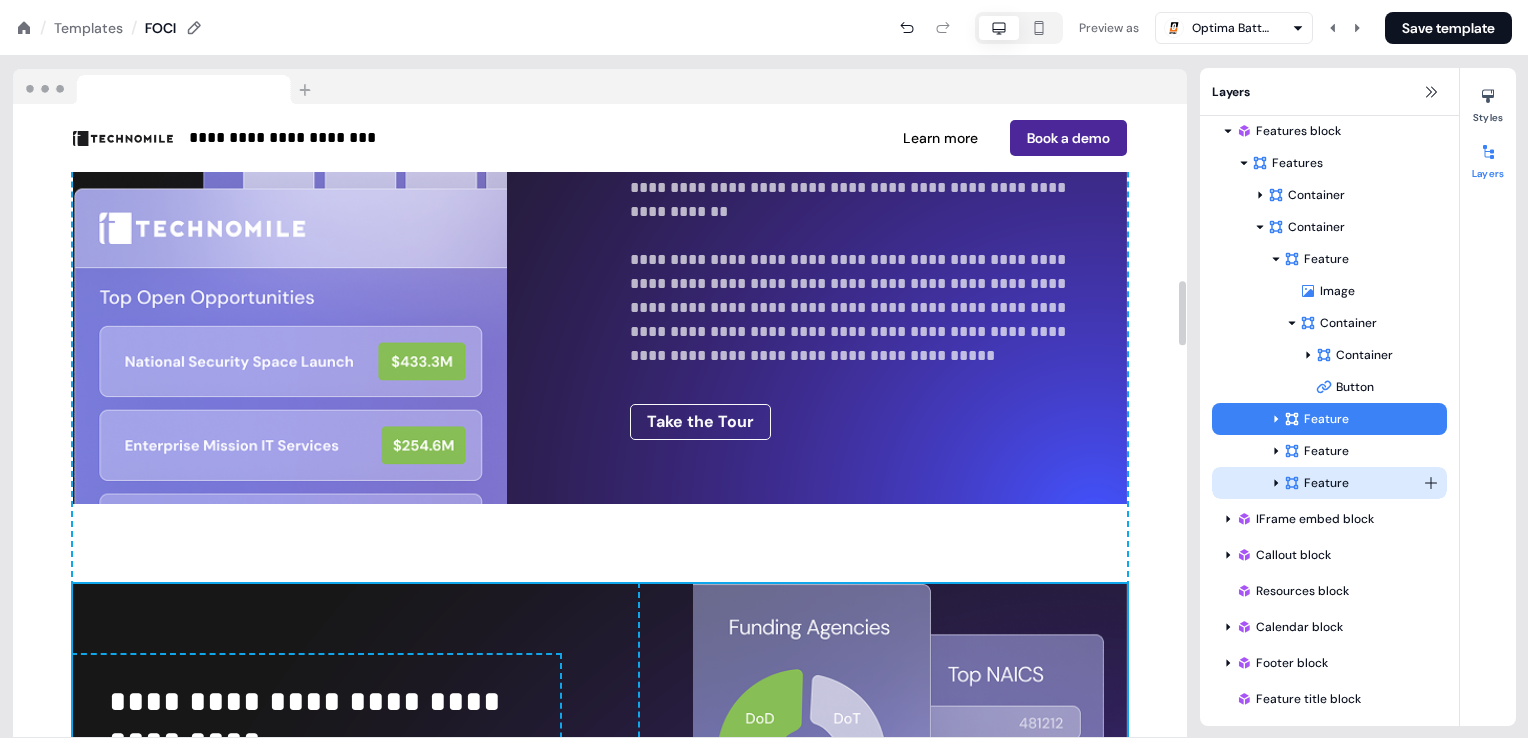 scroll, scrollTop: 1800, scrollLeft: 0, axis: vertical 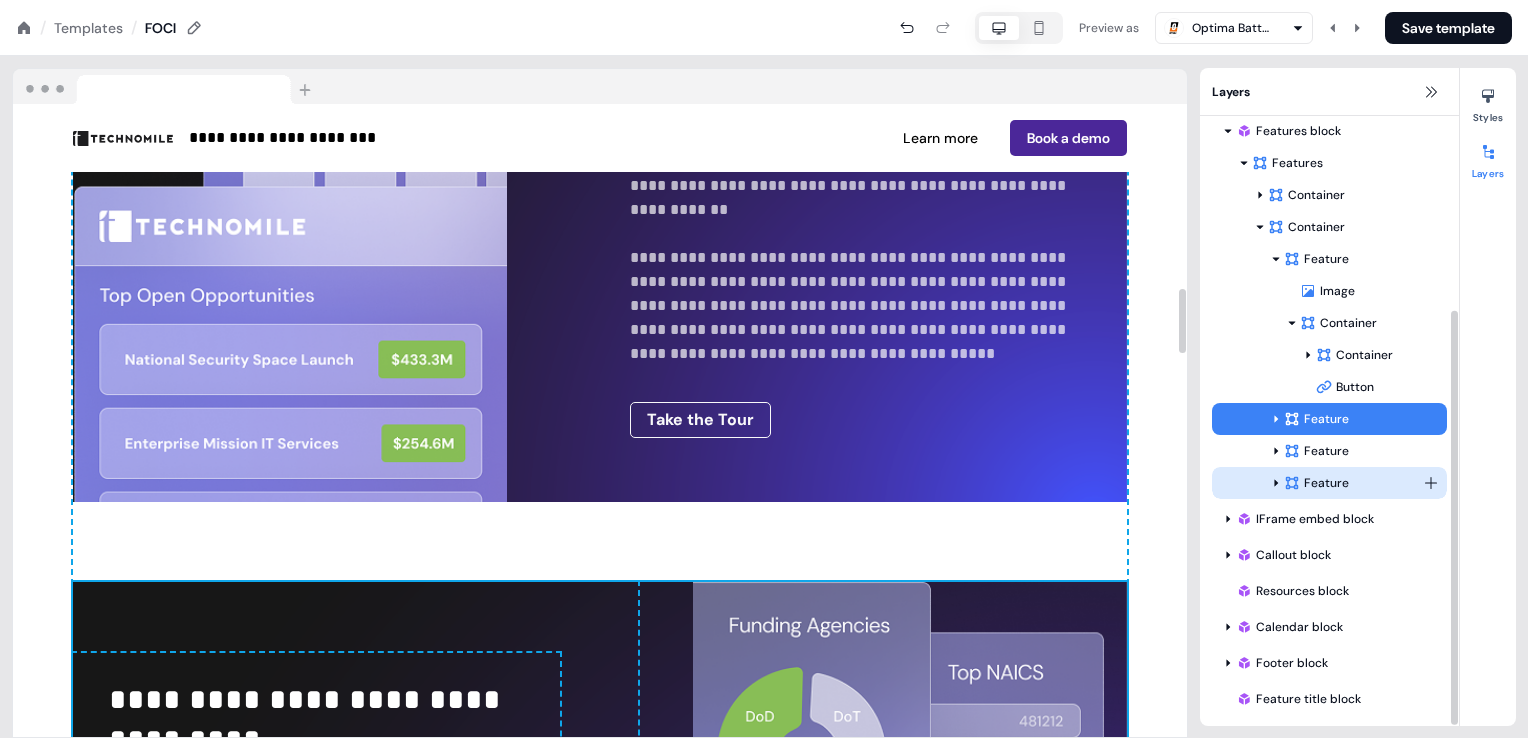 click on "Feature" at bounding box center [1353, 483] 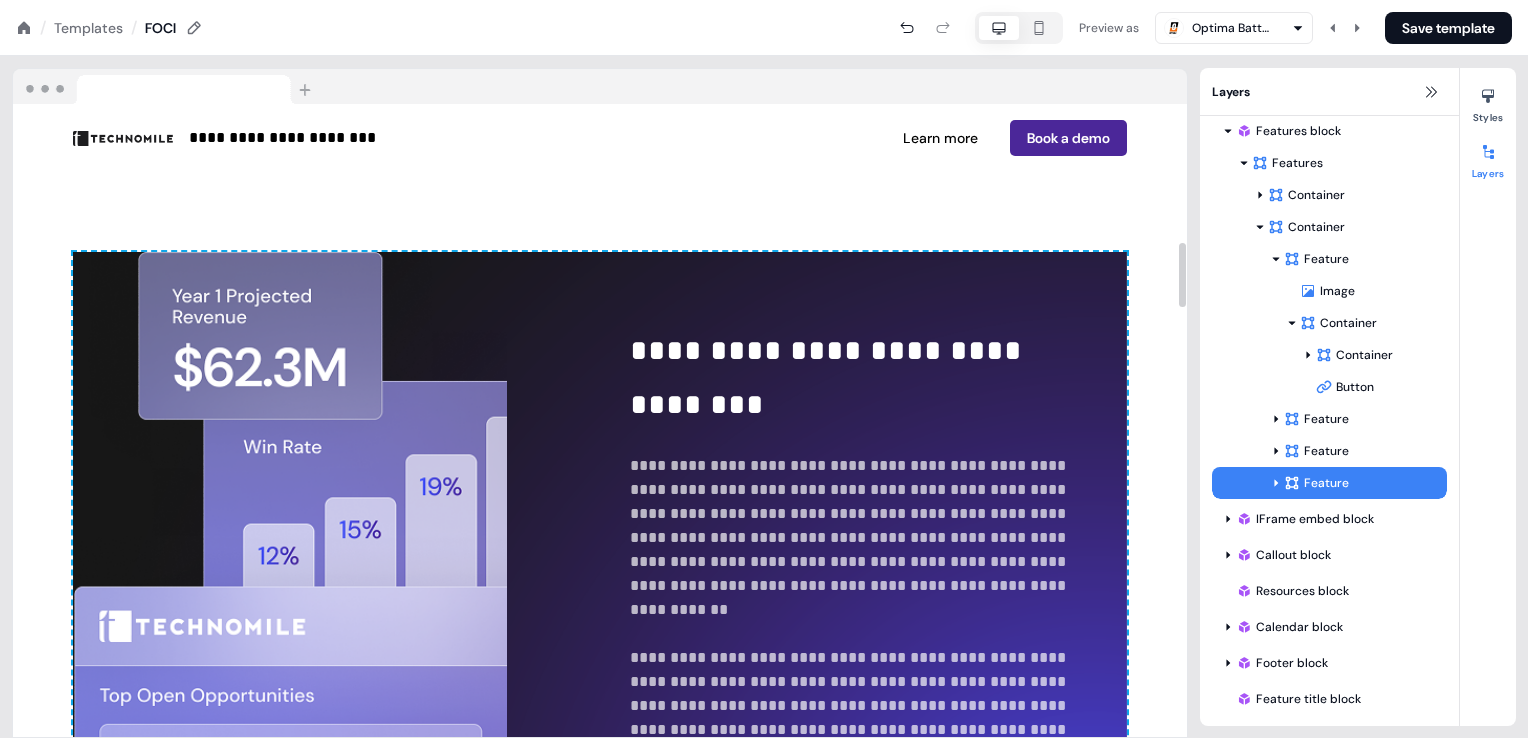 scroll, scrollTop: 1300, scrollLeft: 0, axis: vertical 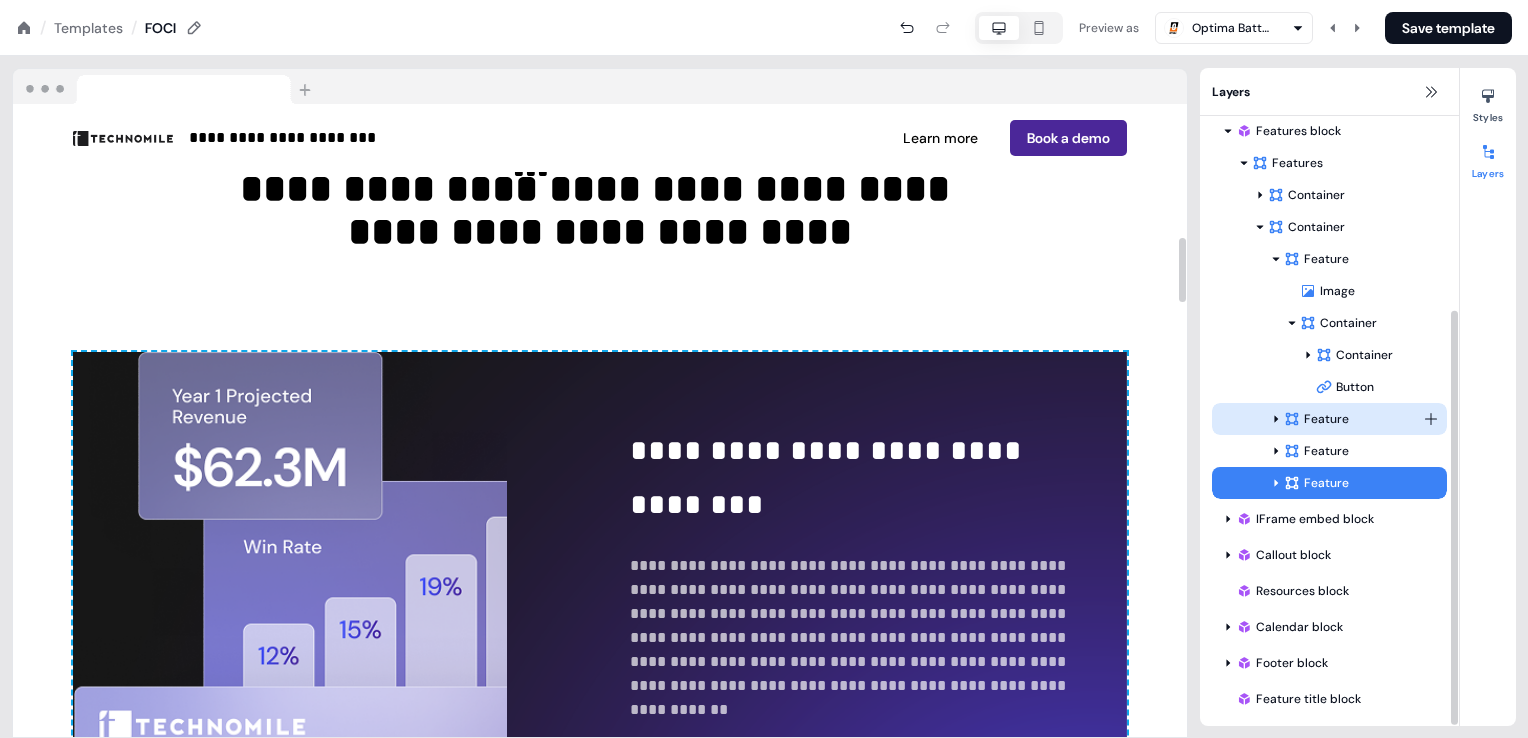 click on "Feature" at bounding box center (1353, 419) 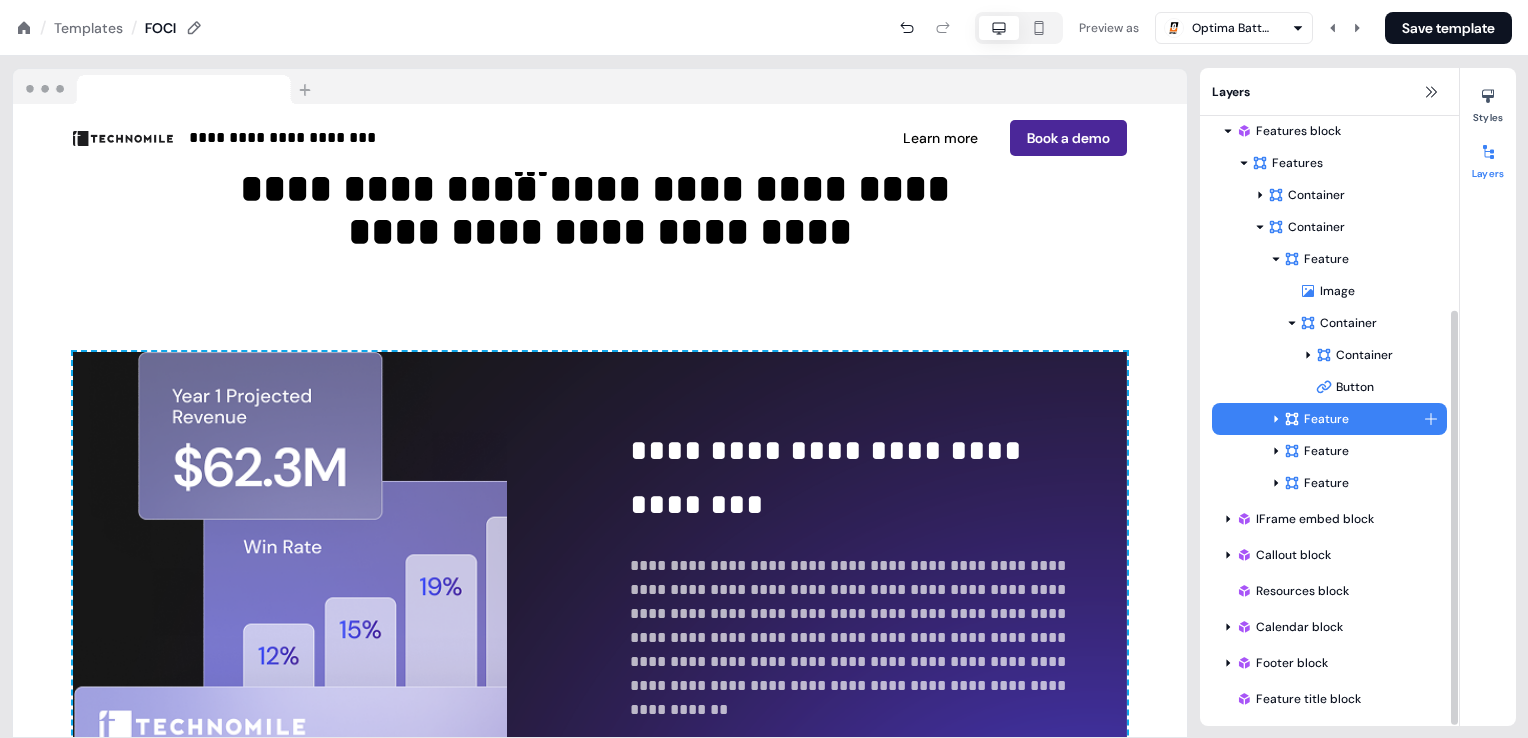 click on "**********" at bounding box center (764, 0) 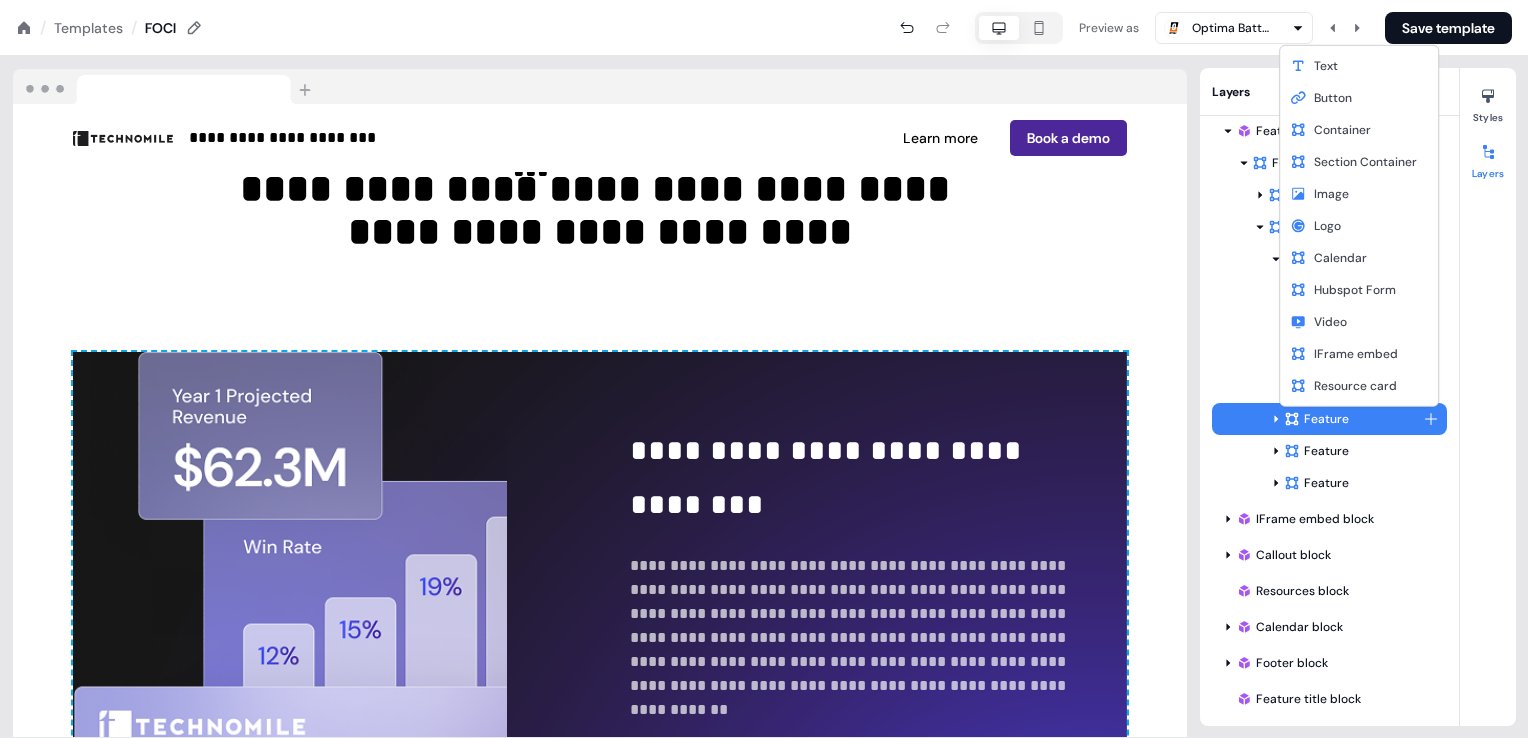 click on "**********" at bounding box center [764, 0] 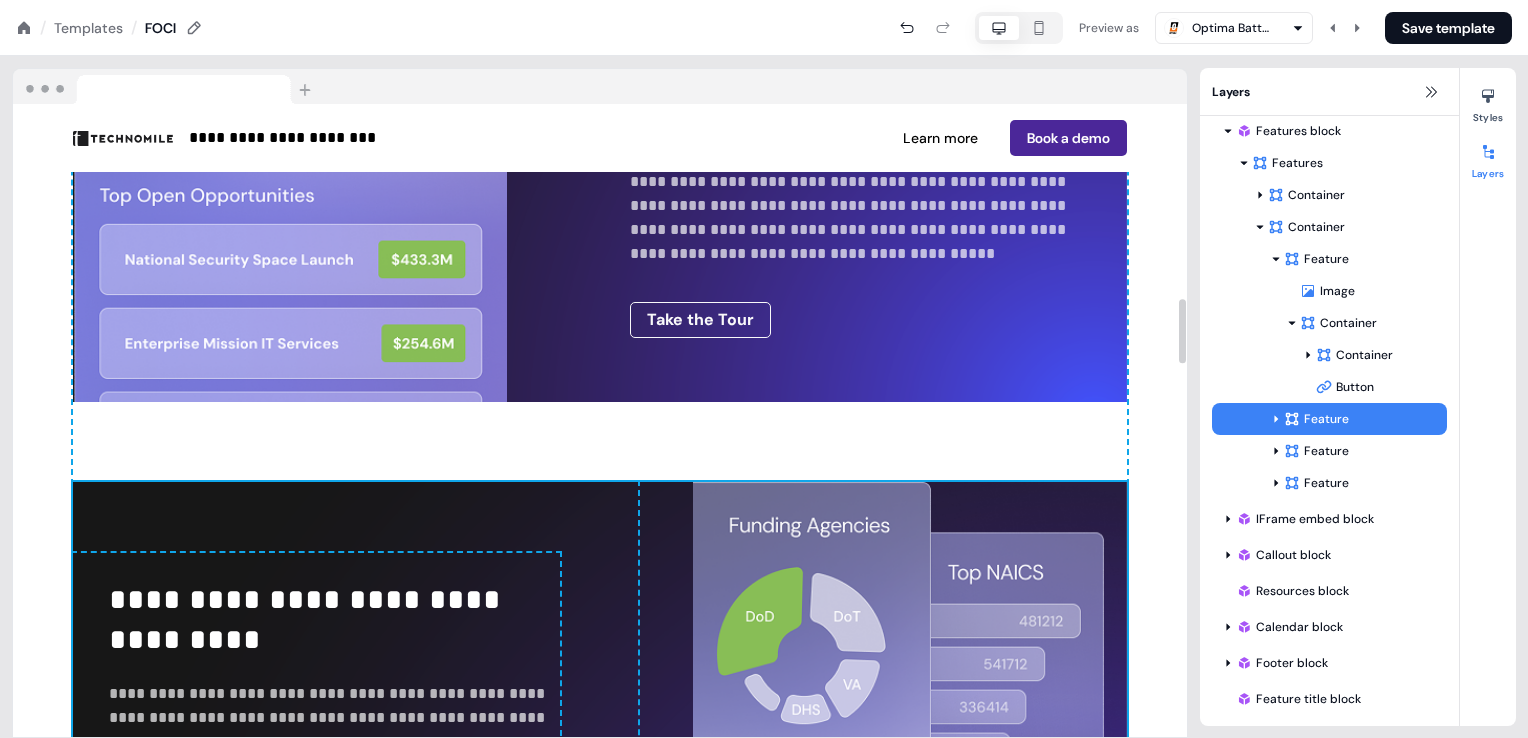 scroll, scrollTop: 1300, scrollLeft: 0, axis: vertical 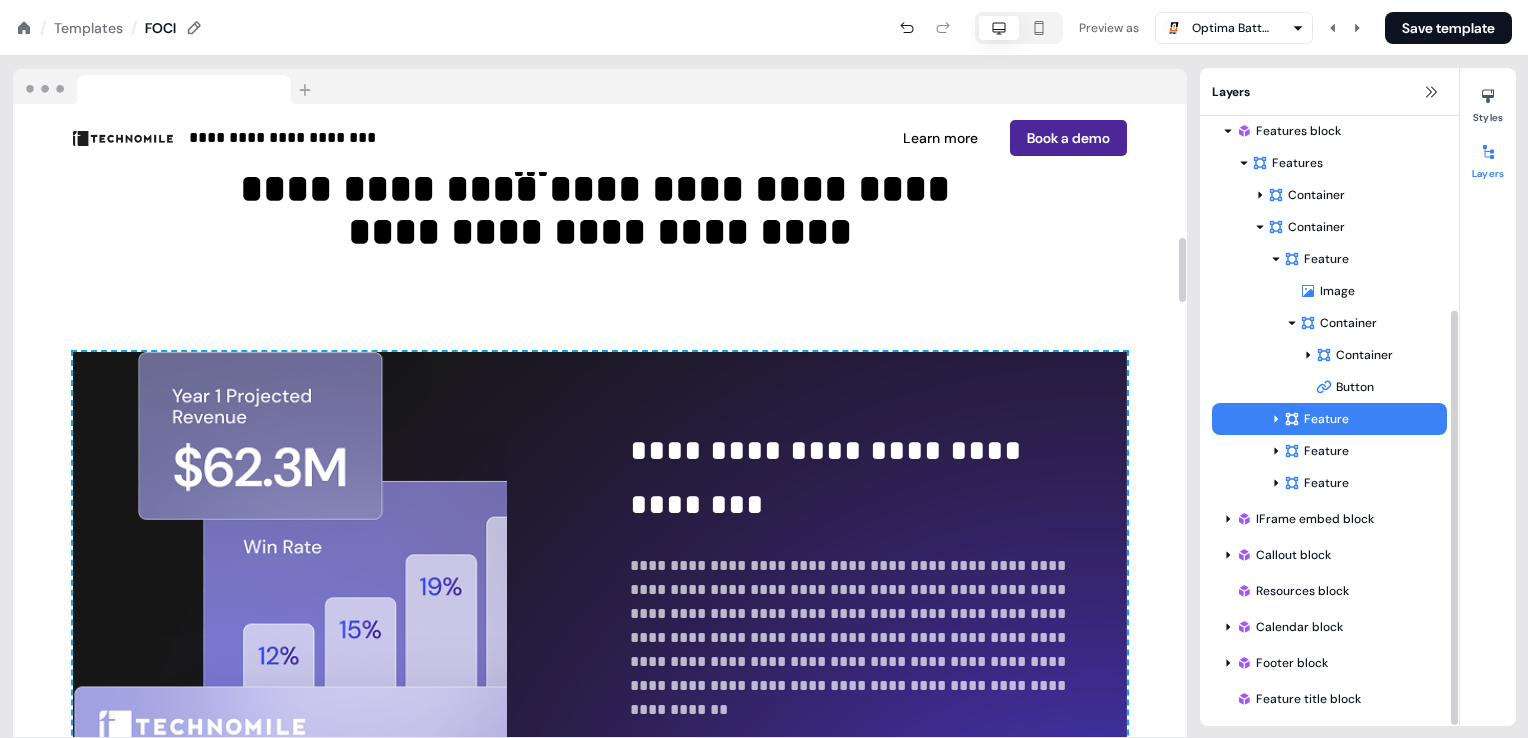 click on "**********" at bounding box center [600, 929] 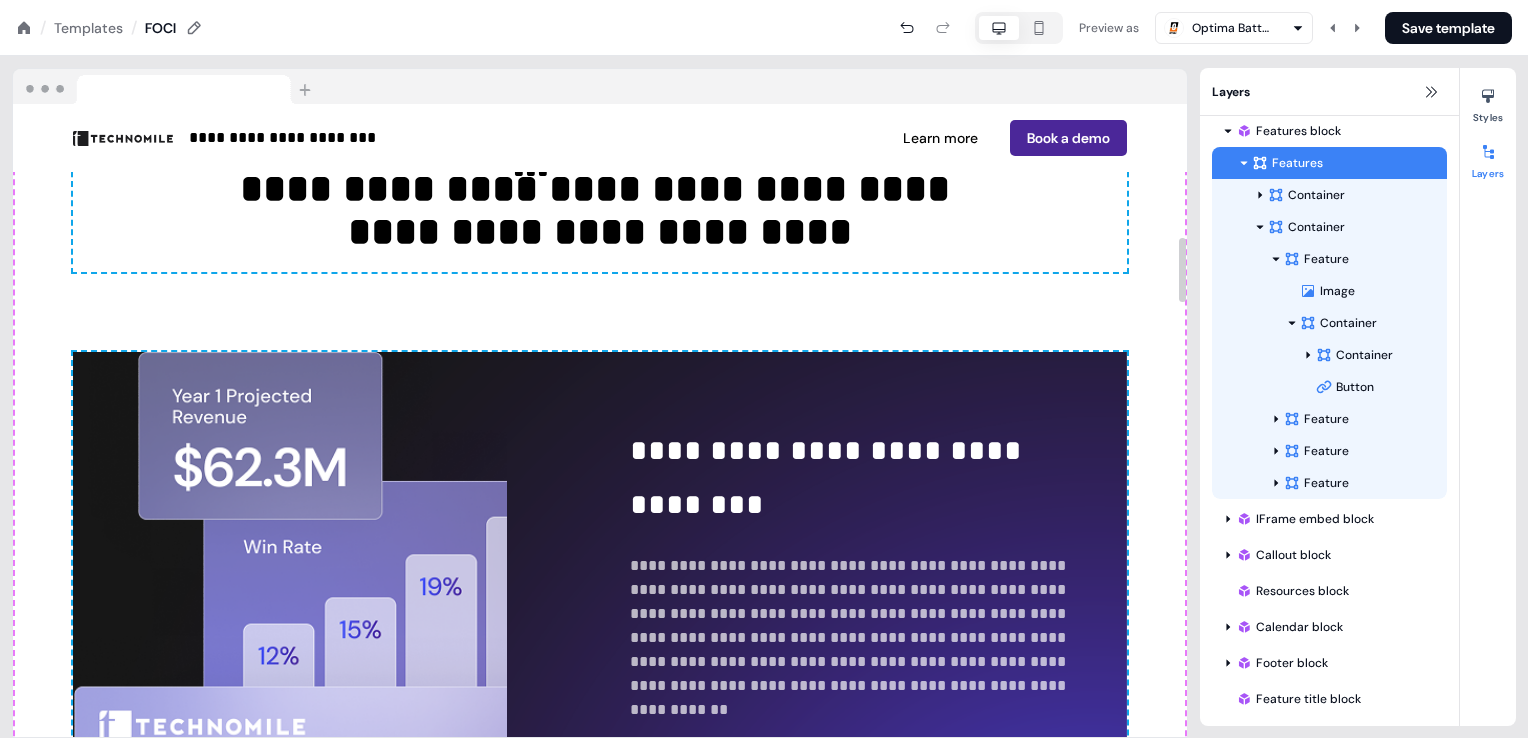 click on "**********" at bounding box center (600, 677) 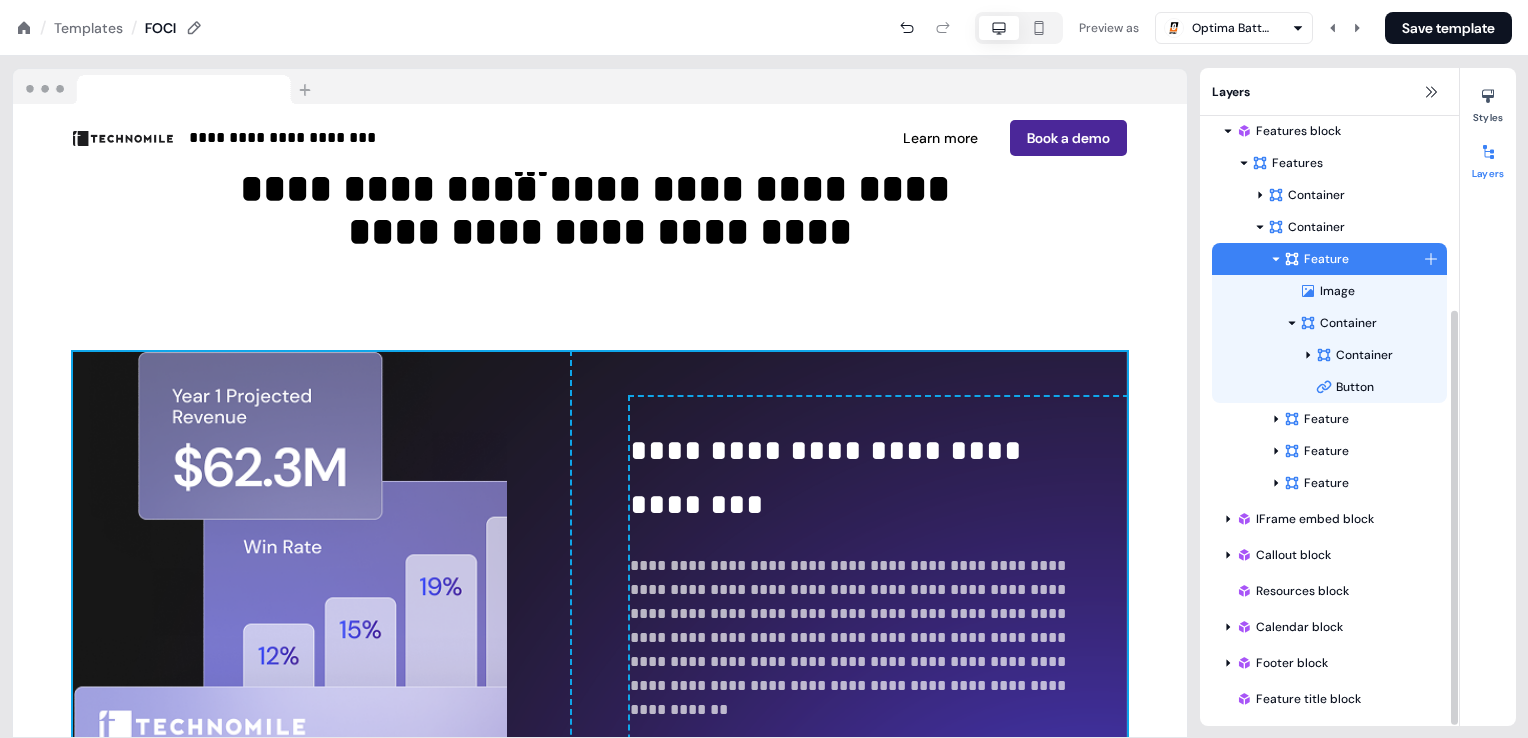 click on "Feature Image Container Container Button
To pick up a draggable item, press the space bar.
While dragging, use the arrow keys to move the item.
Press space again to drop the item in its new position, or press escape to cancel.
To pick up a draggable item, press the space bar.
While dragging, use the arrow keys to move the item.
Press space again to drop the item in its new position, or press escape to cancel.
Feature Feature Feature
To pick up a draggable item, press the space bar.
While dragging, use the arrow keys to move the item.
Press space again to drop the item in its new position, or press escape to cancel." at bounding box center (1329, 371) 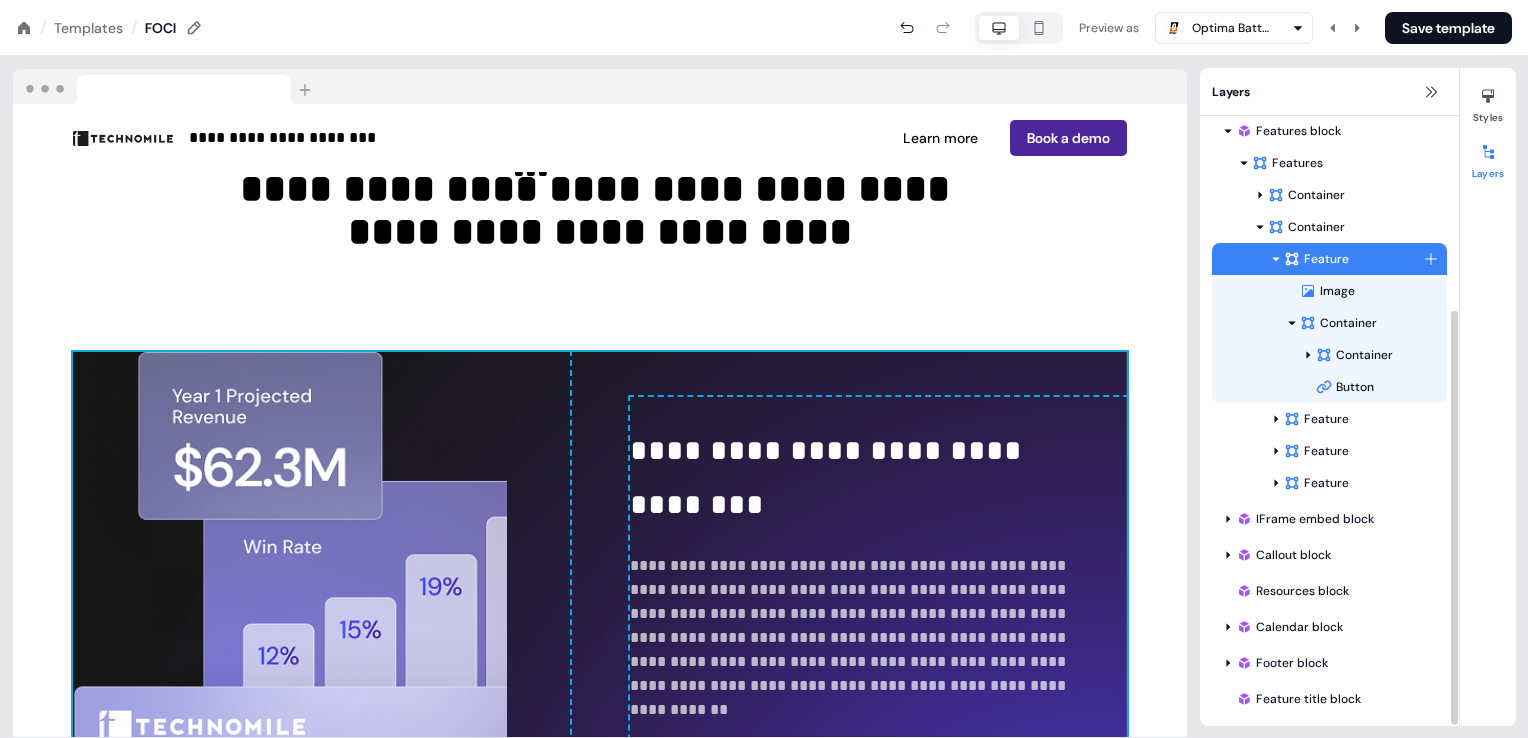 click on "Feature" at bounding box center [1353, 259] 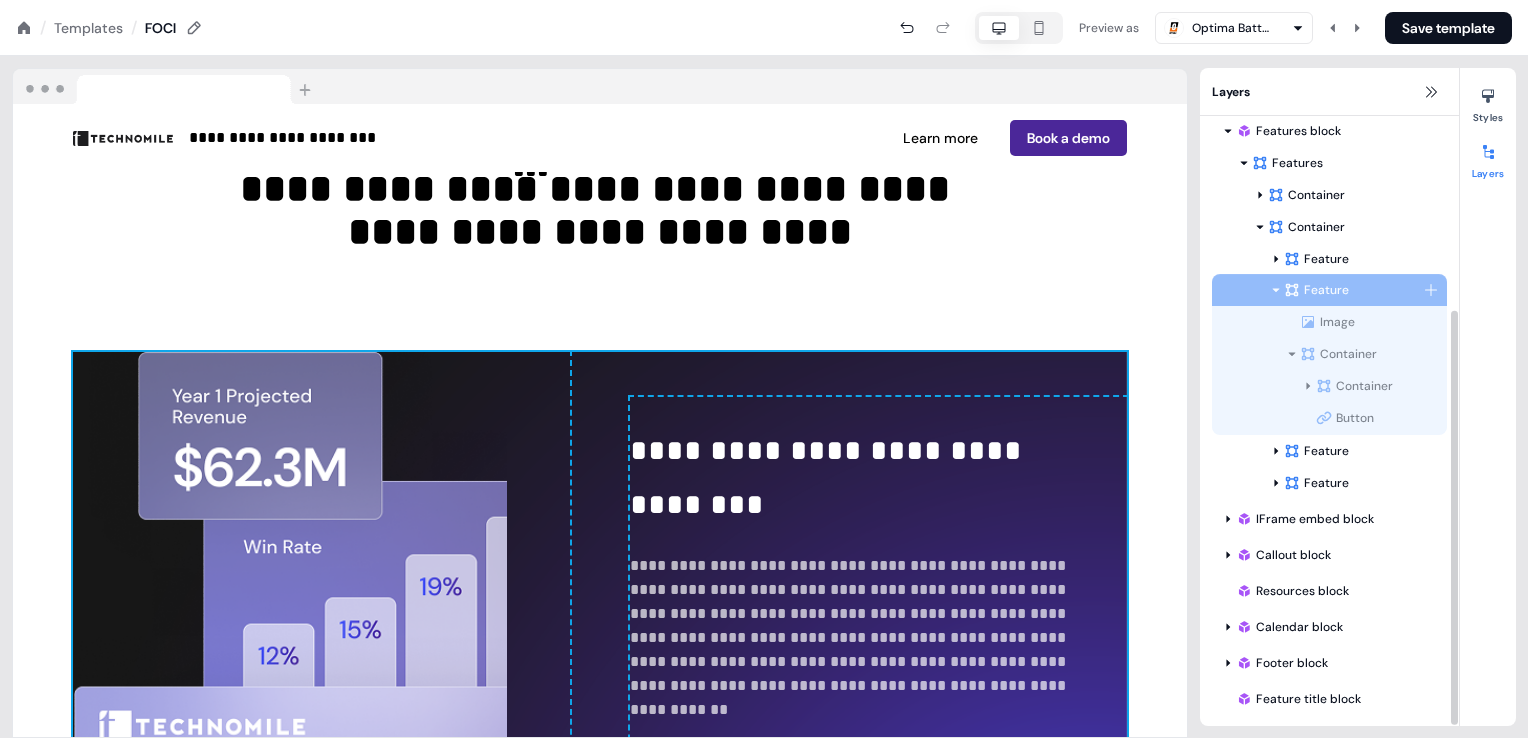 drag, startPoint x: 1364, startPoint y: 257, endPoint x: 1362, endPoint y: 331, distance: 74.02702 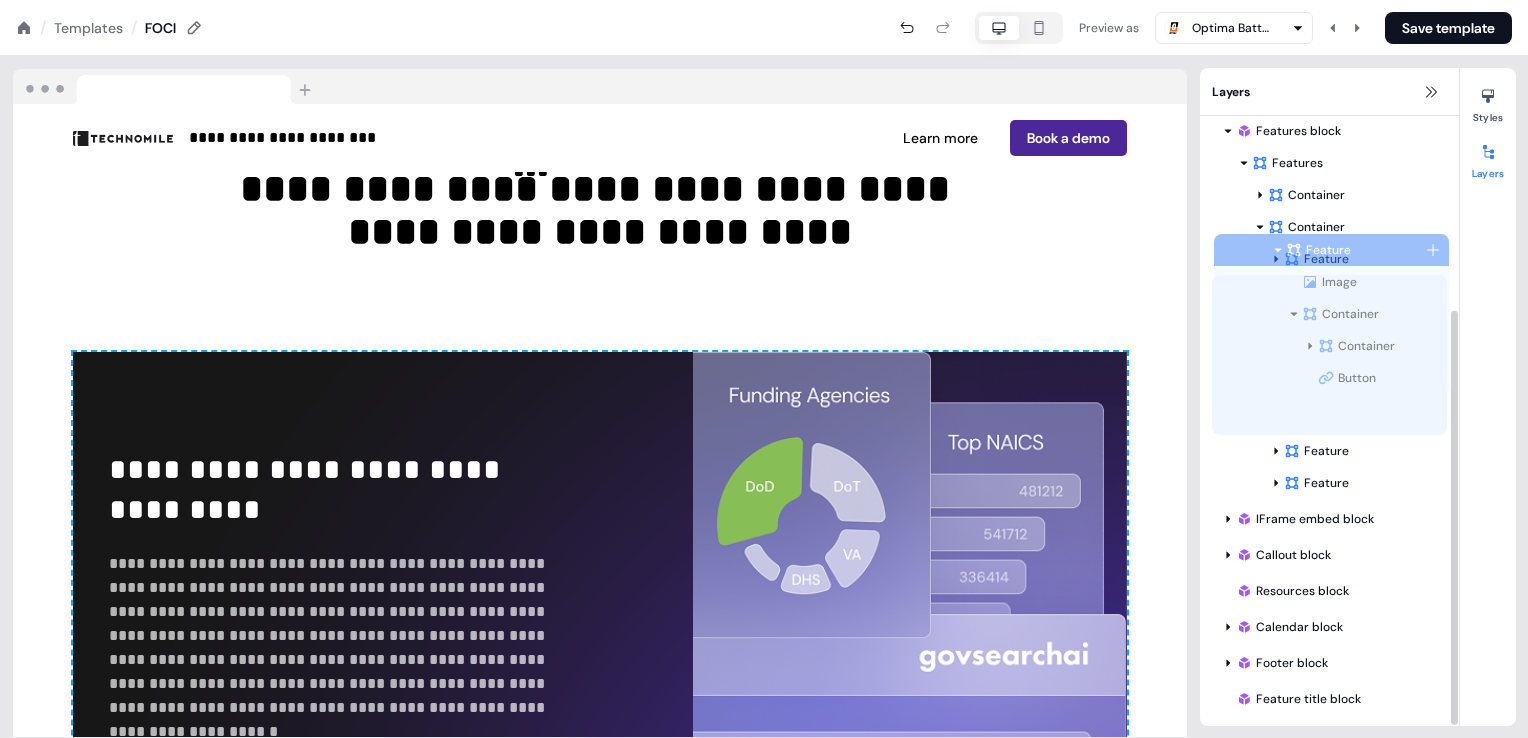 drag, startPoint x: 1352, startPoint y: 282, endPoint x: 1355, endPoint y: 242, distance: 40.112343 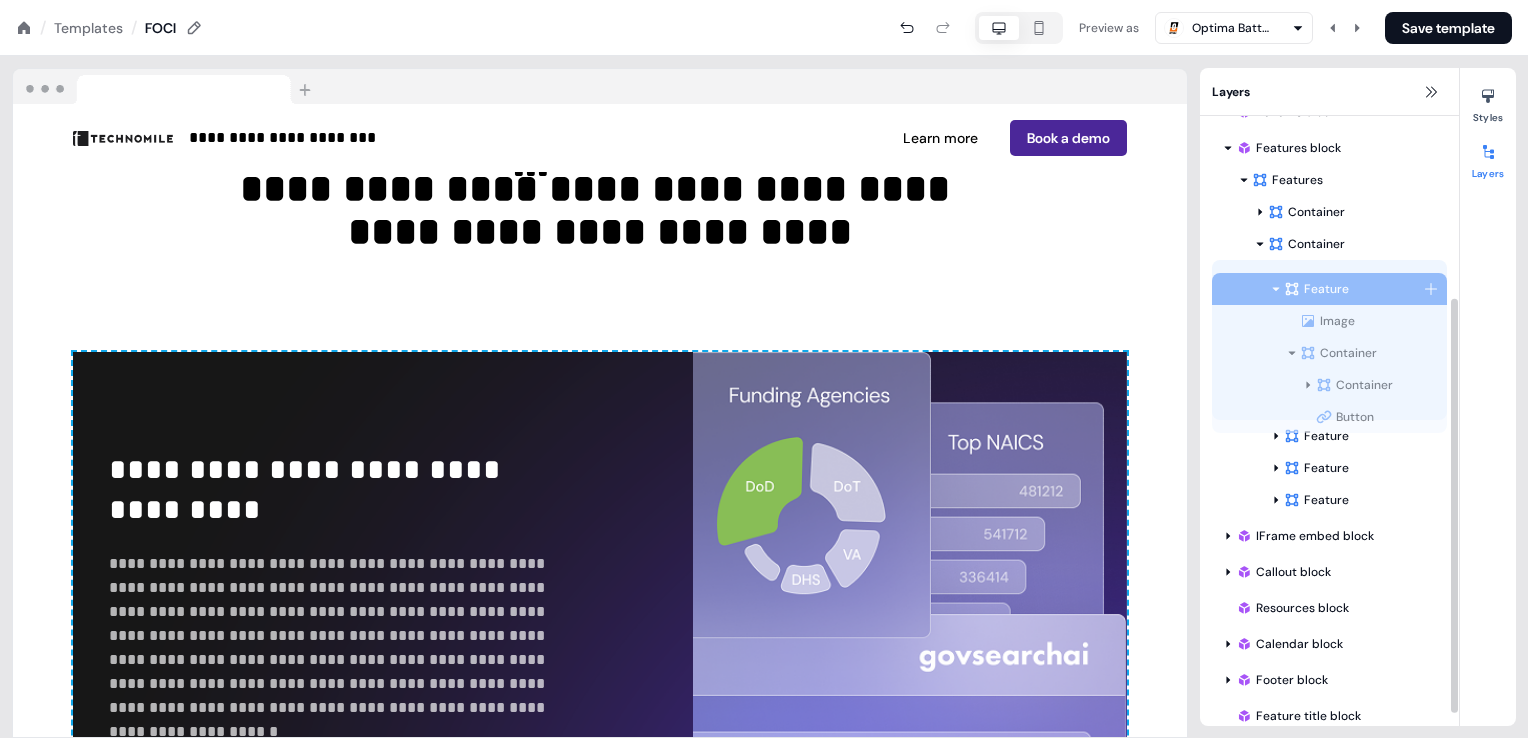 drag, startPoint x: 1347, startPoint y: 293, endPoint x: 1348, endPoint y: 230, distance: 63.007935 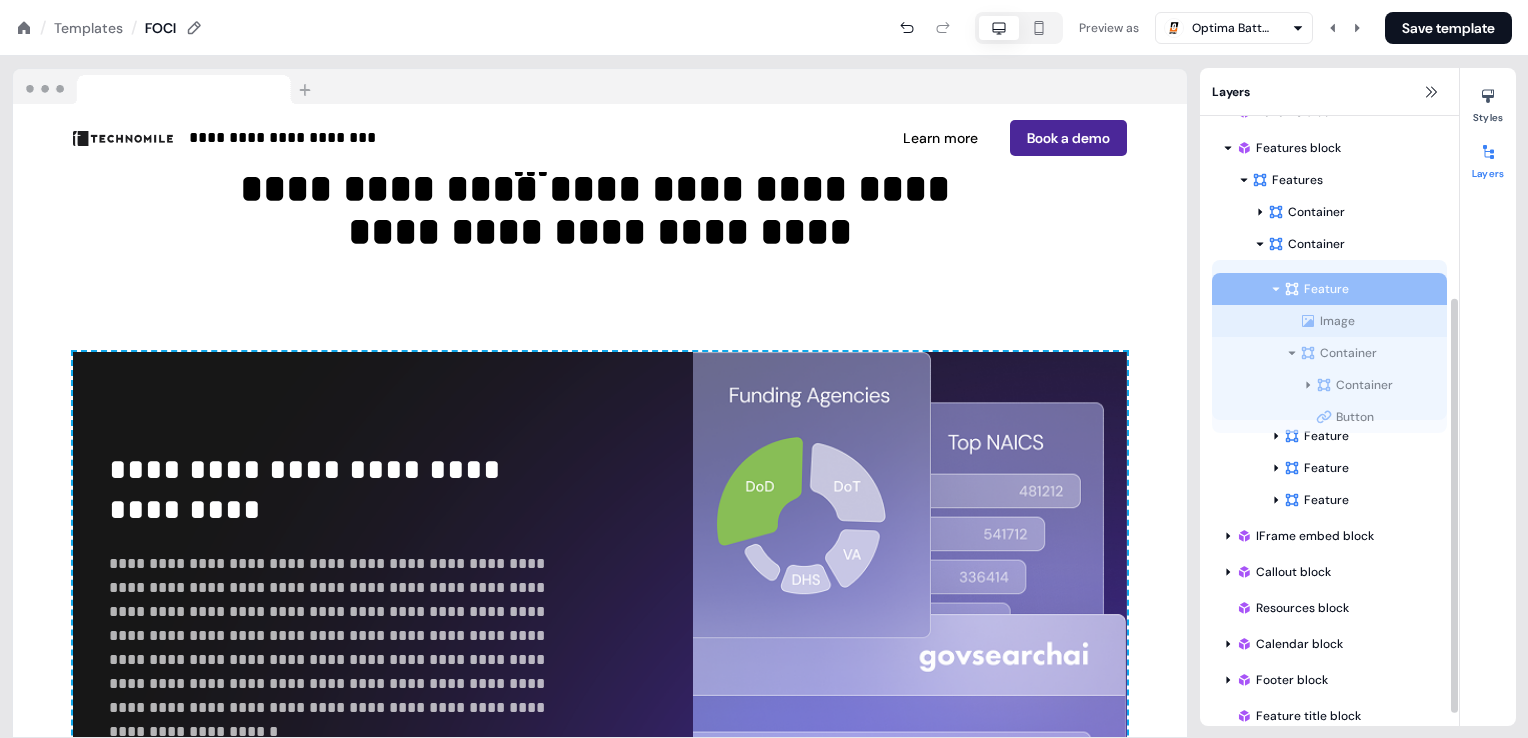 scroll, scrollTop: 254, scrollLeft: 0, axis: vertical 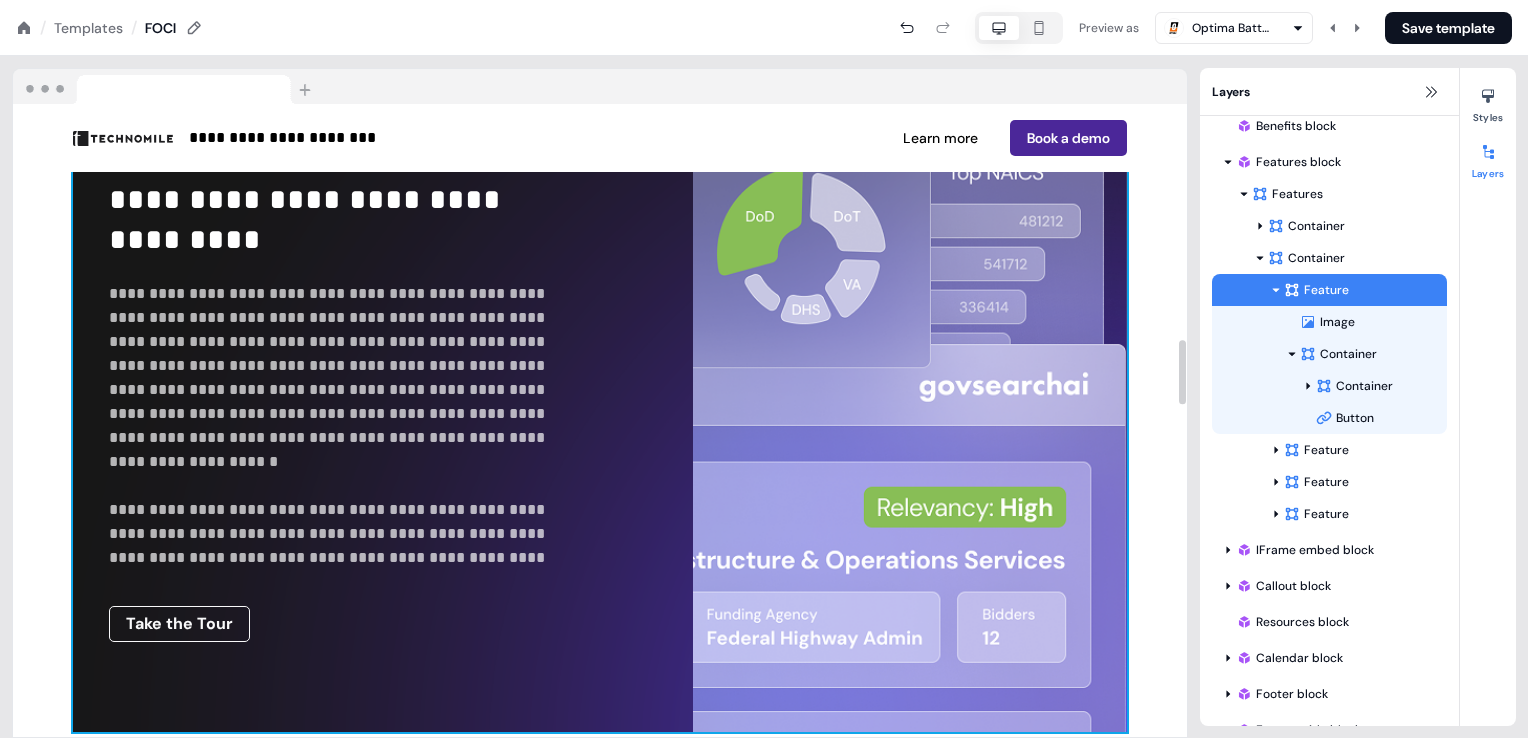 click on "**********" at bounding box center (600, 407) 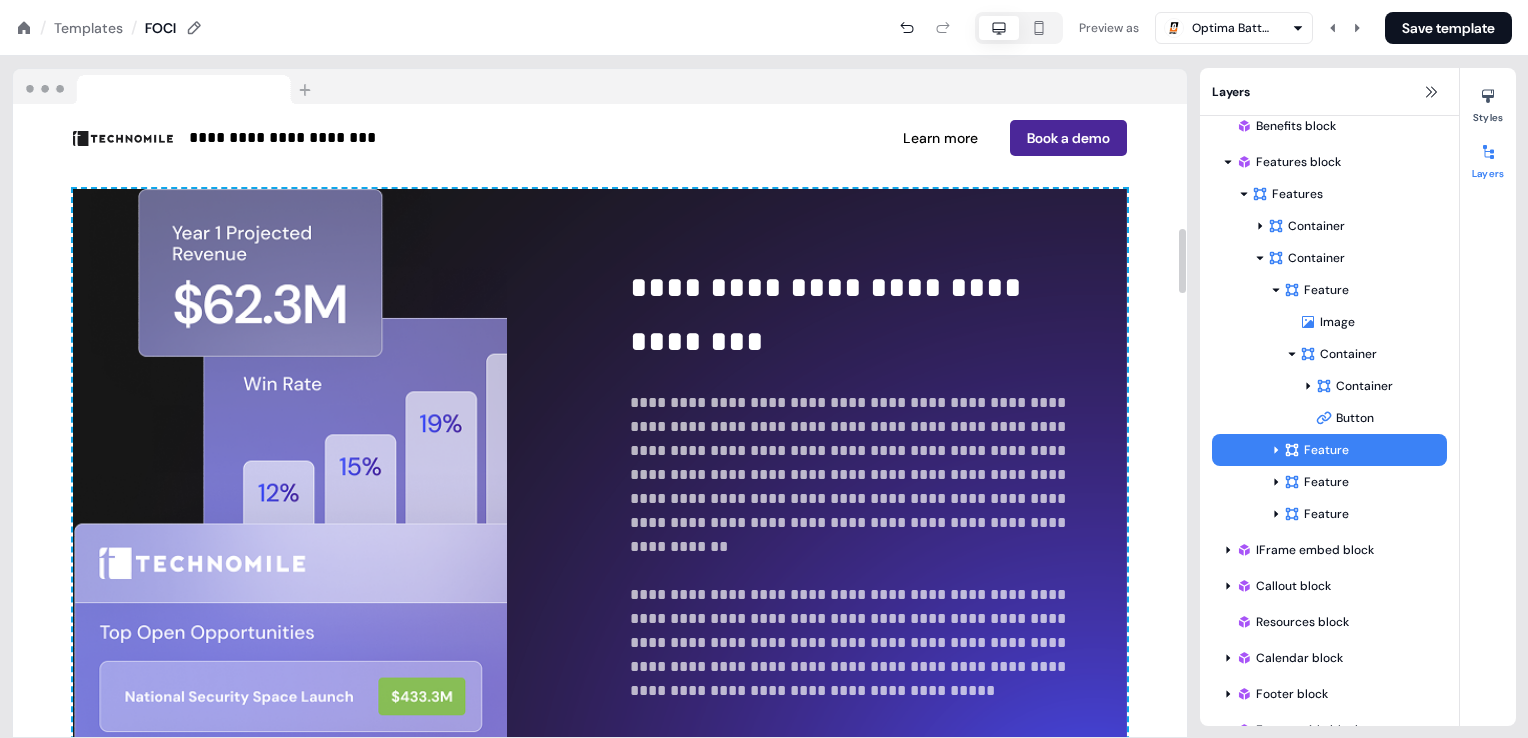 scroll, scrollTop: 1200, scrollLeft: 0, axis: vertical 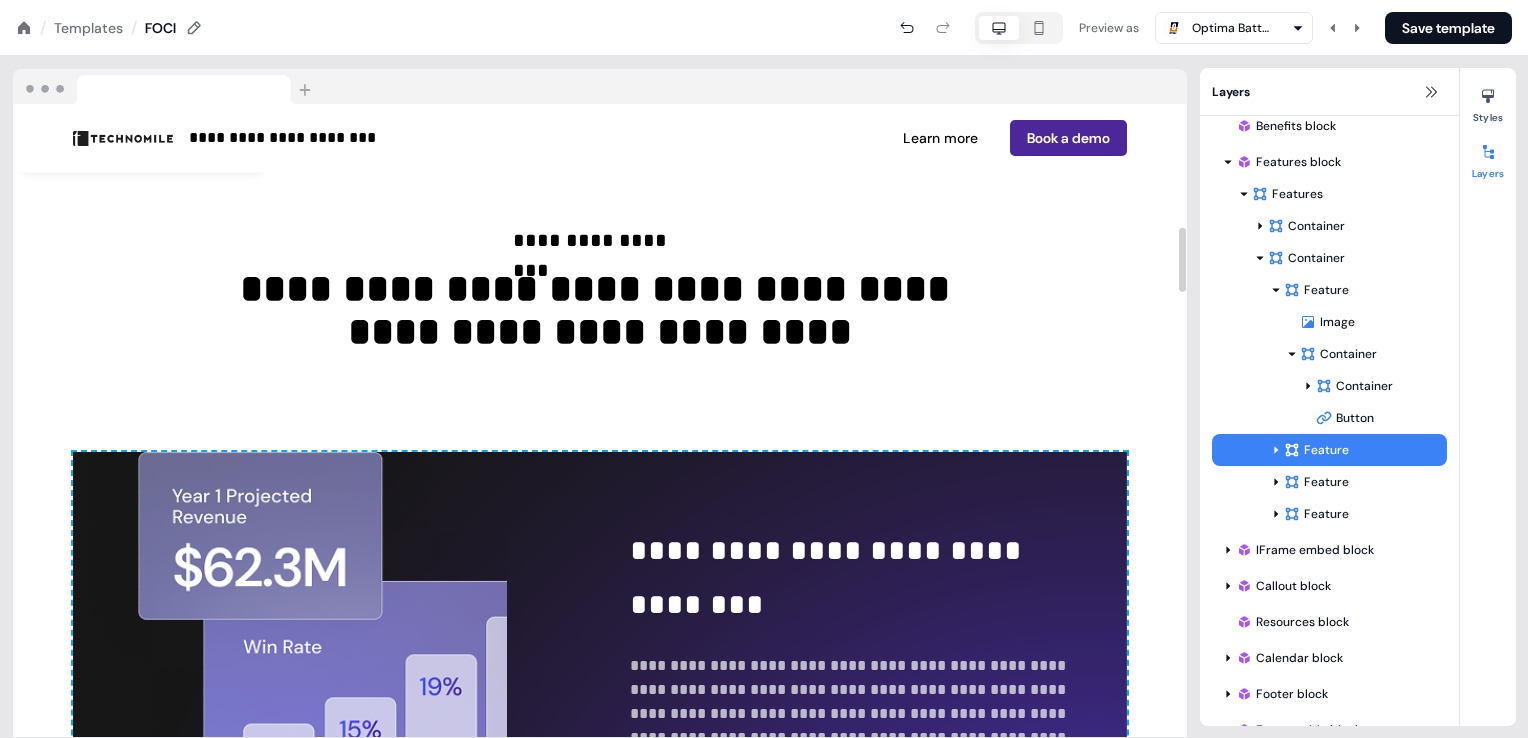 click on "**********" at bounding box center (600, 777) 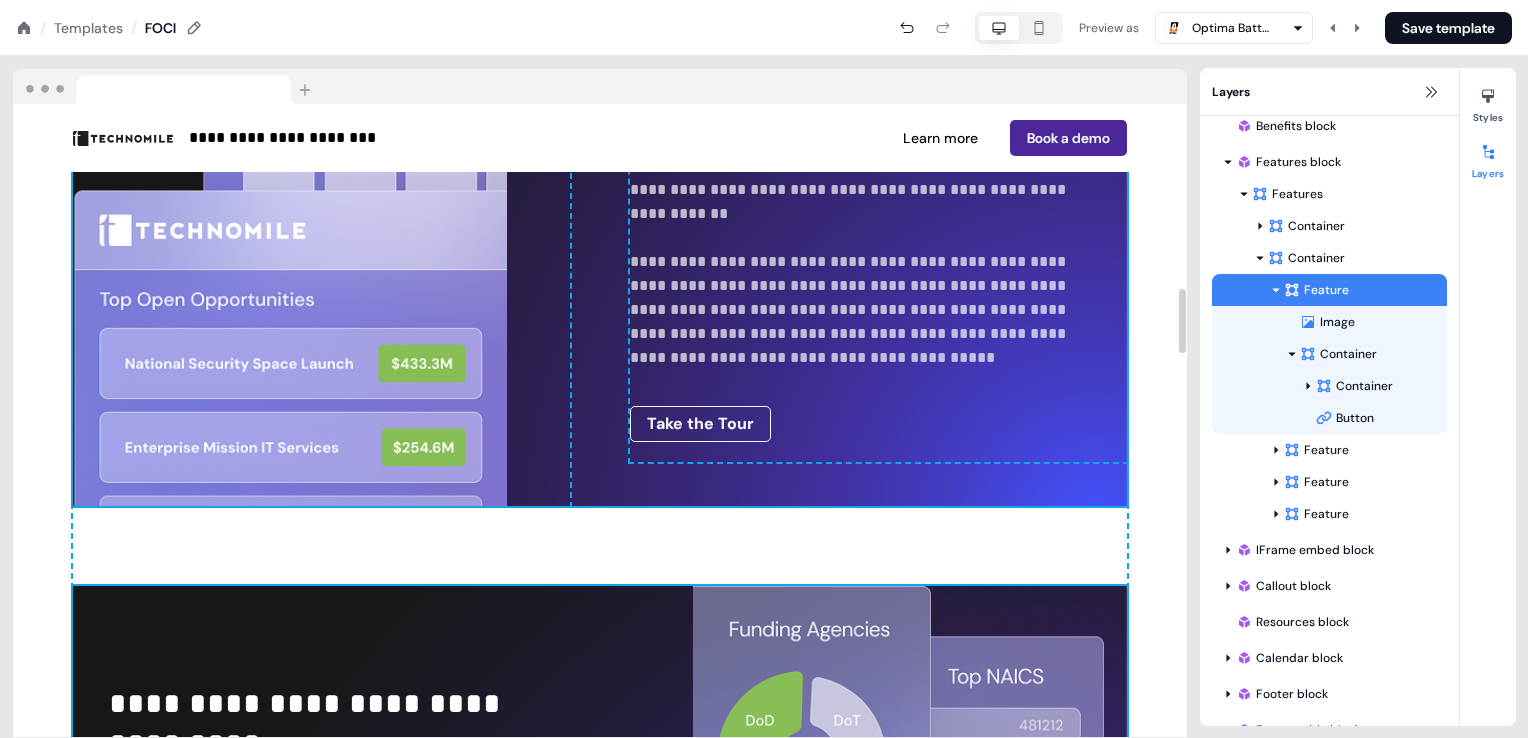 scroll, scrollTop: 1800, scrollLeft: 0, axis: vertical 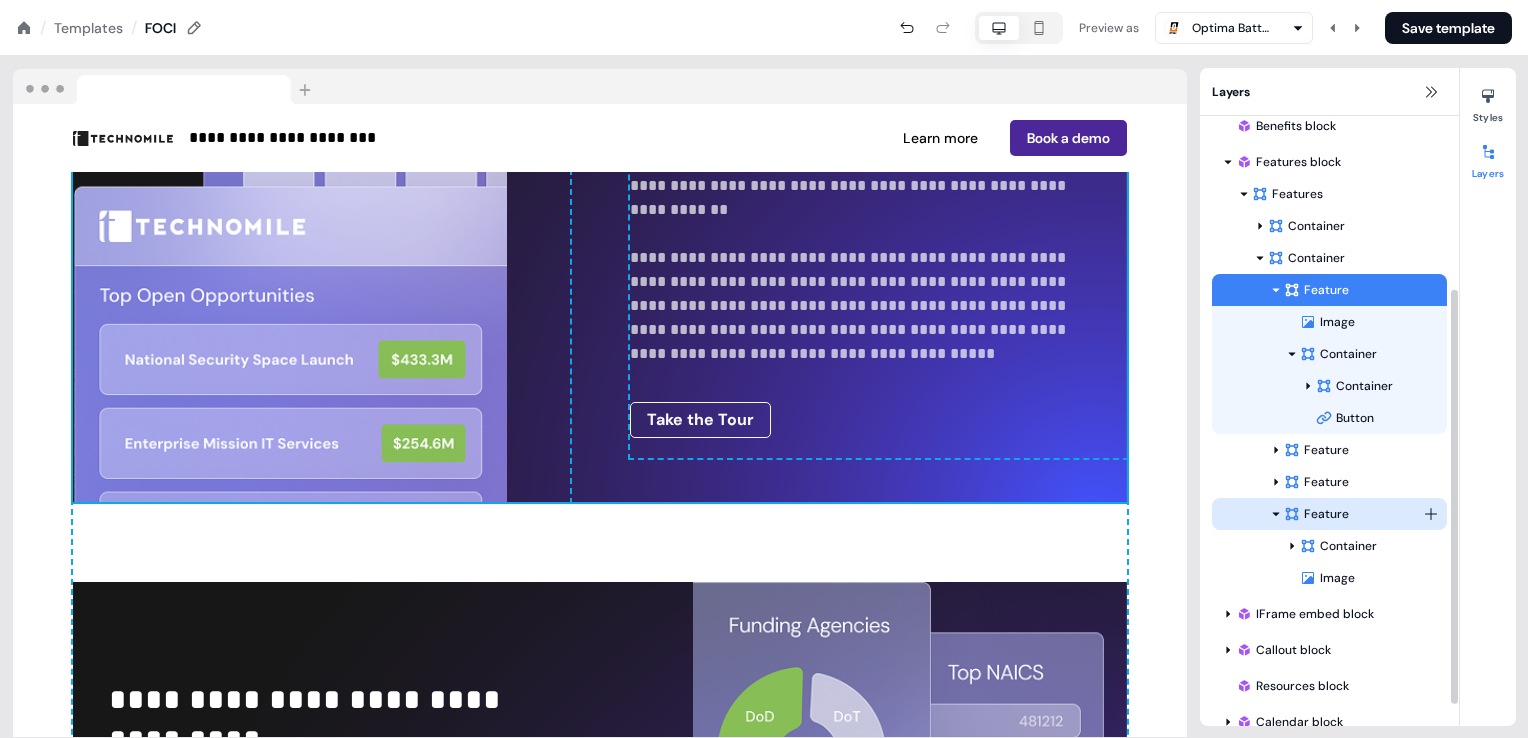 click 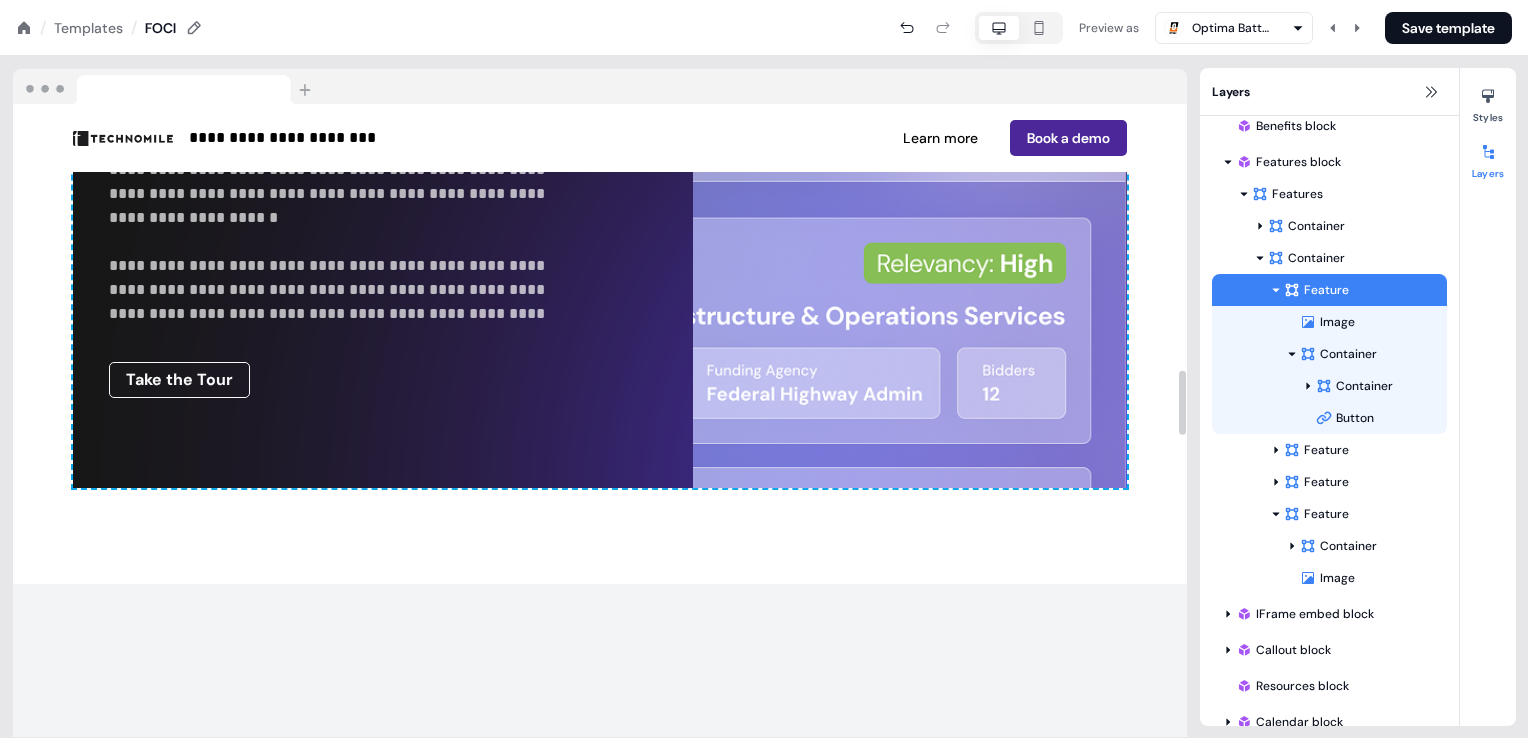 scroll, scrollTop: 2600, scrollLeft: 0, axis: vertical 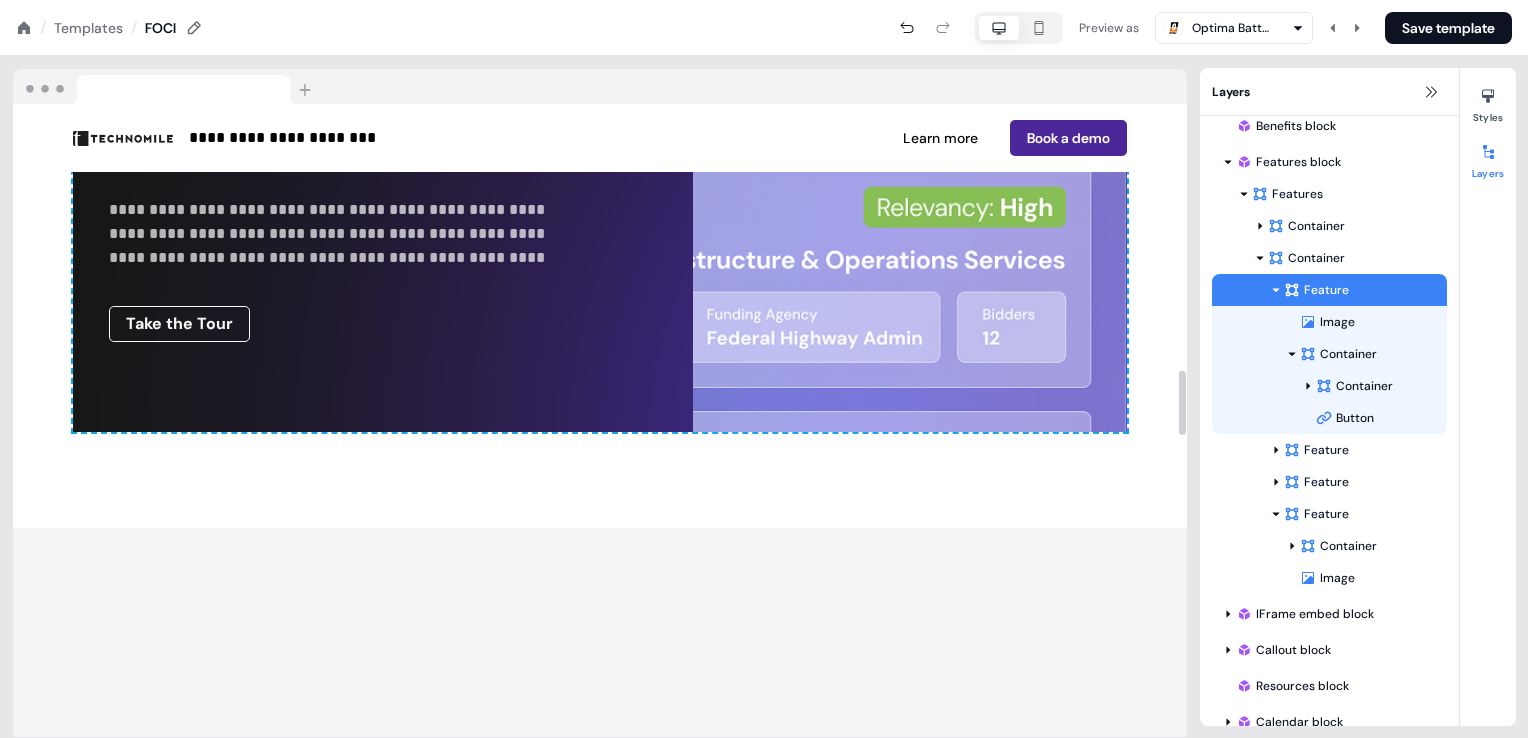 click on "**********" at bounding box center (600, 107) 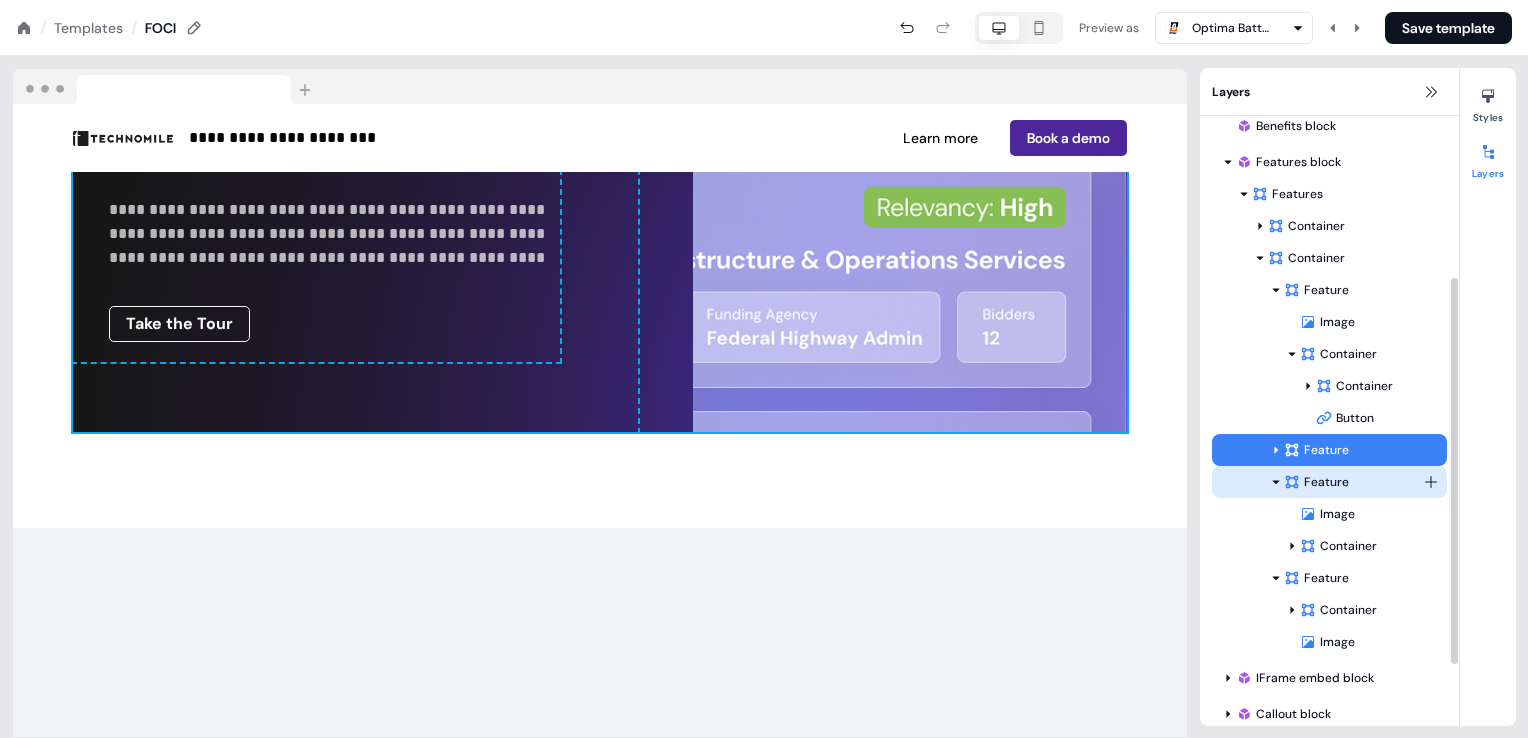 click 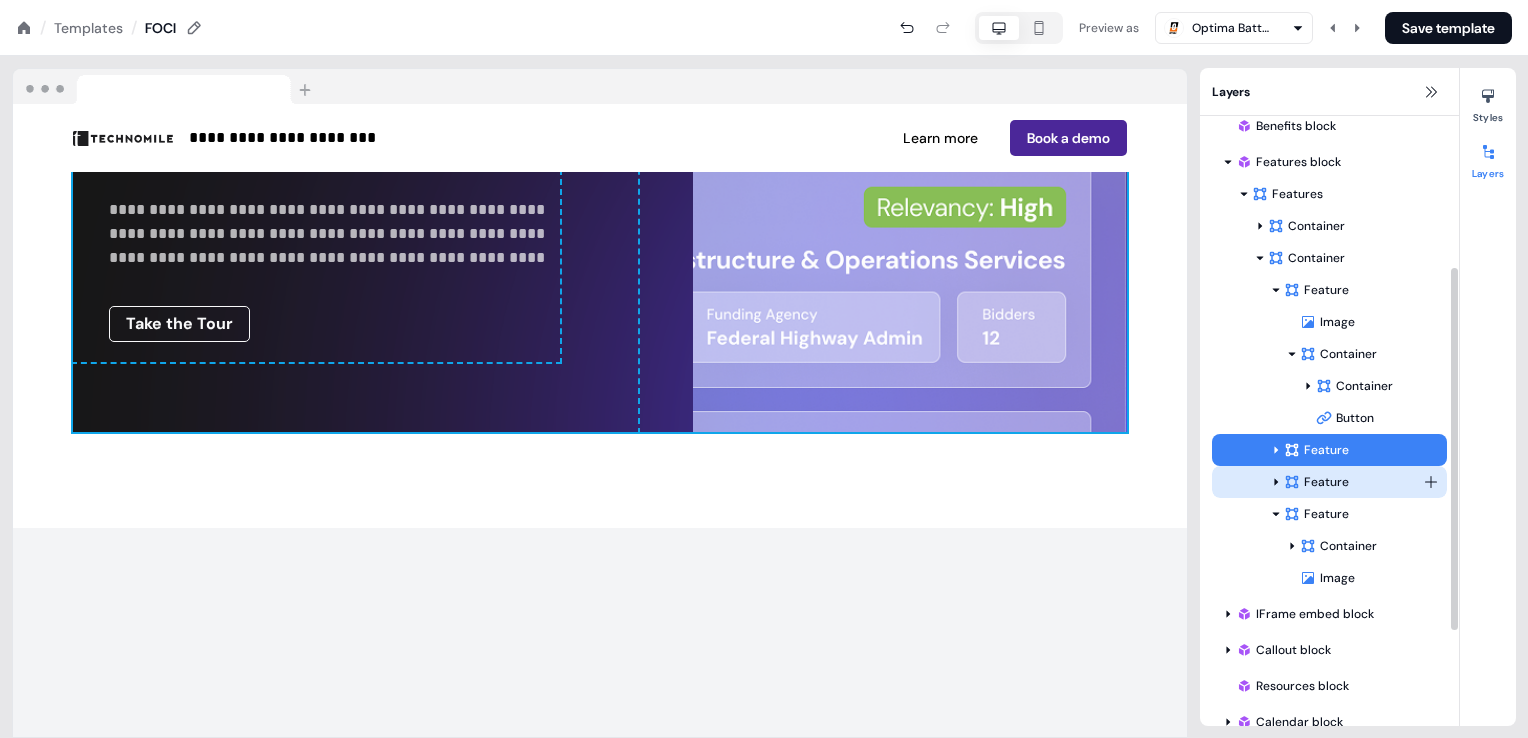 click 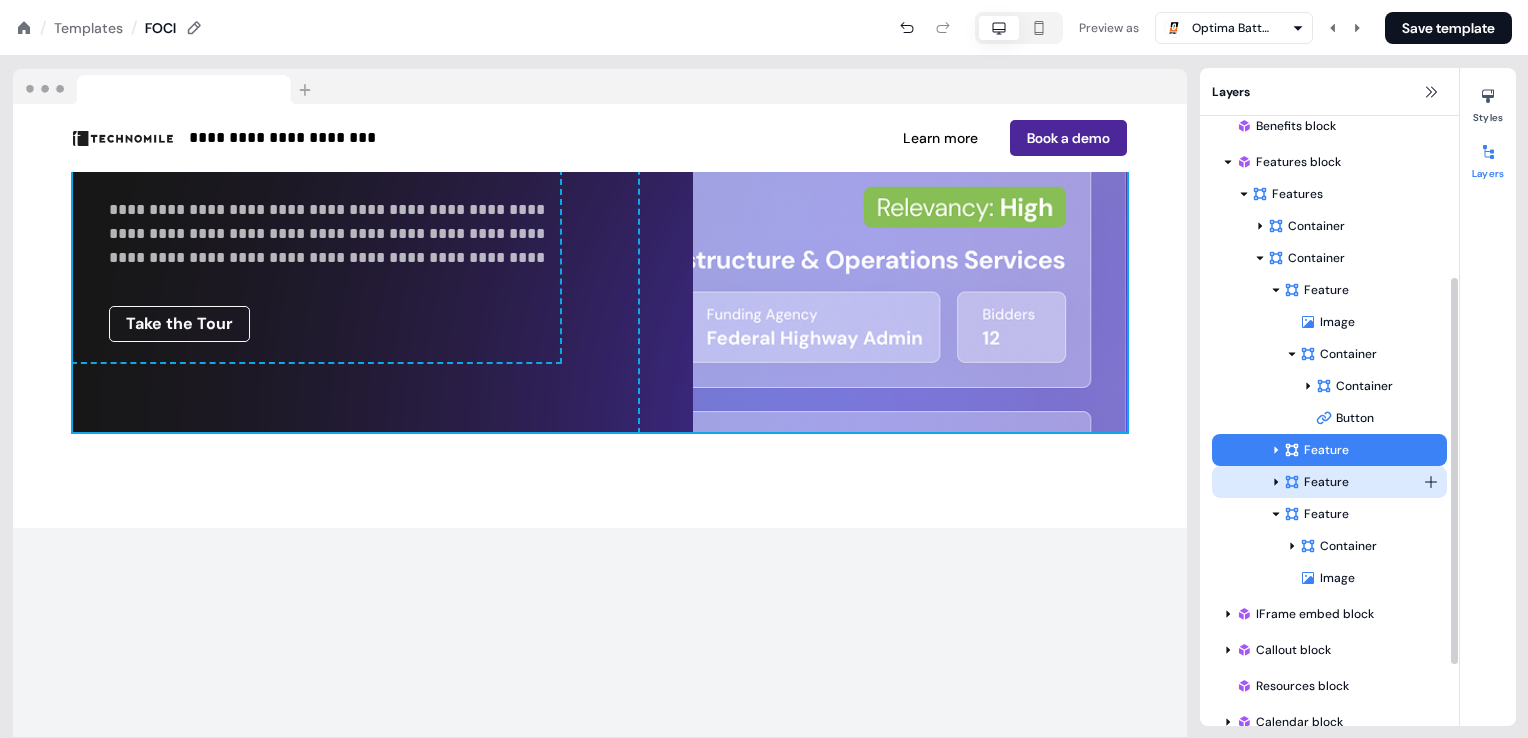 click 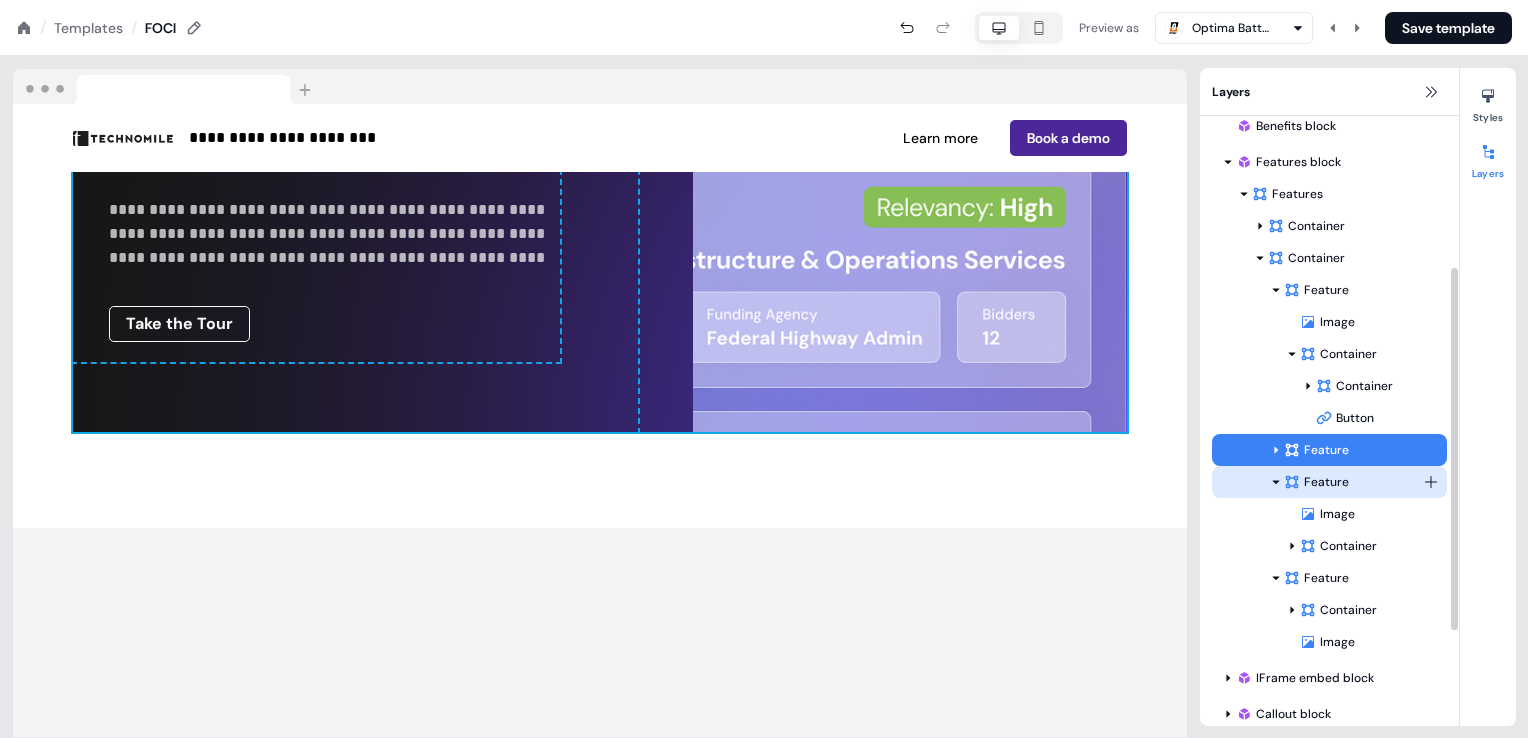 click 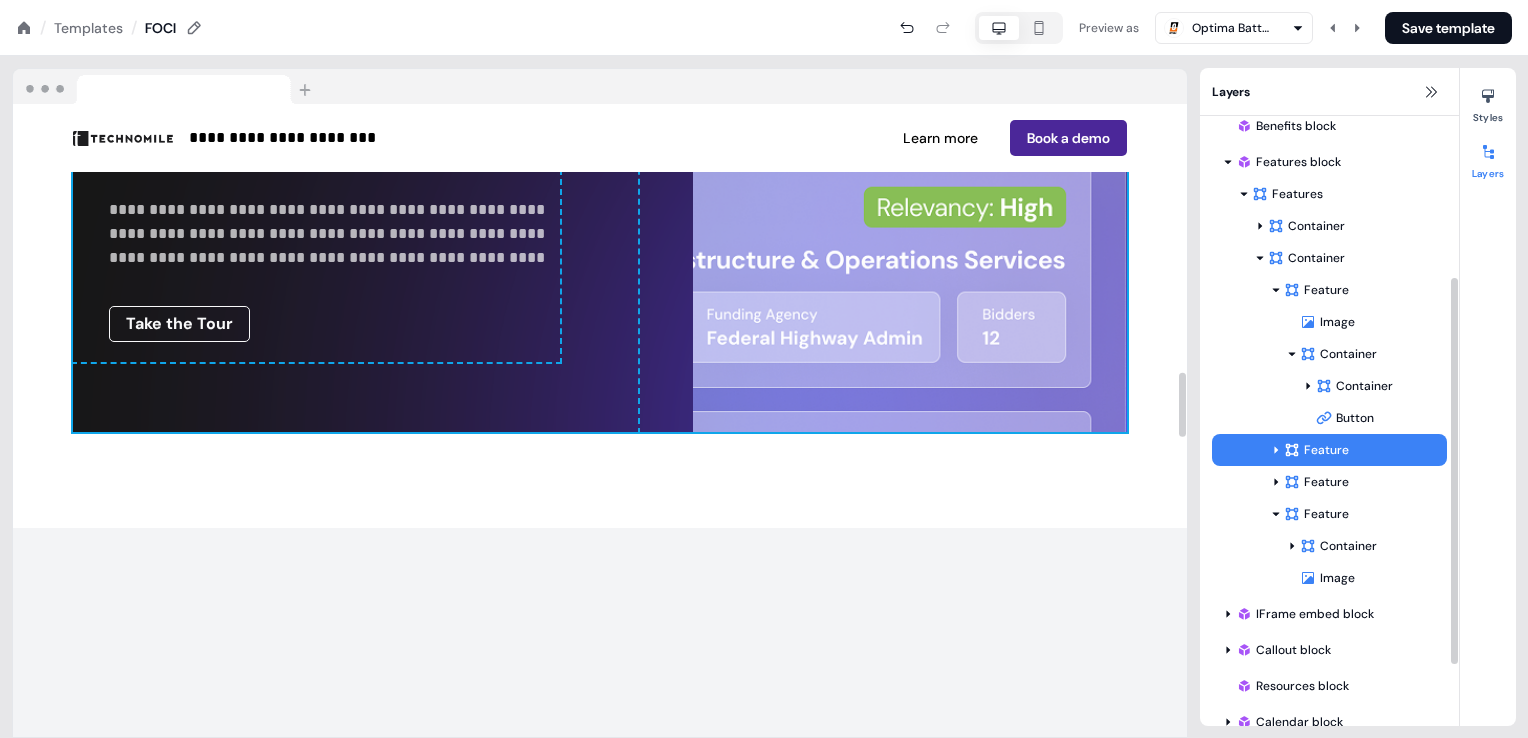 scroll, scrollTop: 3000, scrollLeft: 0, axis: vertical 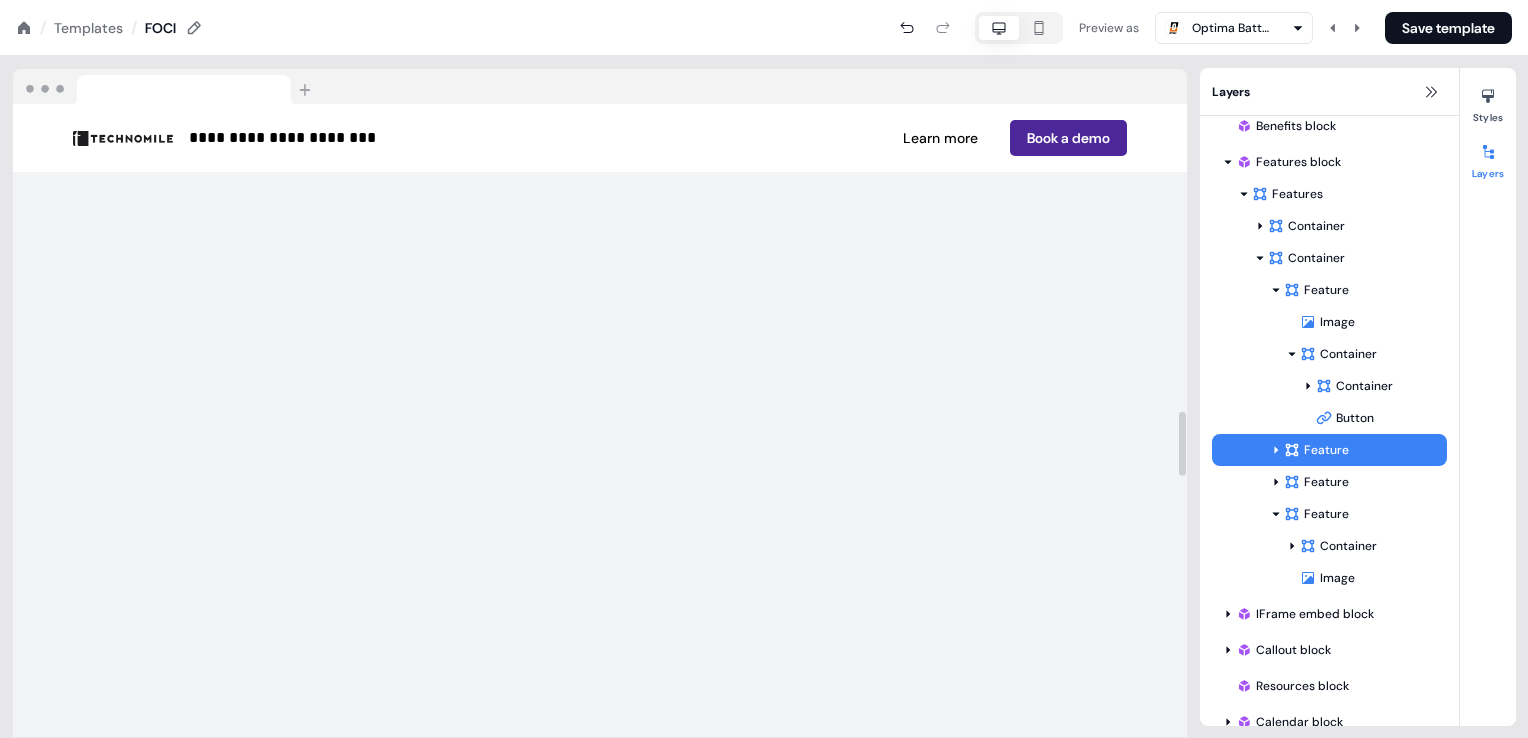 click at bounding box center [600, 1083] 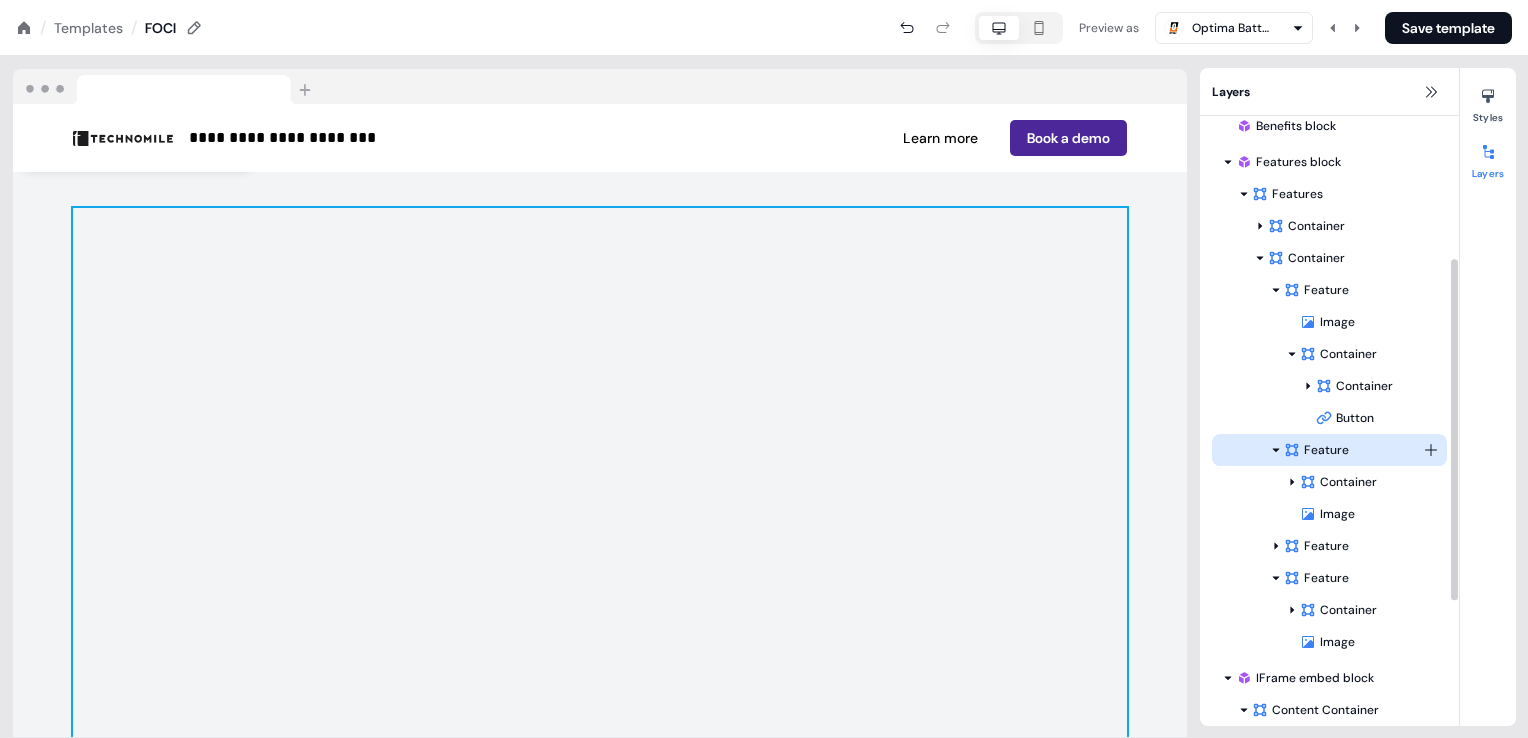 click 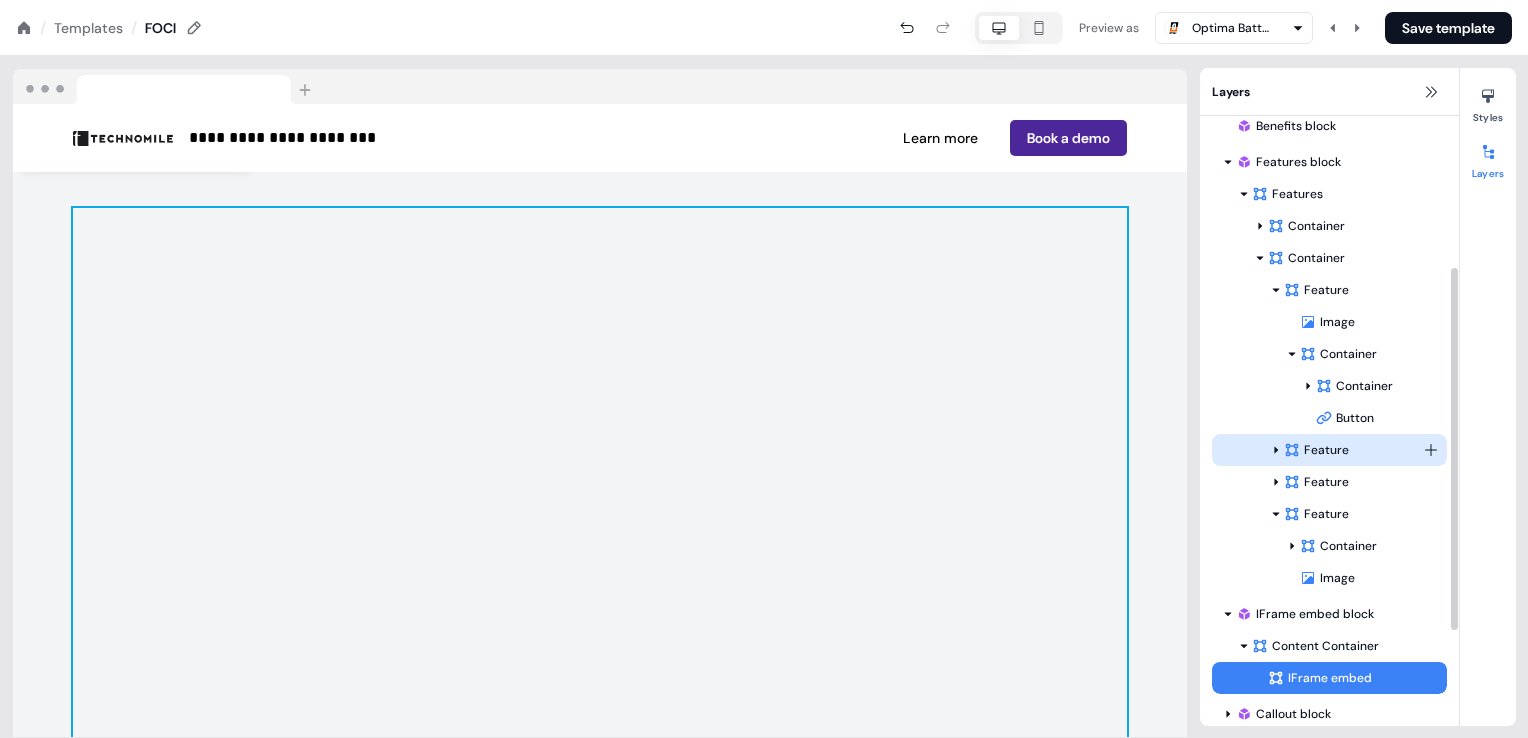 click 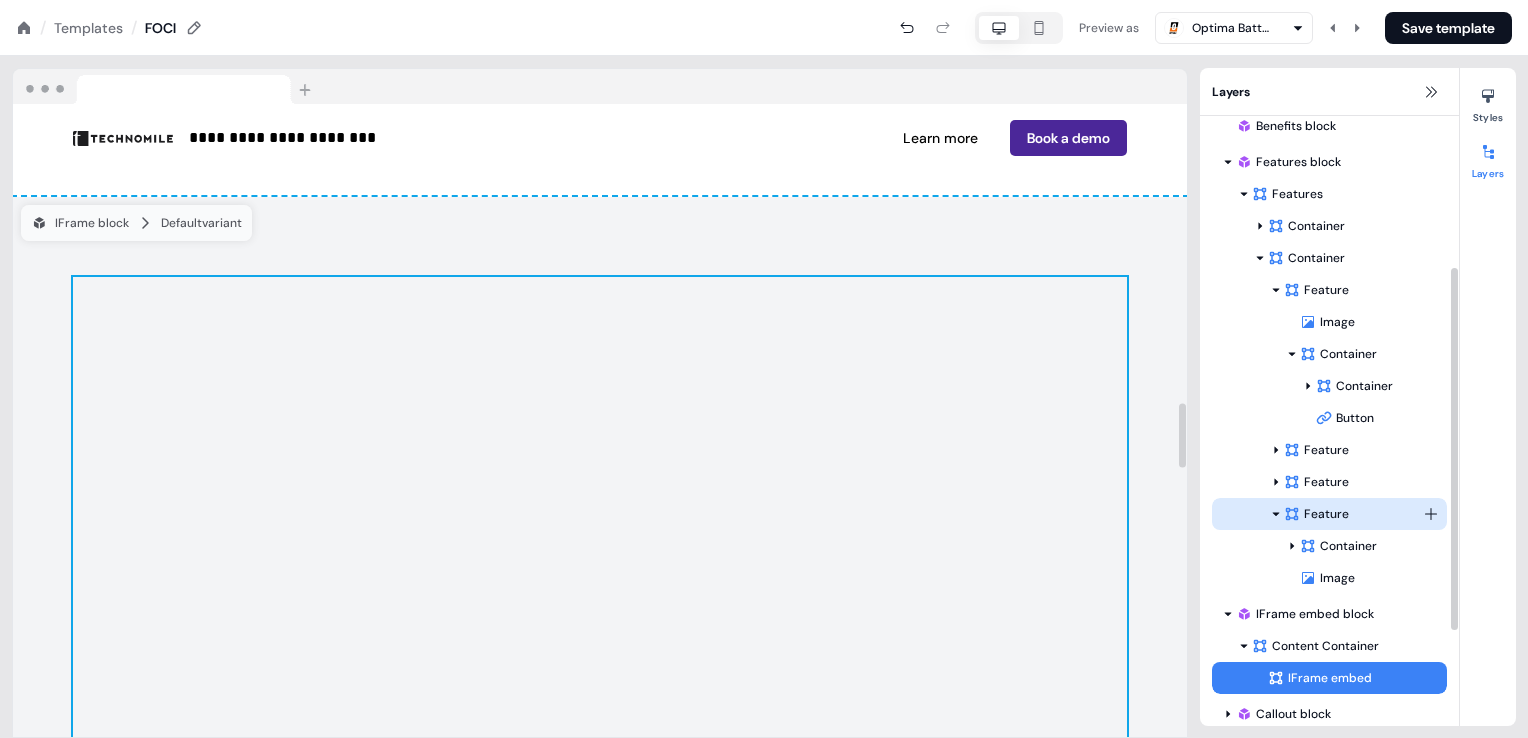 scroll, scrollTop: 2900, scrollLeft: 0, axis: vertical 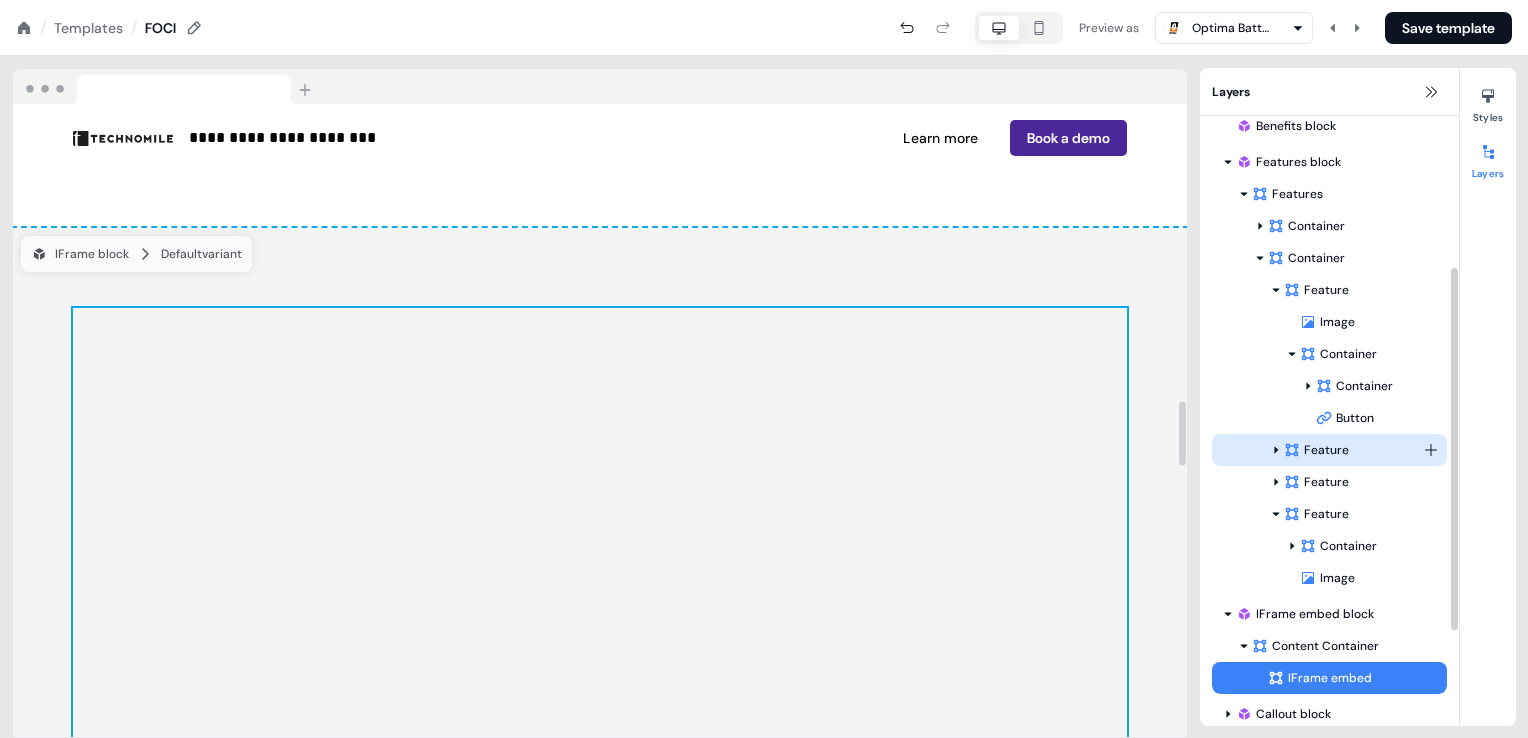 click 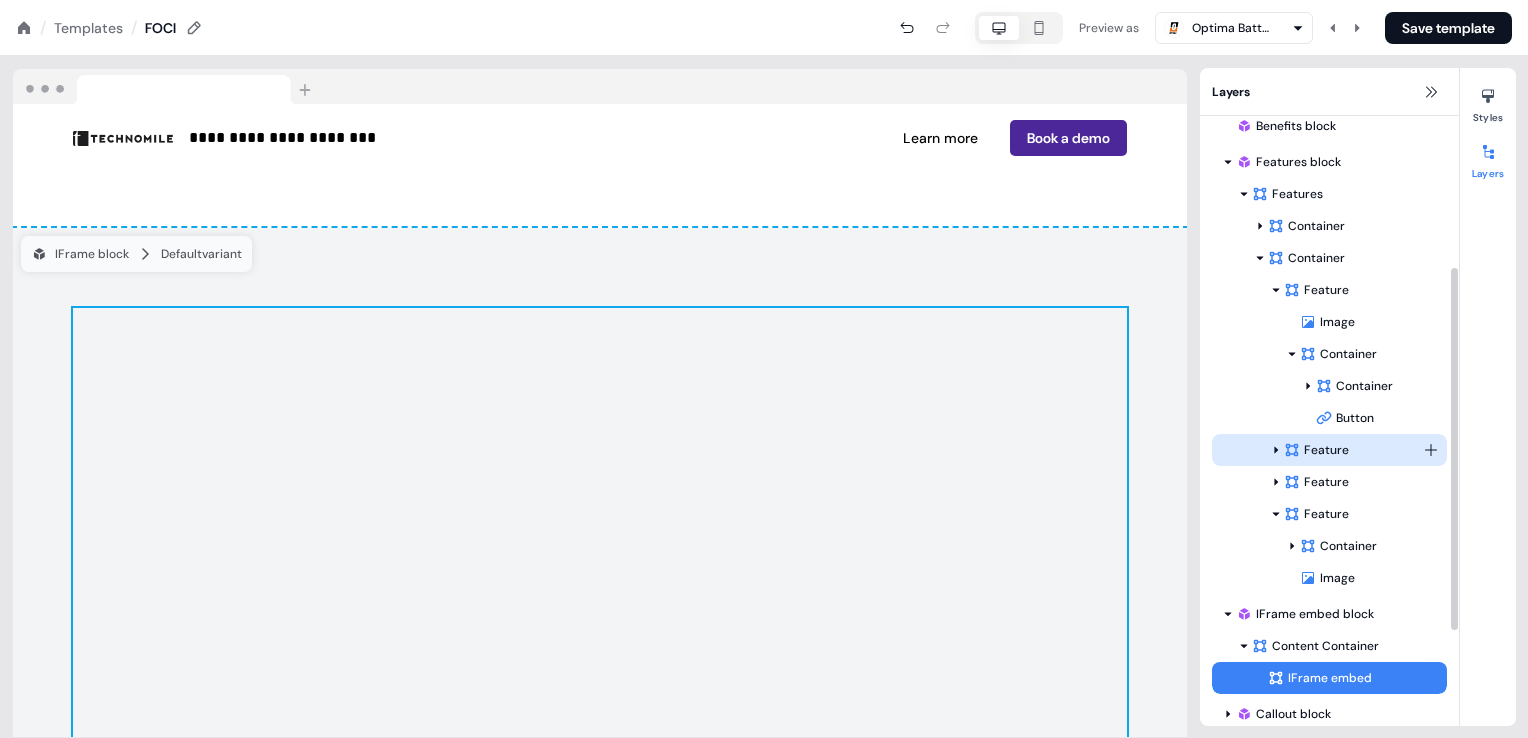 click 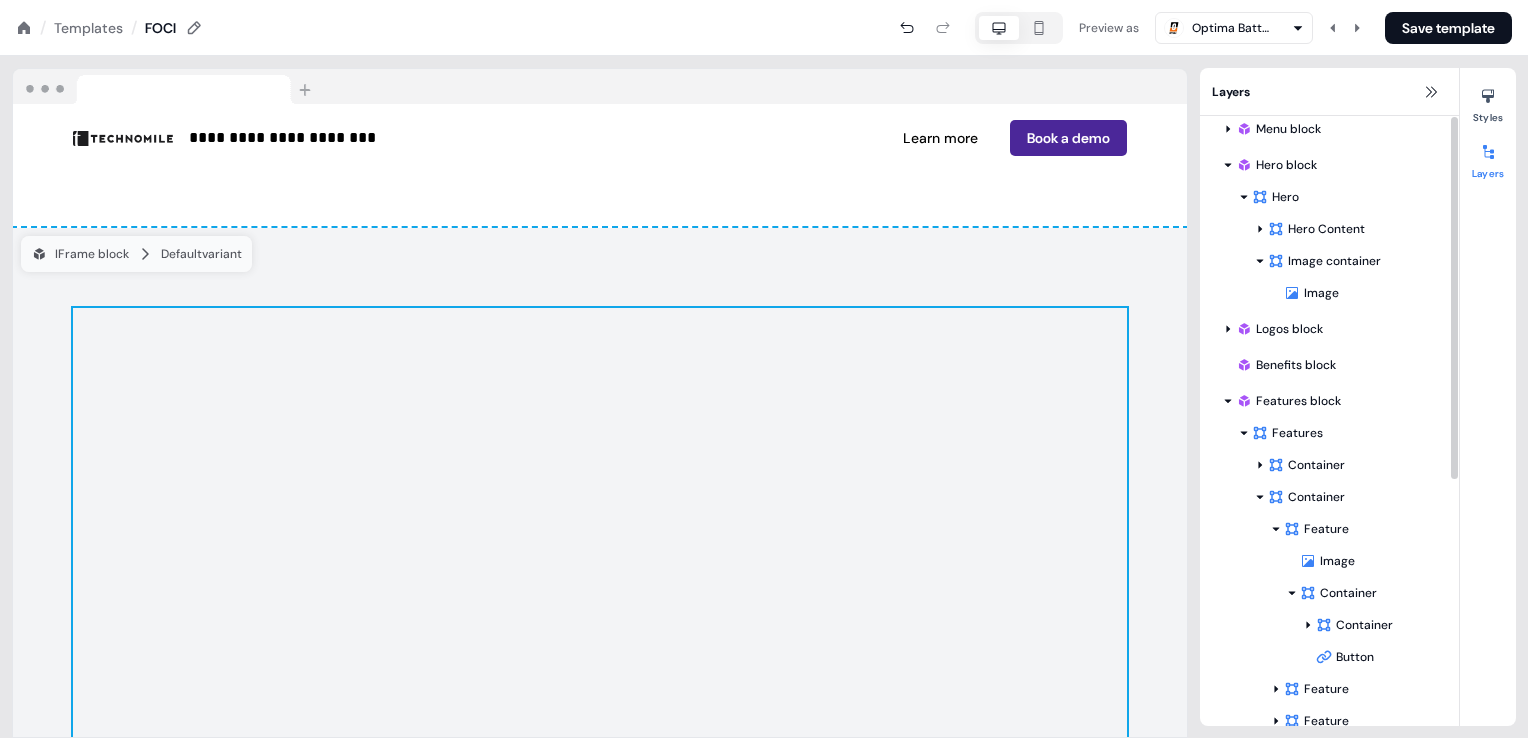scroll, scrollTop: 0, scrollLeft: 0, axis: both 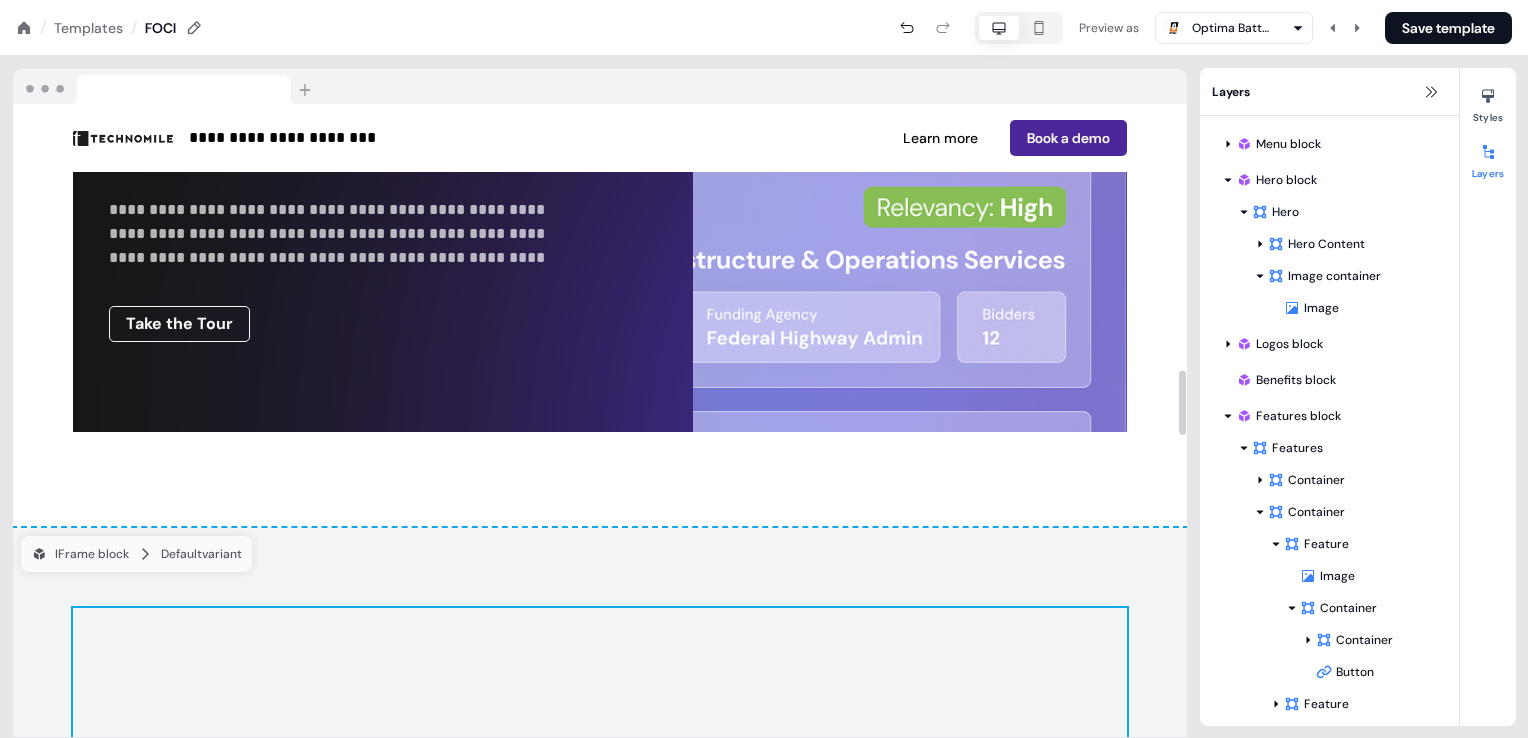 click at bounding box center (883, 107) 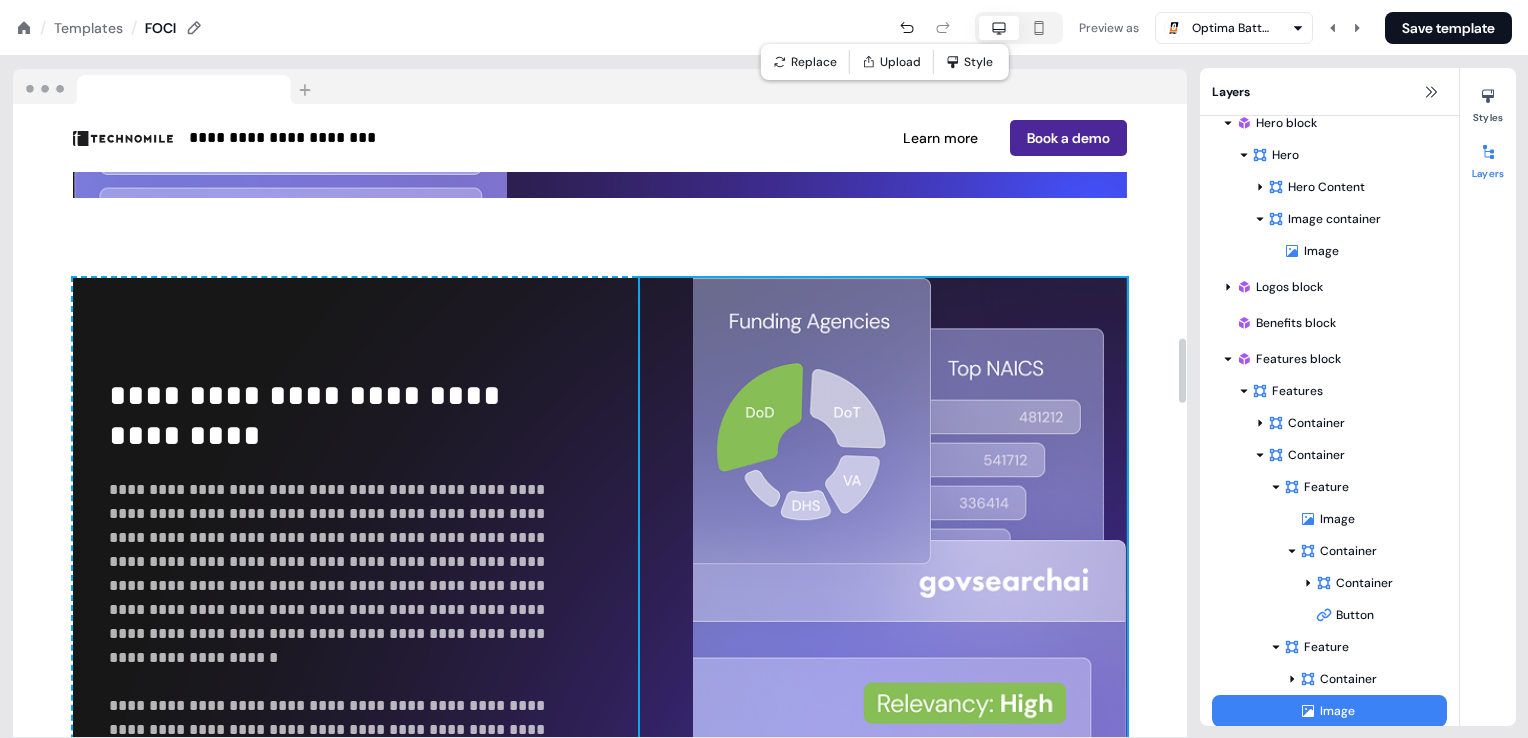 scroll, scrollTop: 2100, scrollLeft: 0, axis: vertical 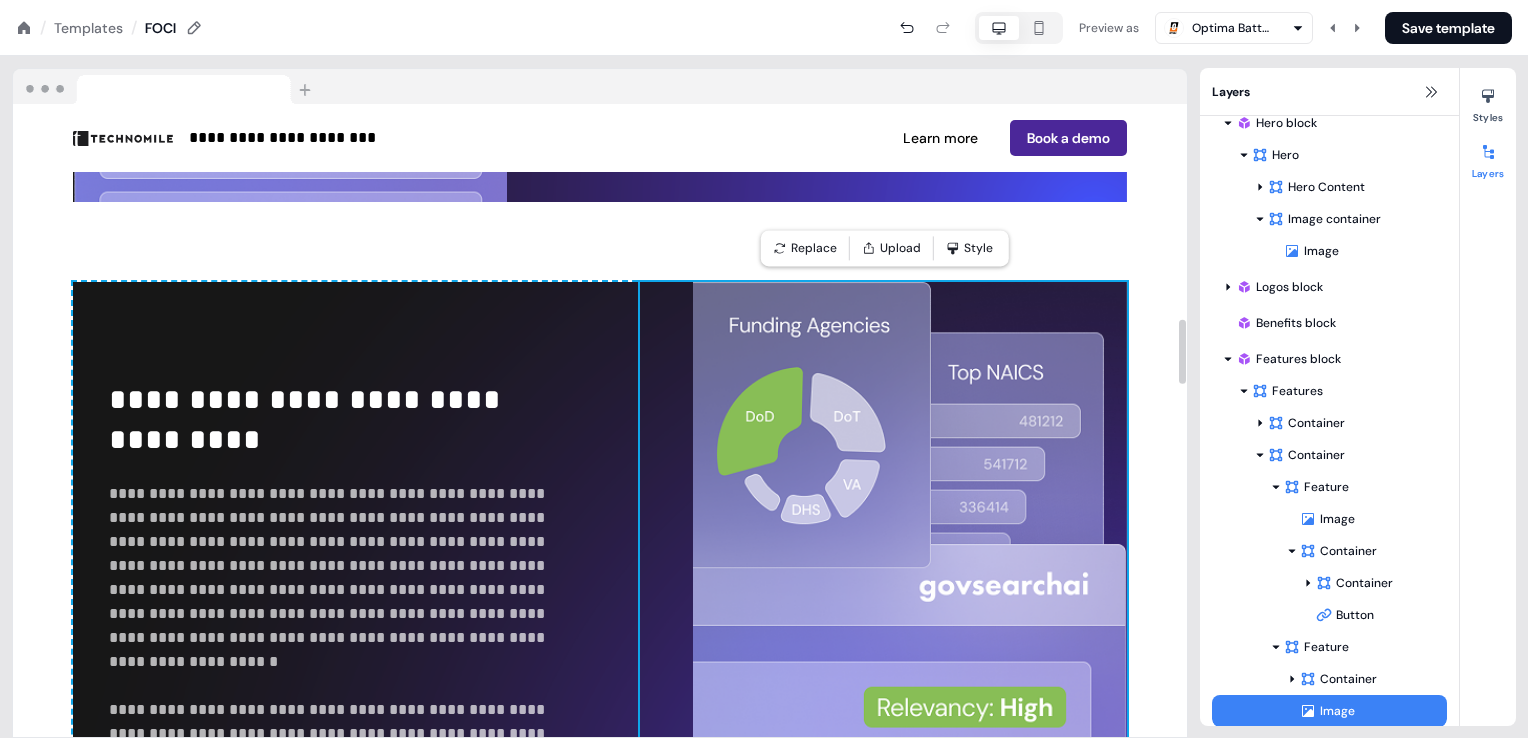 click at bounding box center [883, 607] 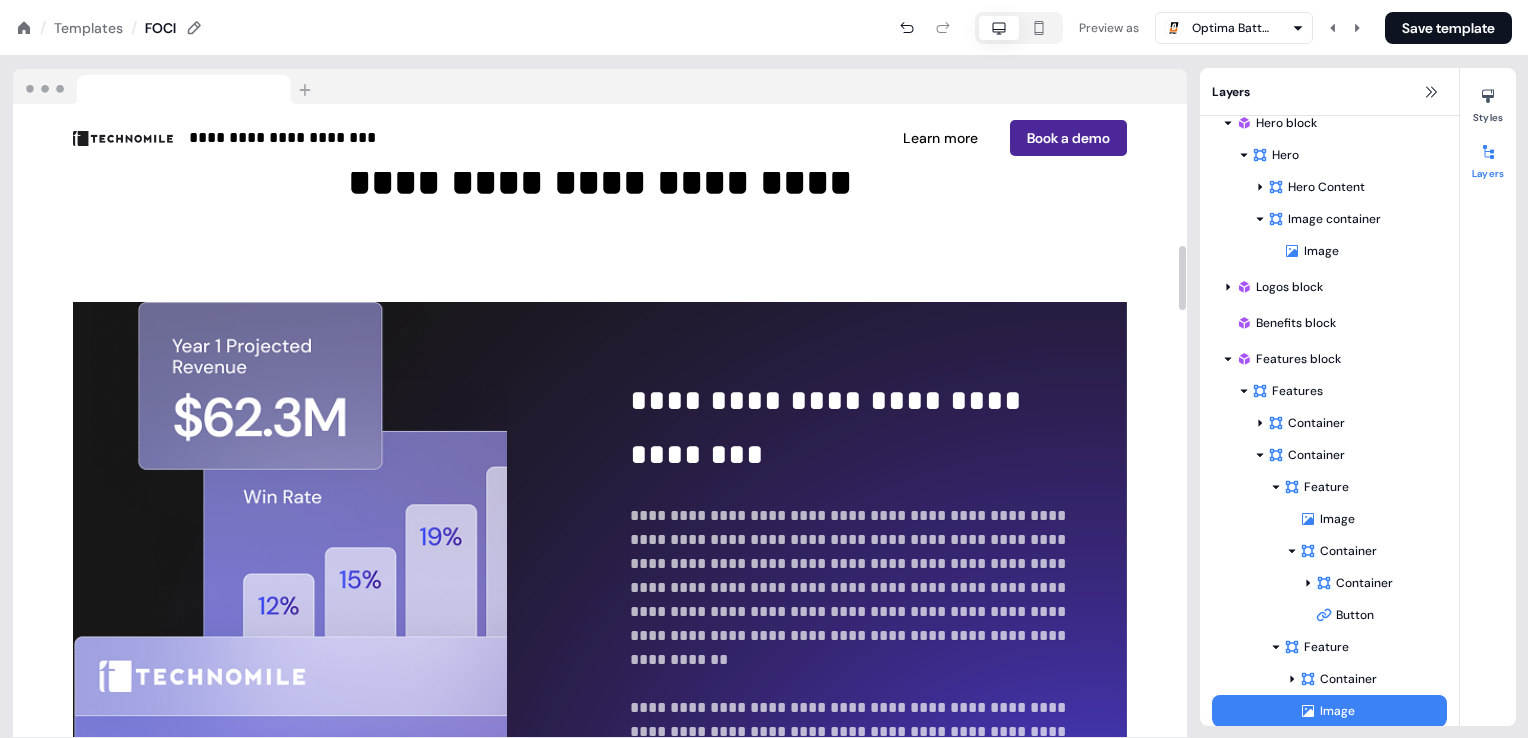 scroll, scrollTop: 1300, scrollLeft: 0, axis: vertical 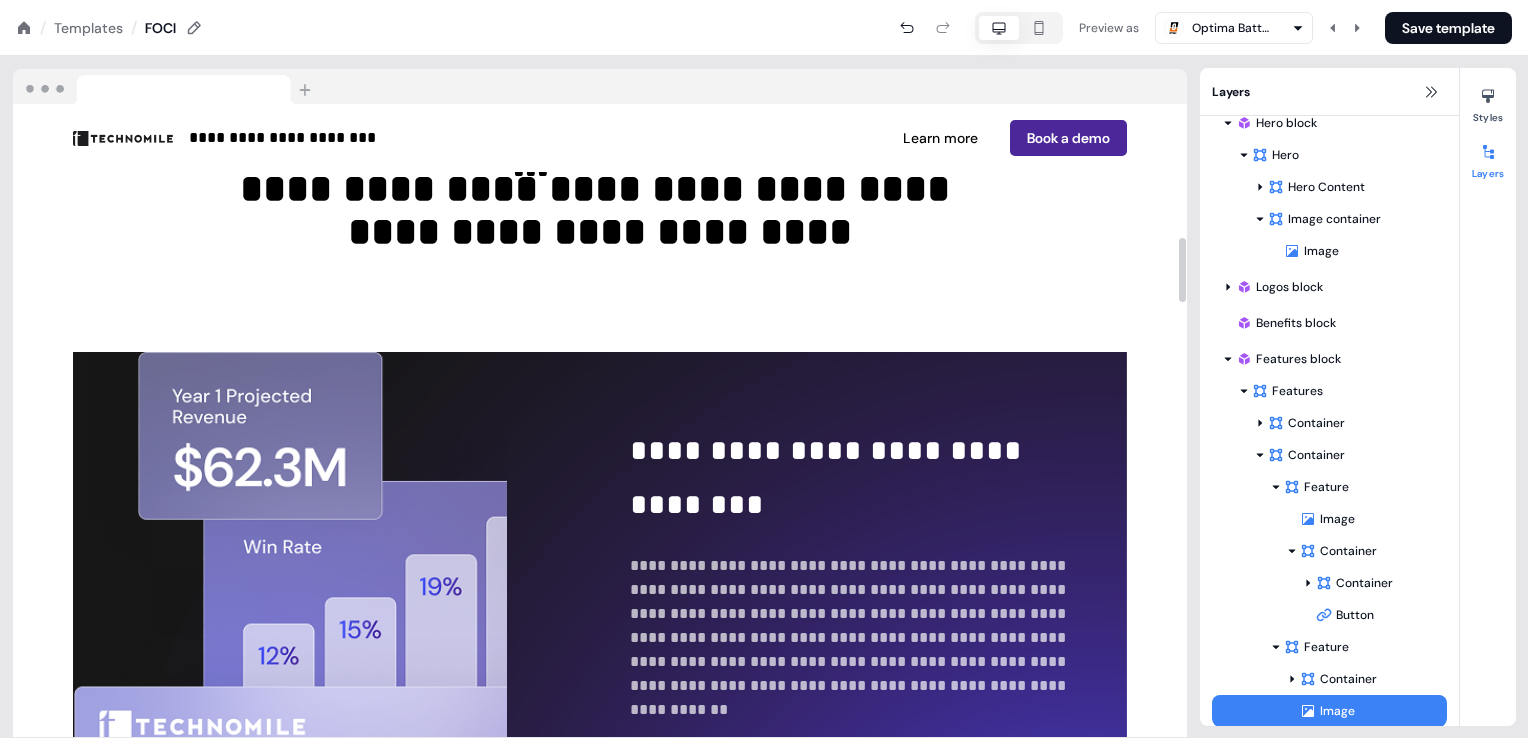 click on "**********" at bounding box center (878, 677) 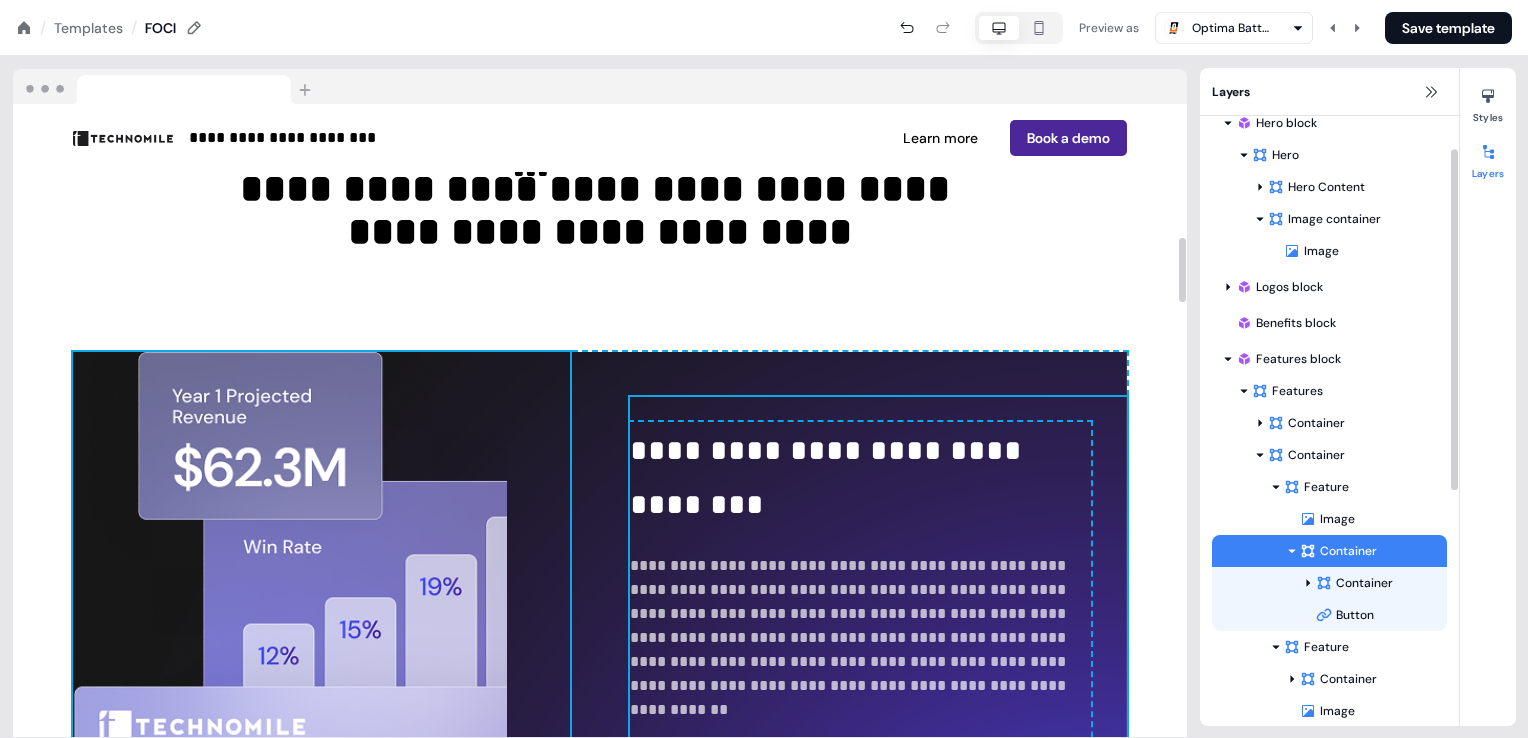 click on "**********" at bounding box center (600, 677) 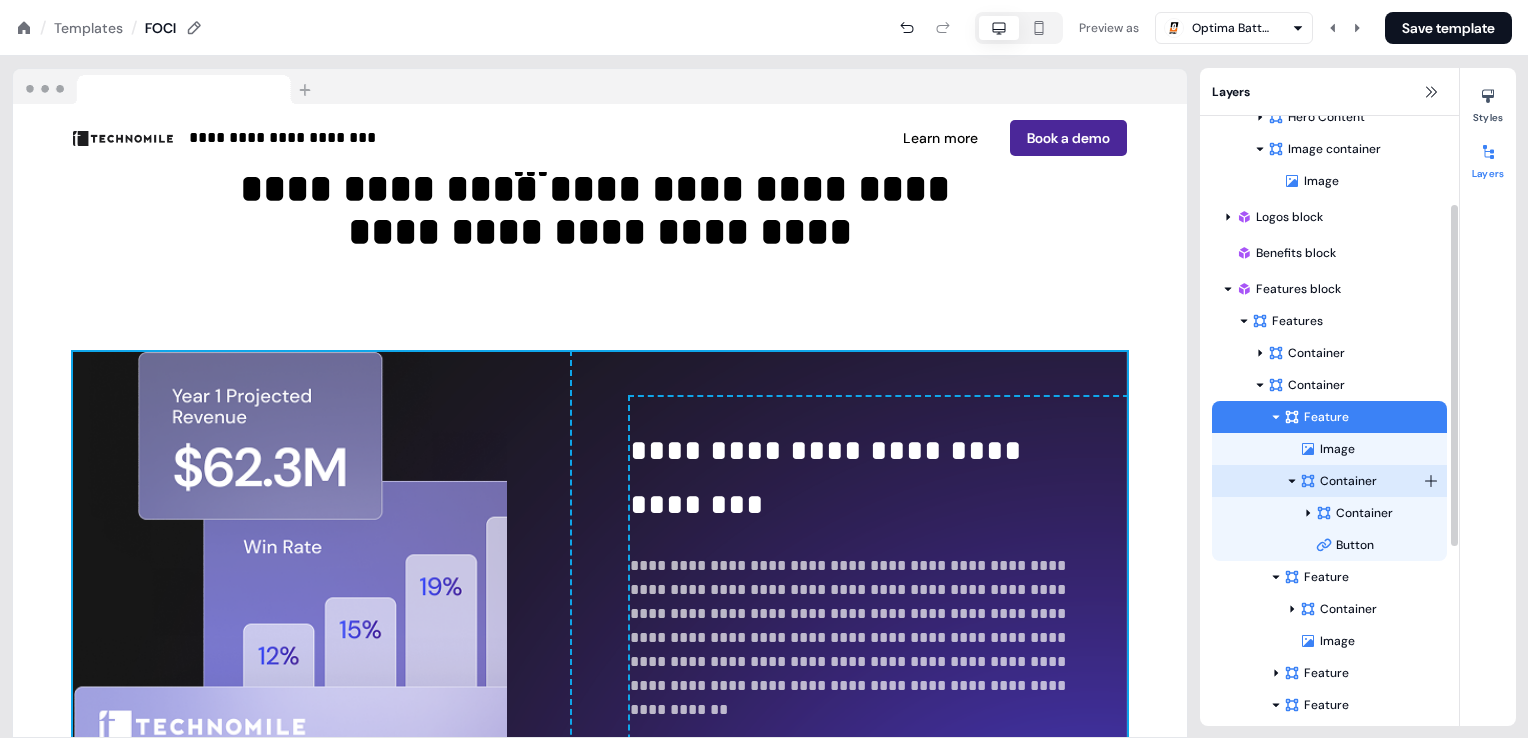 scroll, scrollTop: 157, scrollLeft: 0, axis: vertical 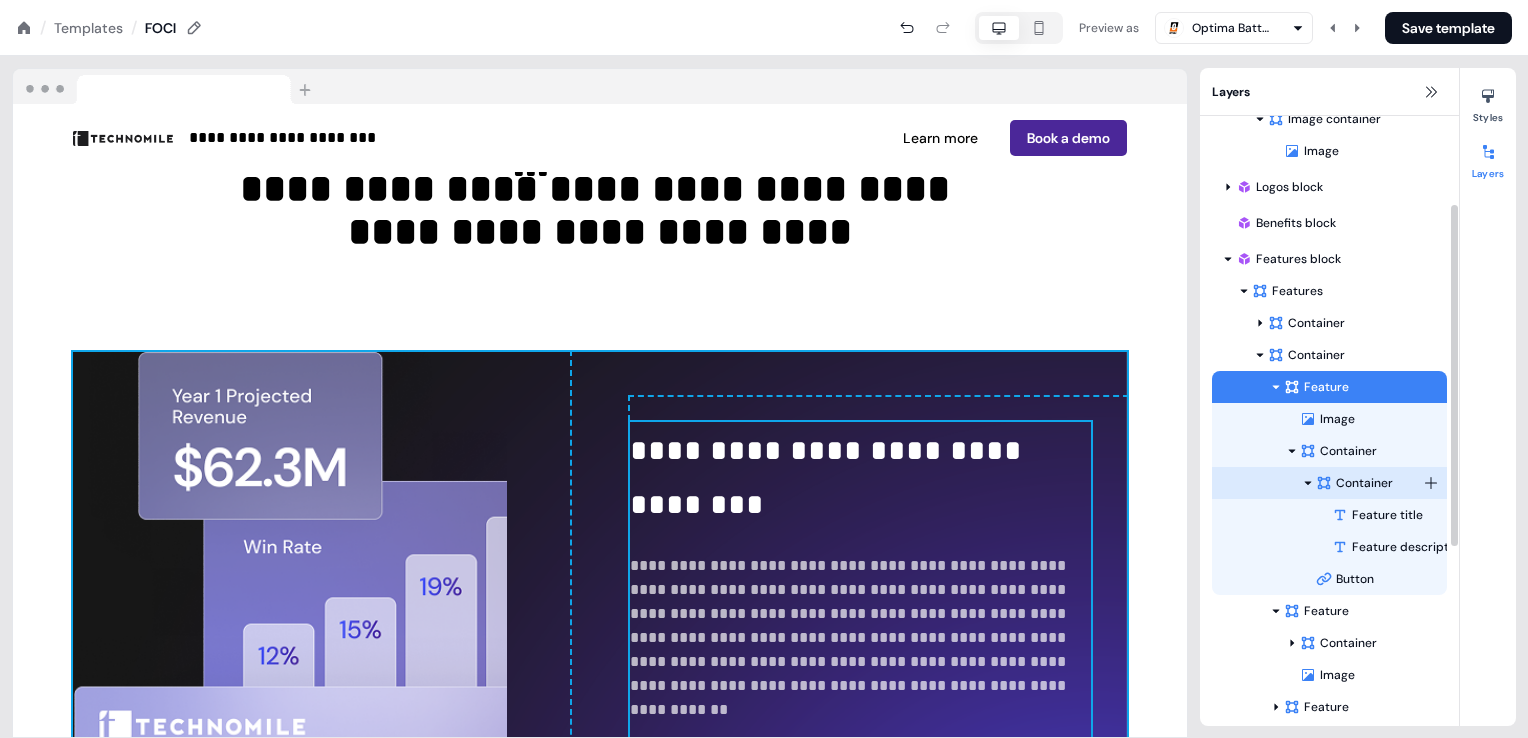 click 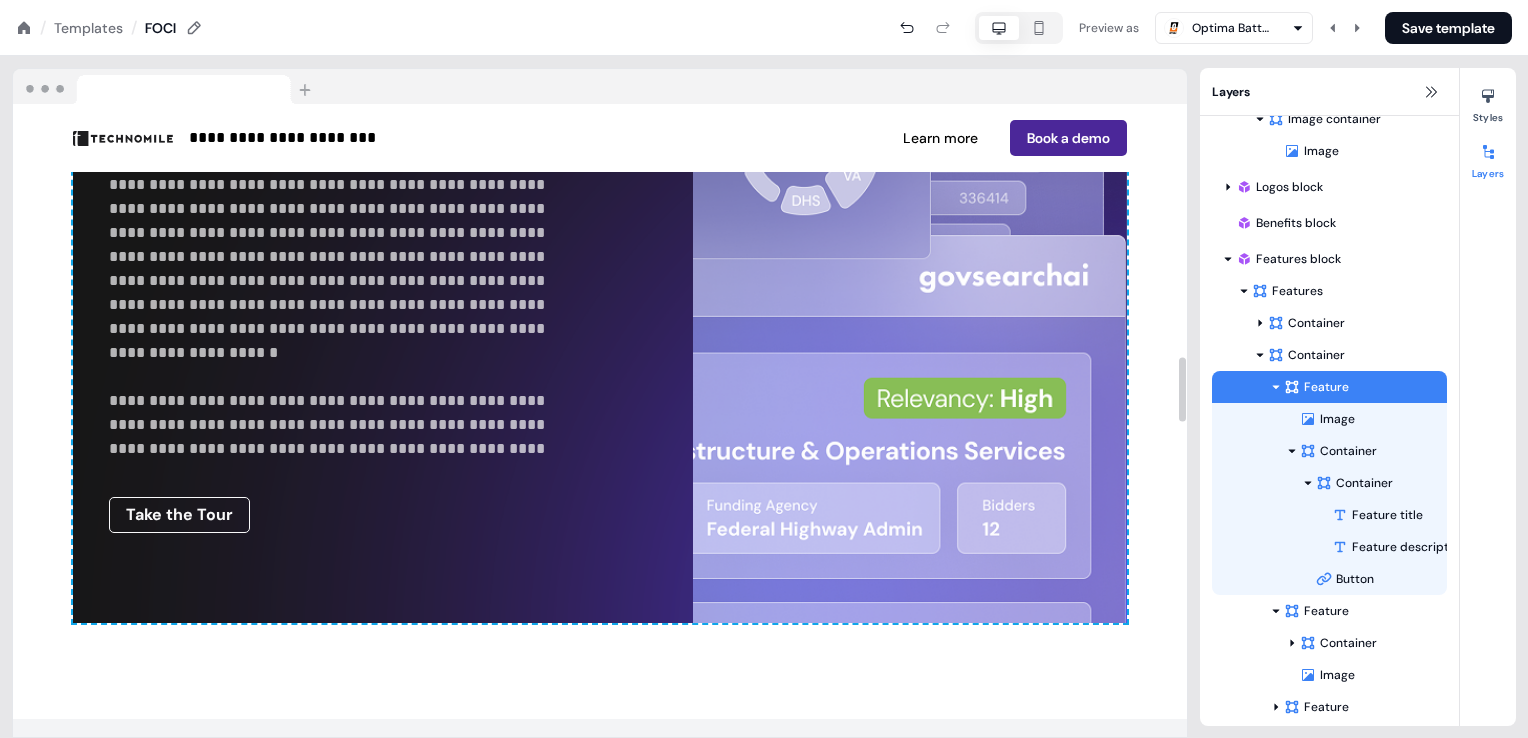 scroll, scrollTop: 2500, scrollLeft: 0, axis: vertical 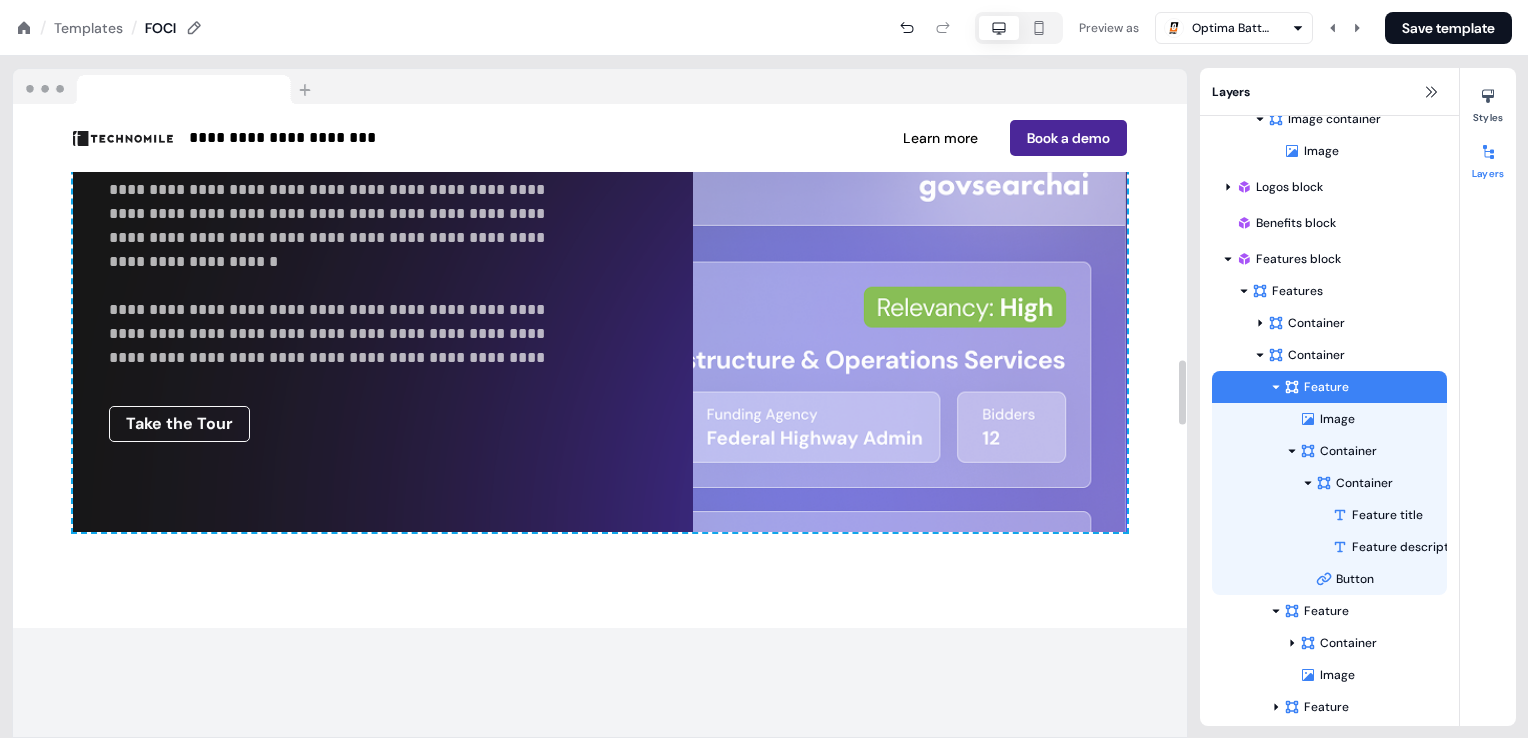 click on "**********" at bounding box center (600, -271) 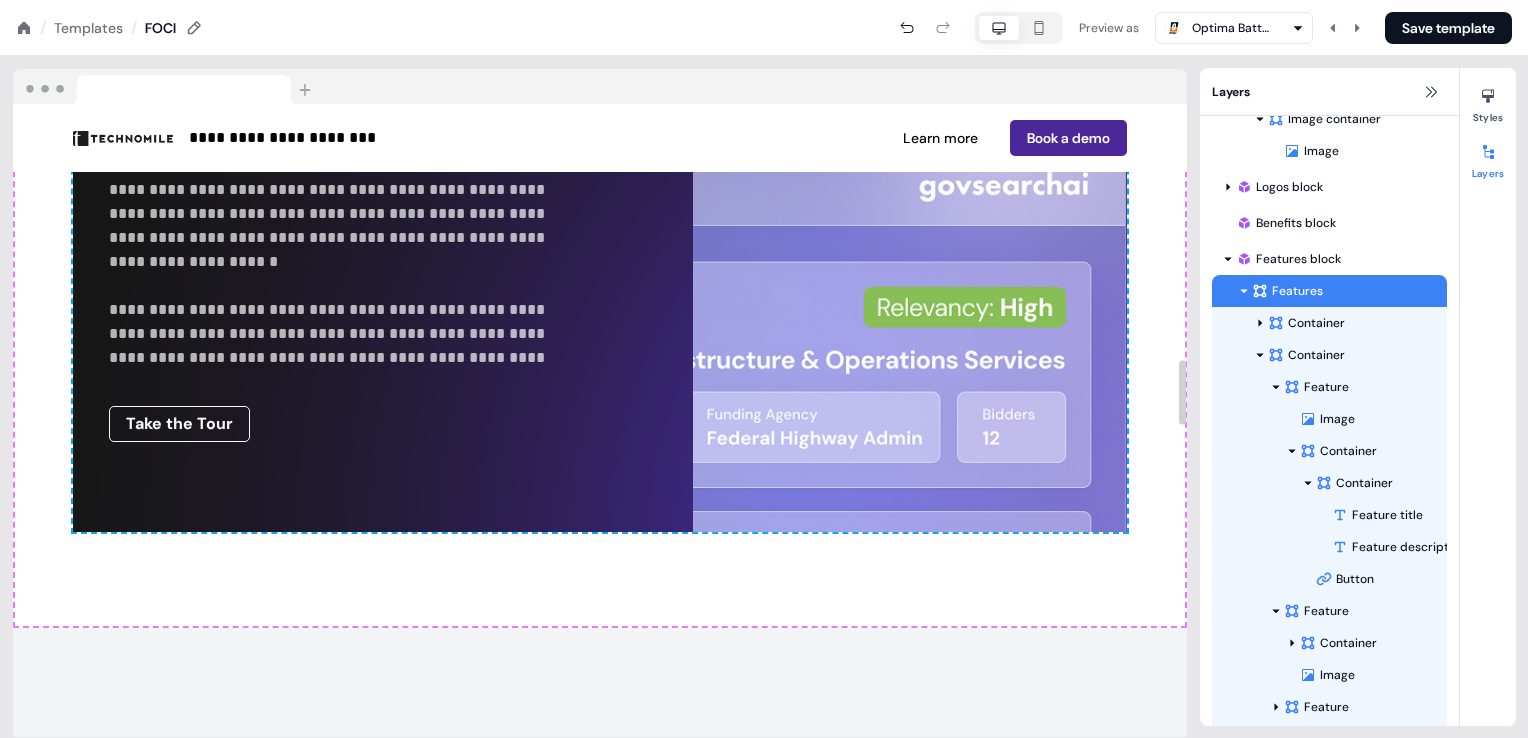 click on "**********" at bounding box center [600, 207] 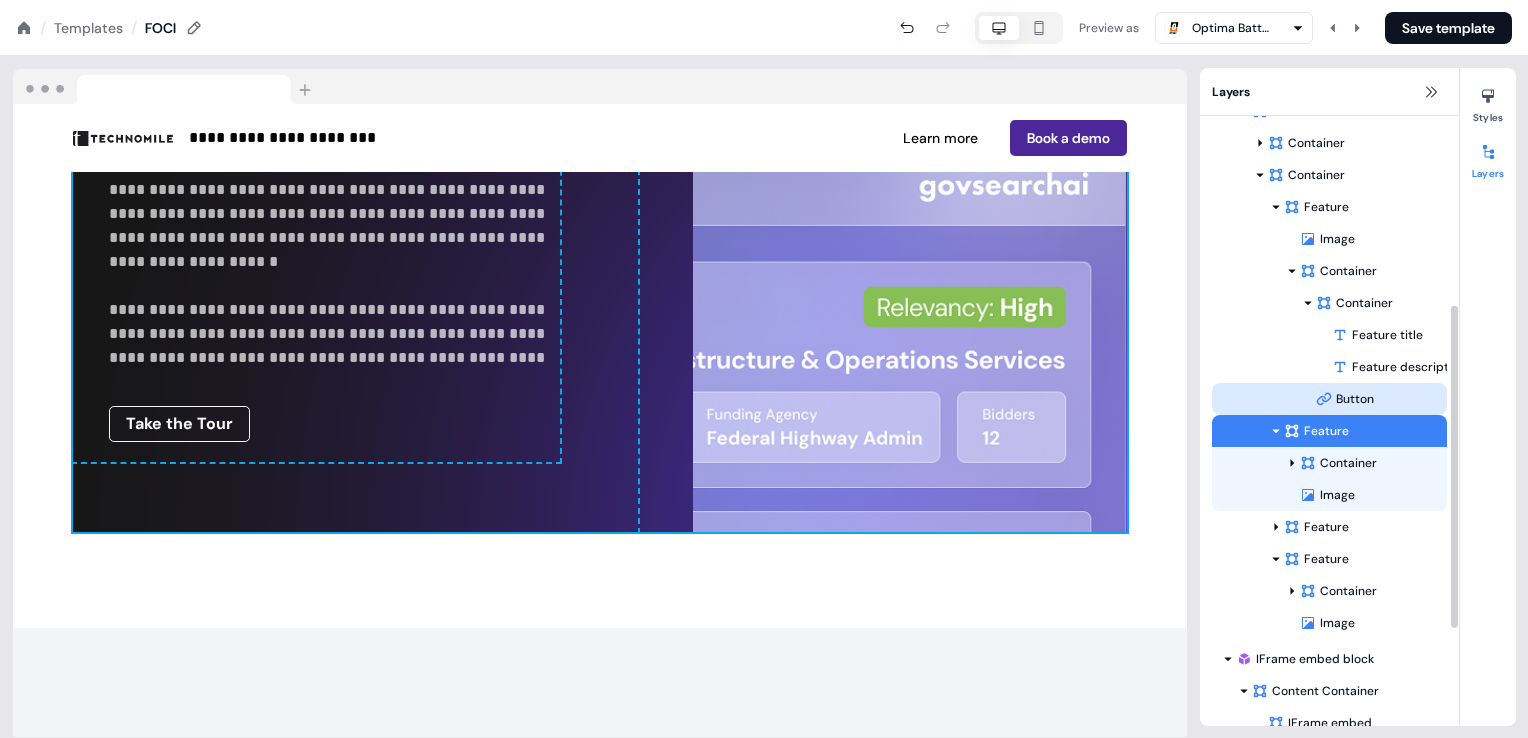 scroll, scrollTop: 357, scrollLeft: 0, axis: vertical 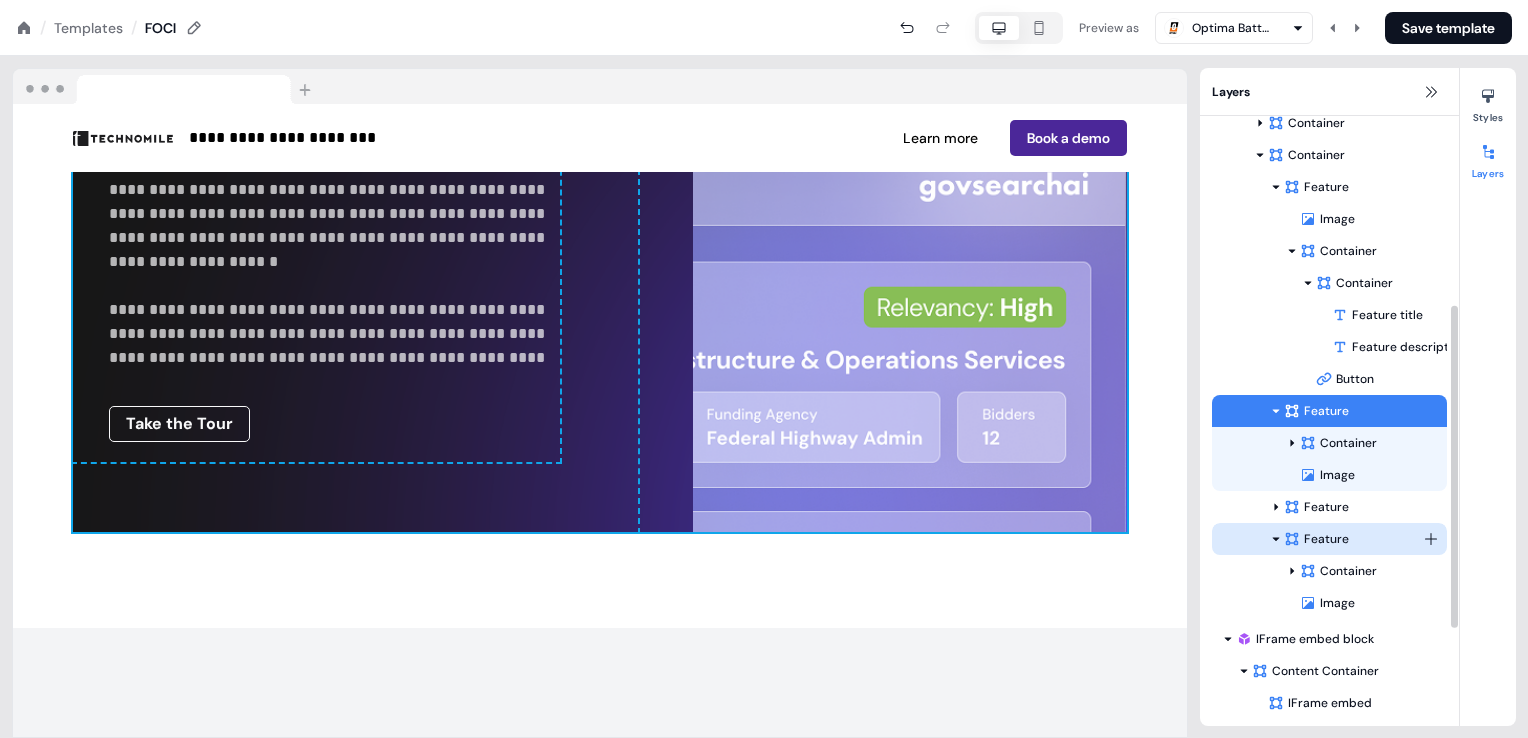 click 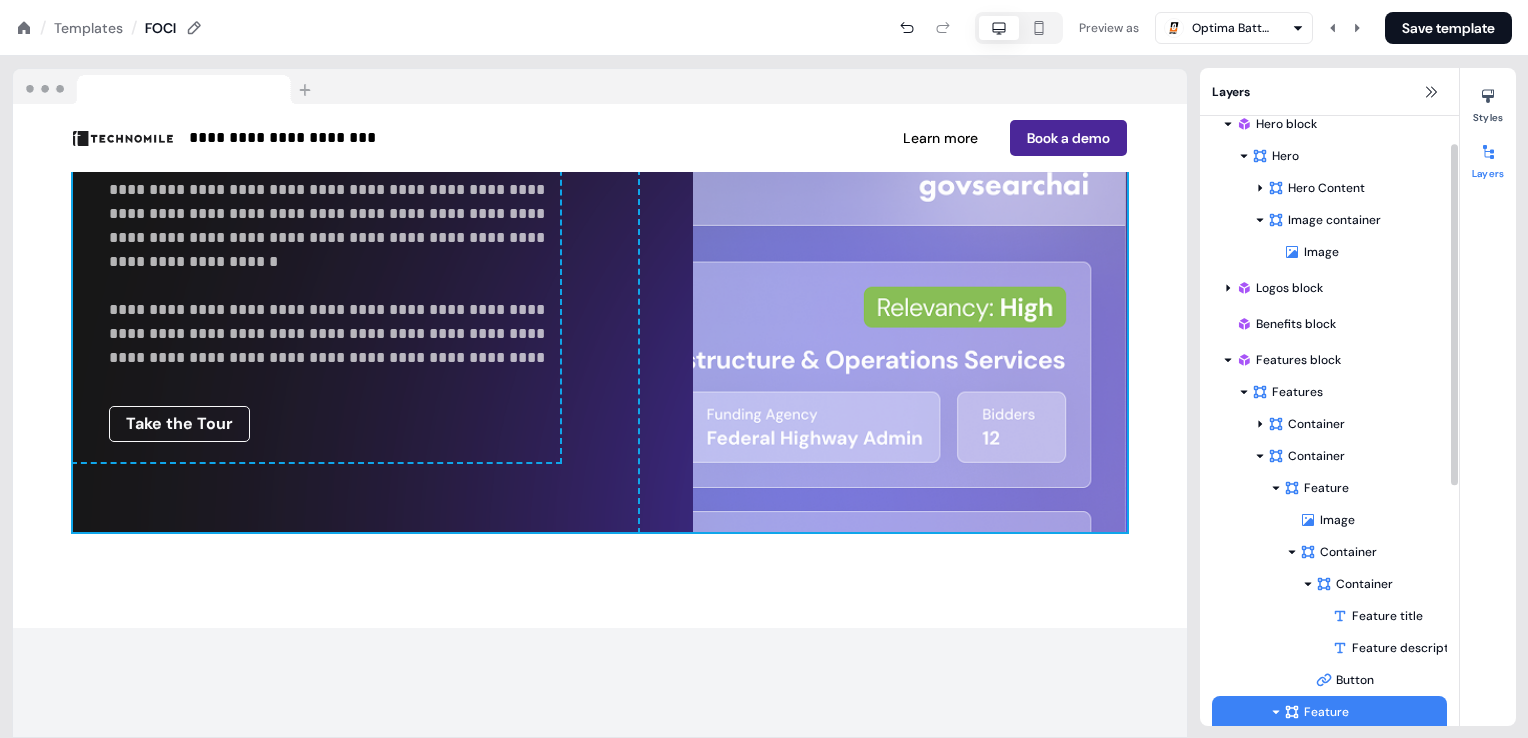 scroll, scrollTop: 0, scrollLeft: 0, axis: both 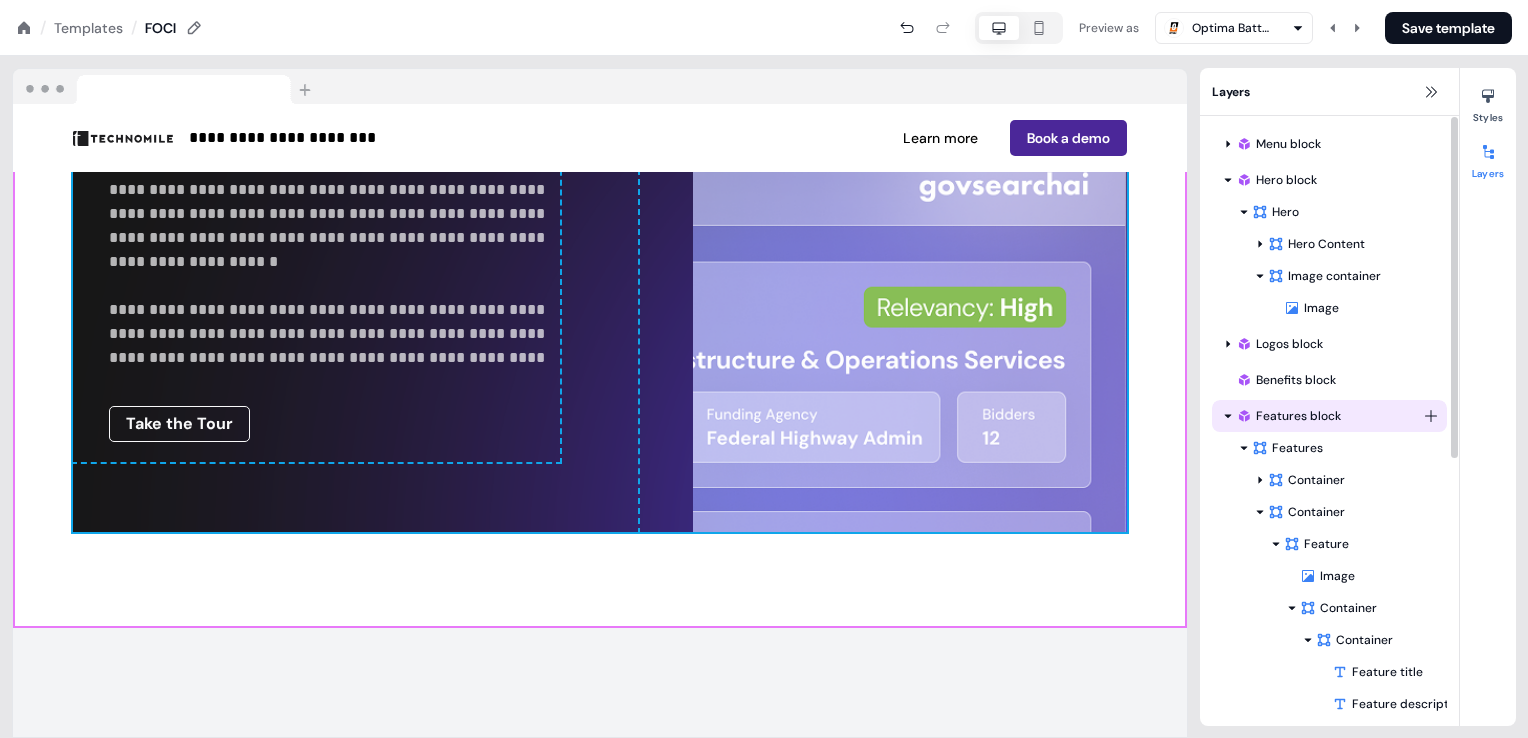click on "Features block" at bounding box center (1329, 416) 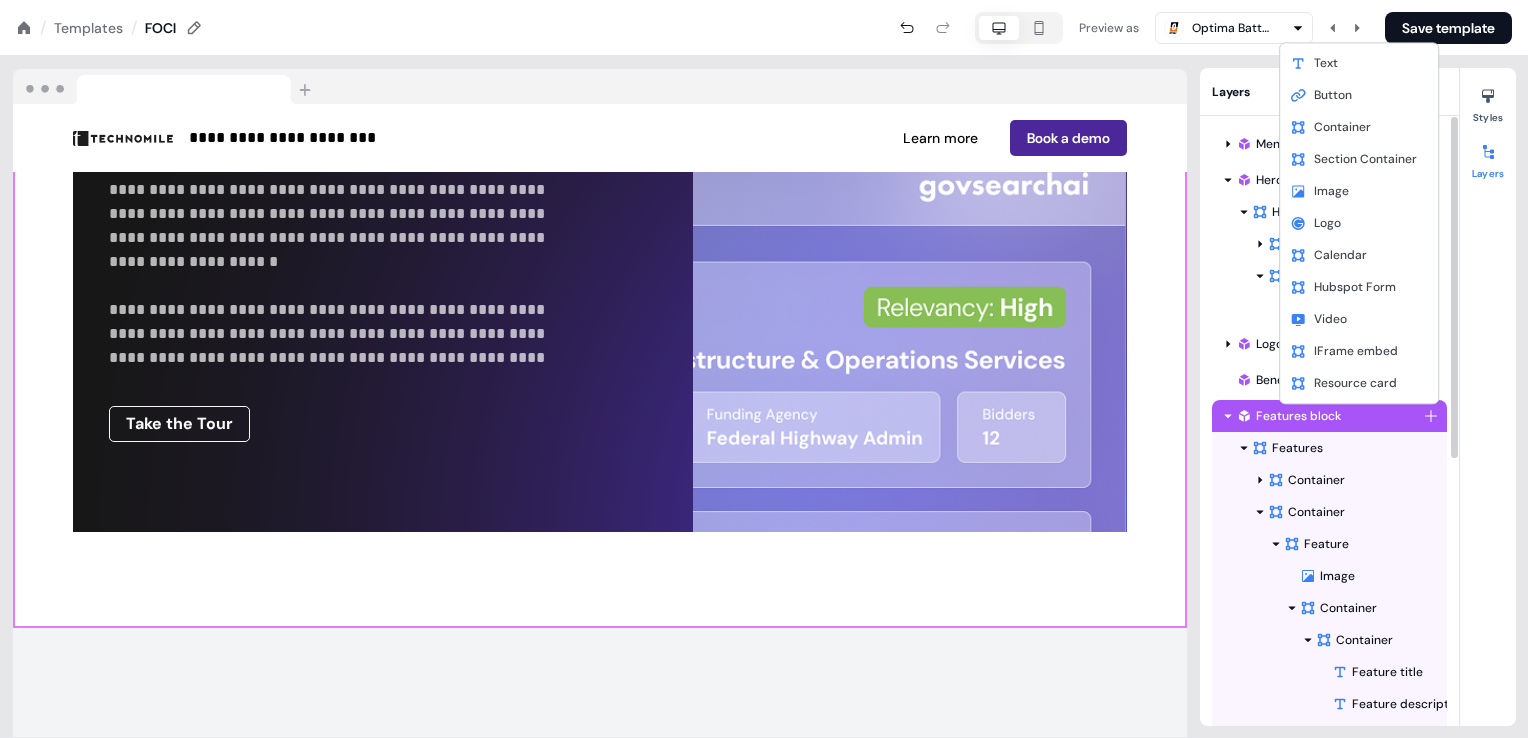 click on "**********" at bounding box center (764, 0) 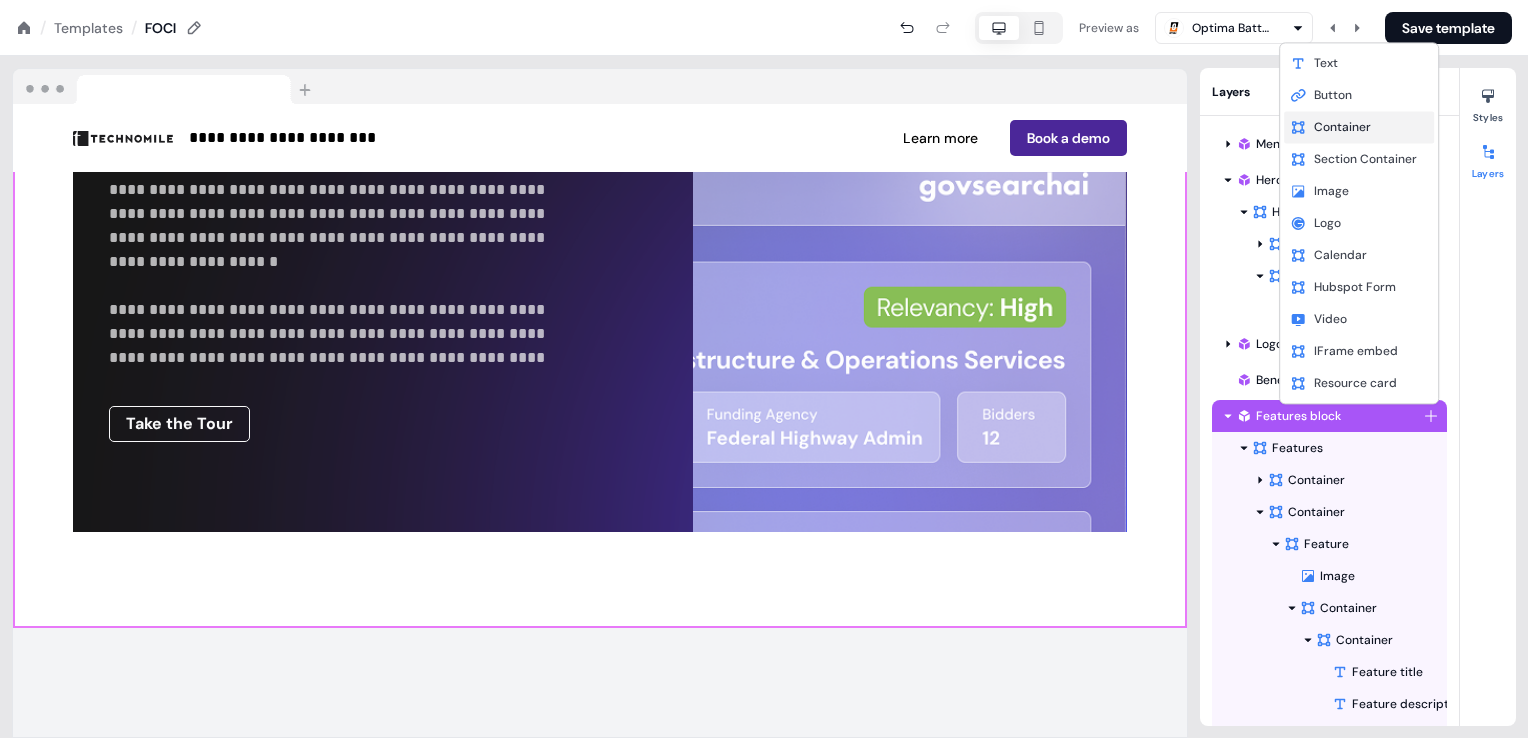 click on "Container" at bounding box center [1342, 127] 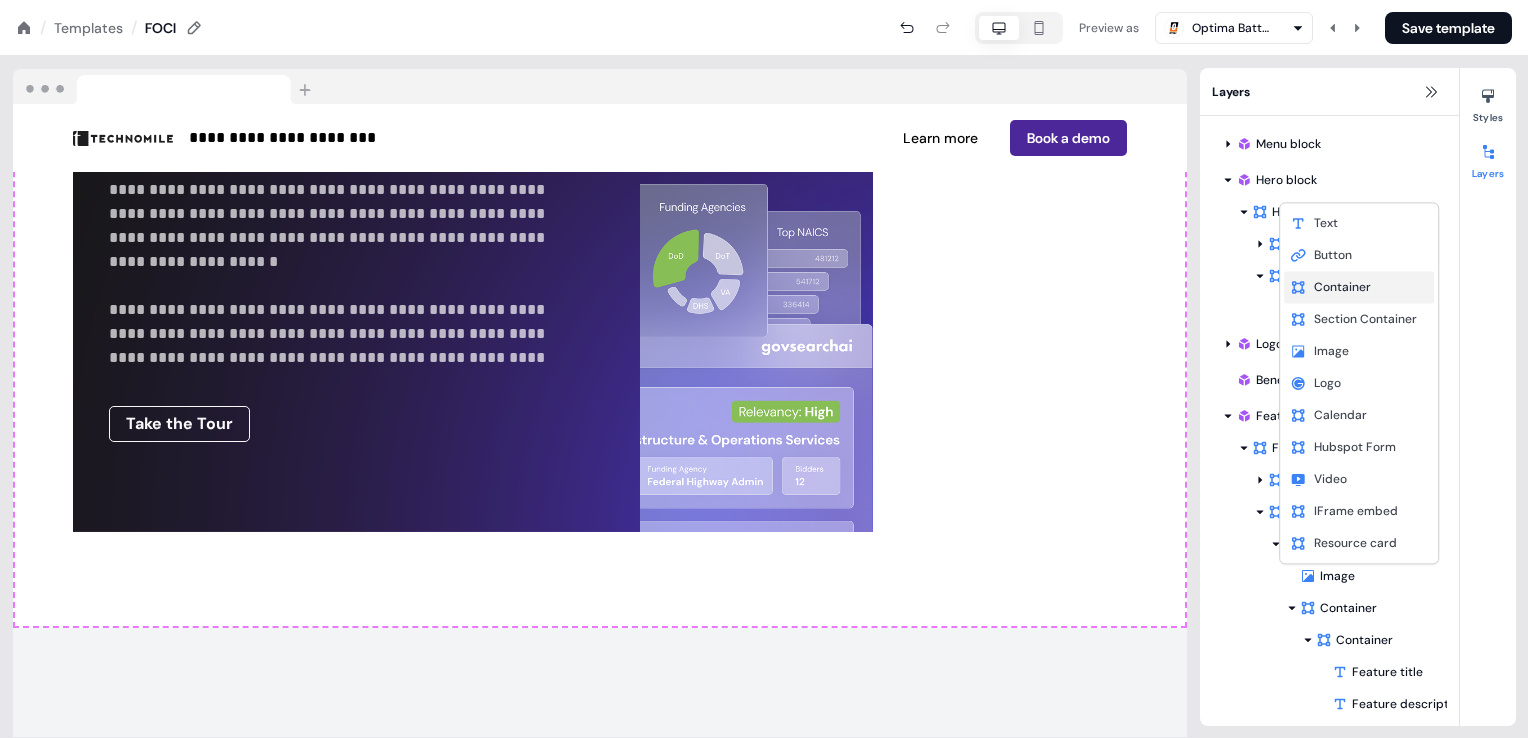 scroll, scrollTop: 217, scrollLeft: 0, axis: vertical 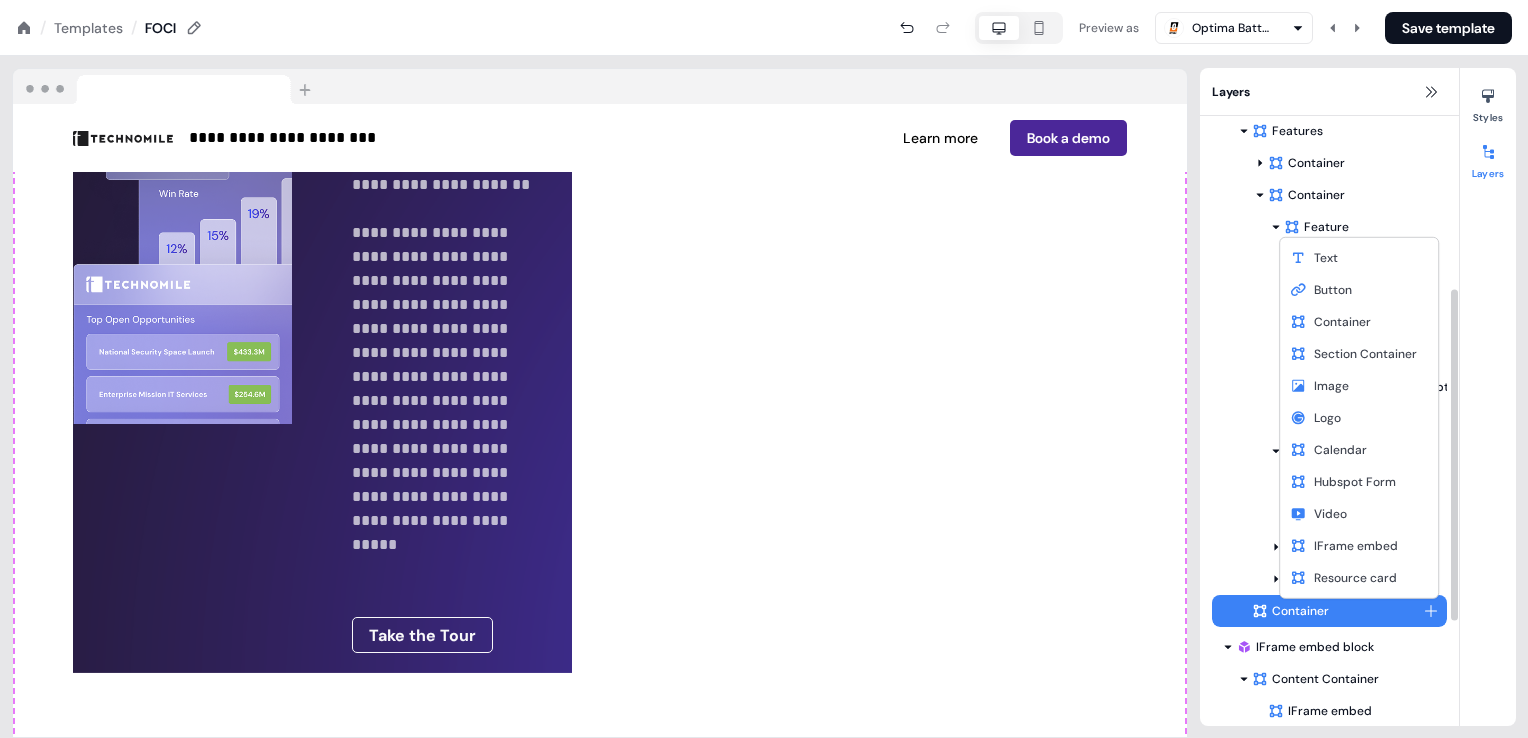 click on "**********" at bounding box center (764, 0) 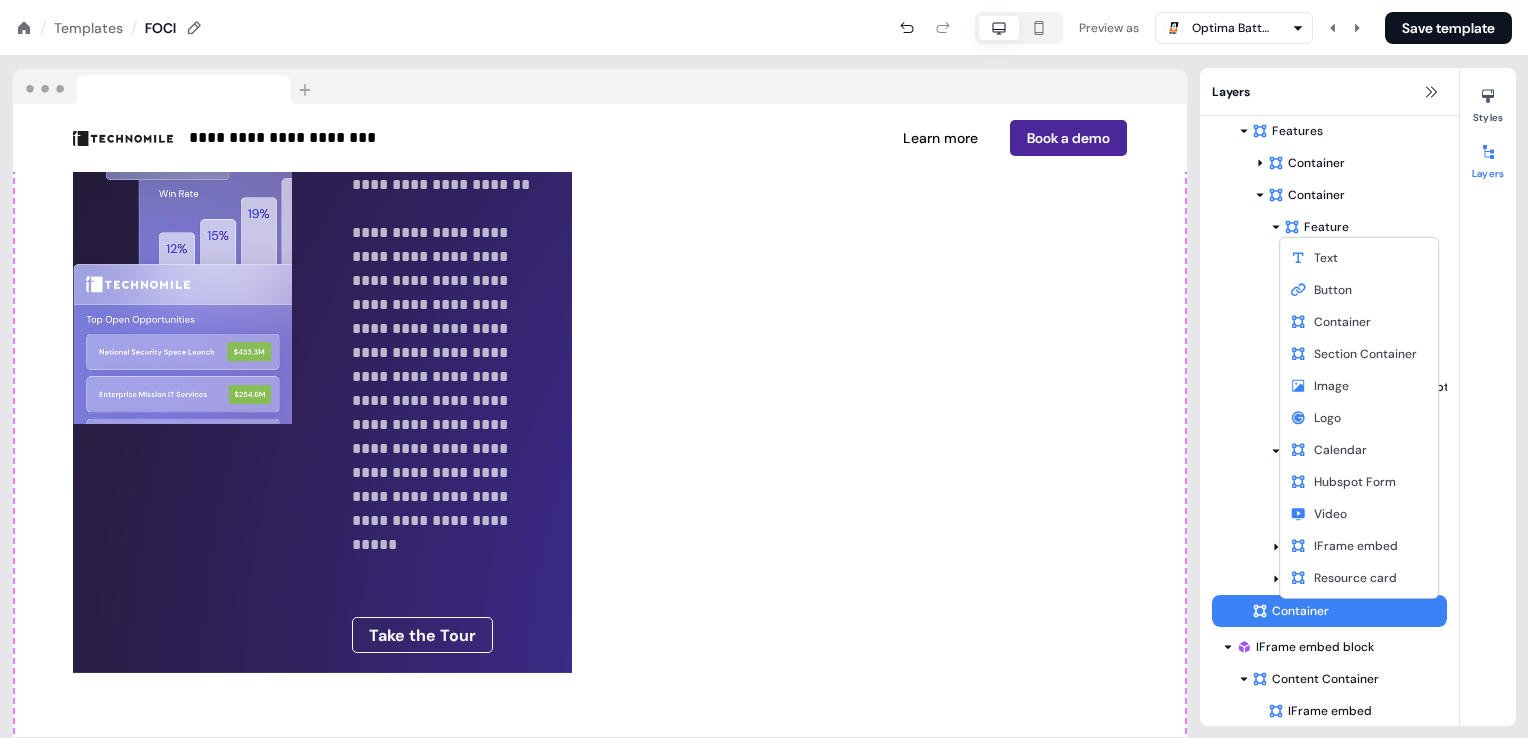 click on "**********" at bounding box center (764, 0) 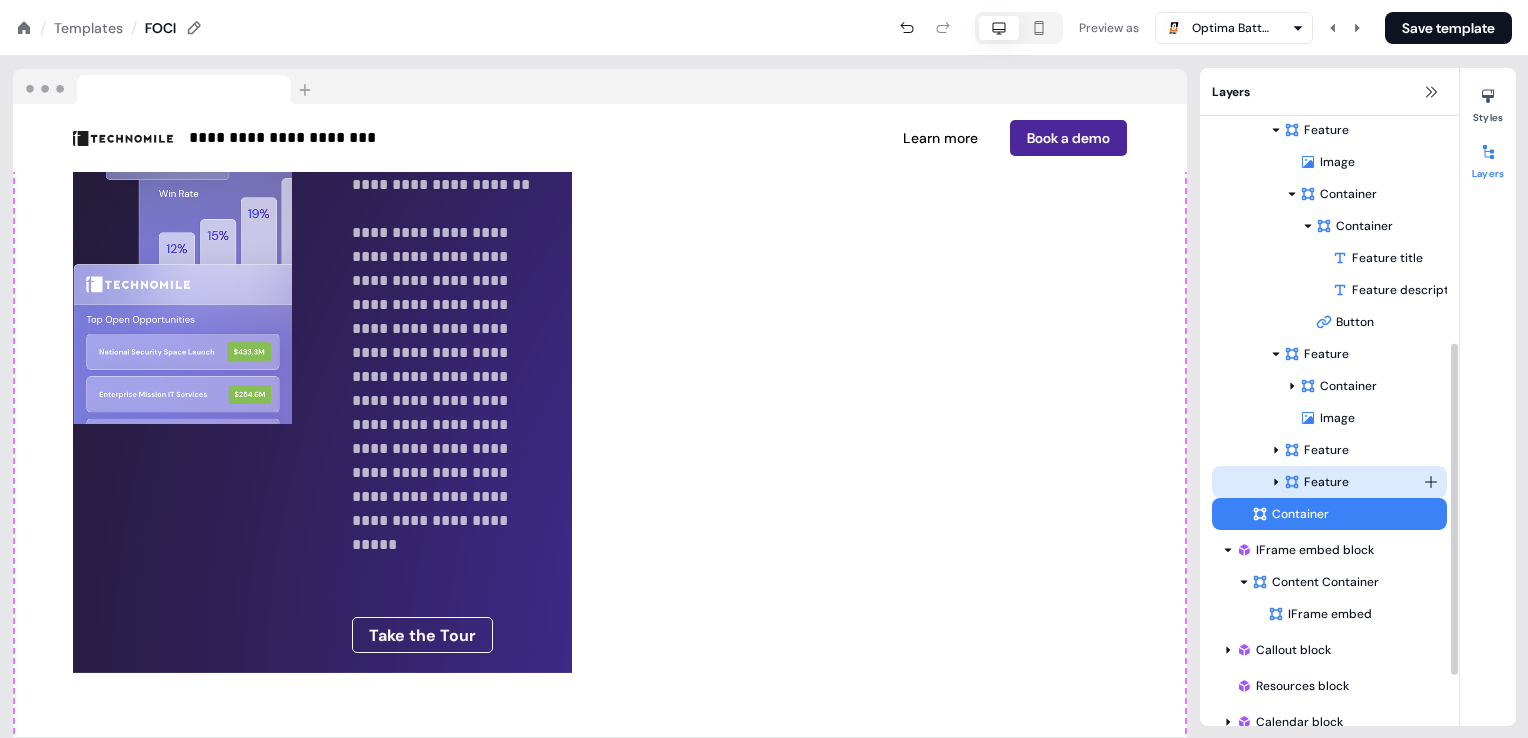 scroll, scrollTop: 417, scrollLeft: 0, axis: vertical 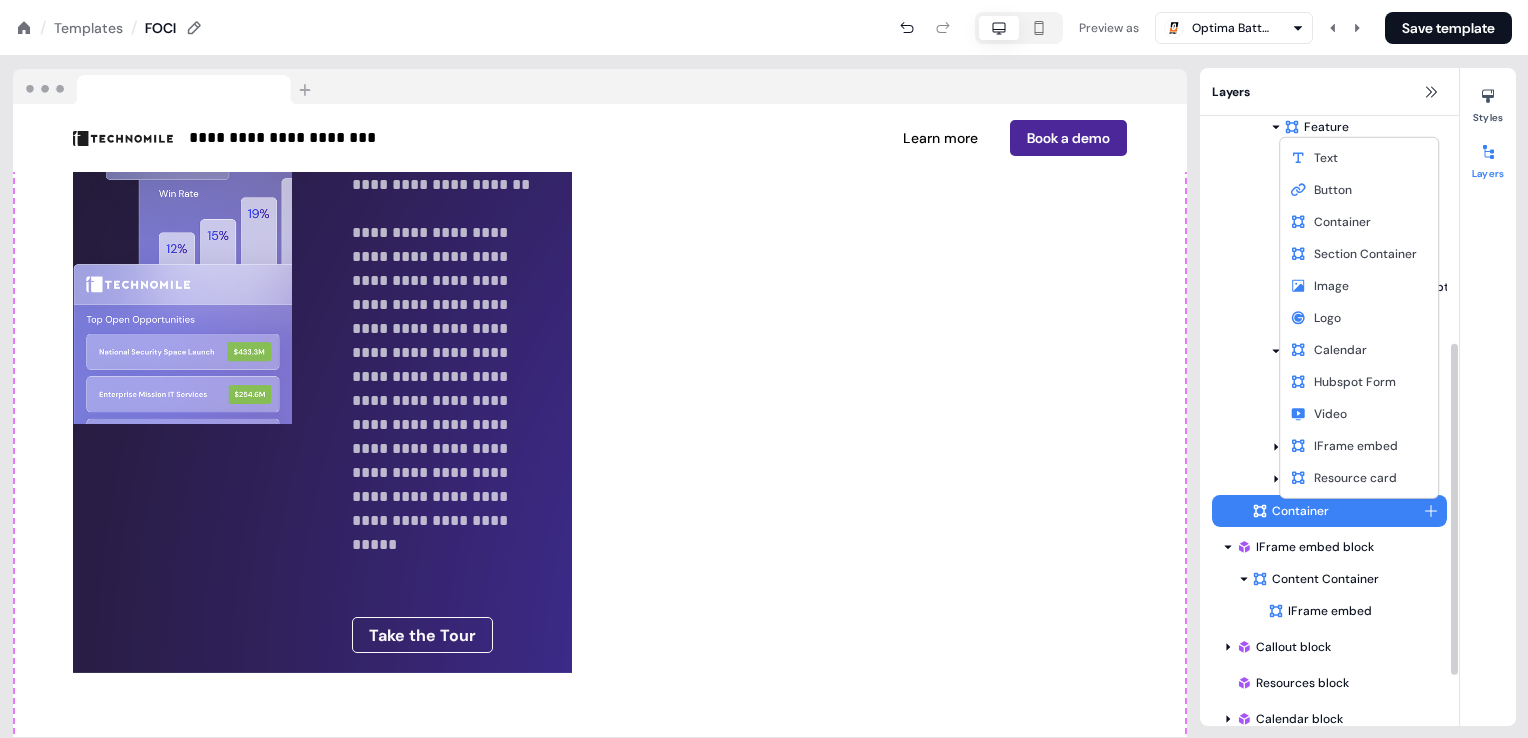 click on "**********" at bounding box center [764, 0] 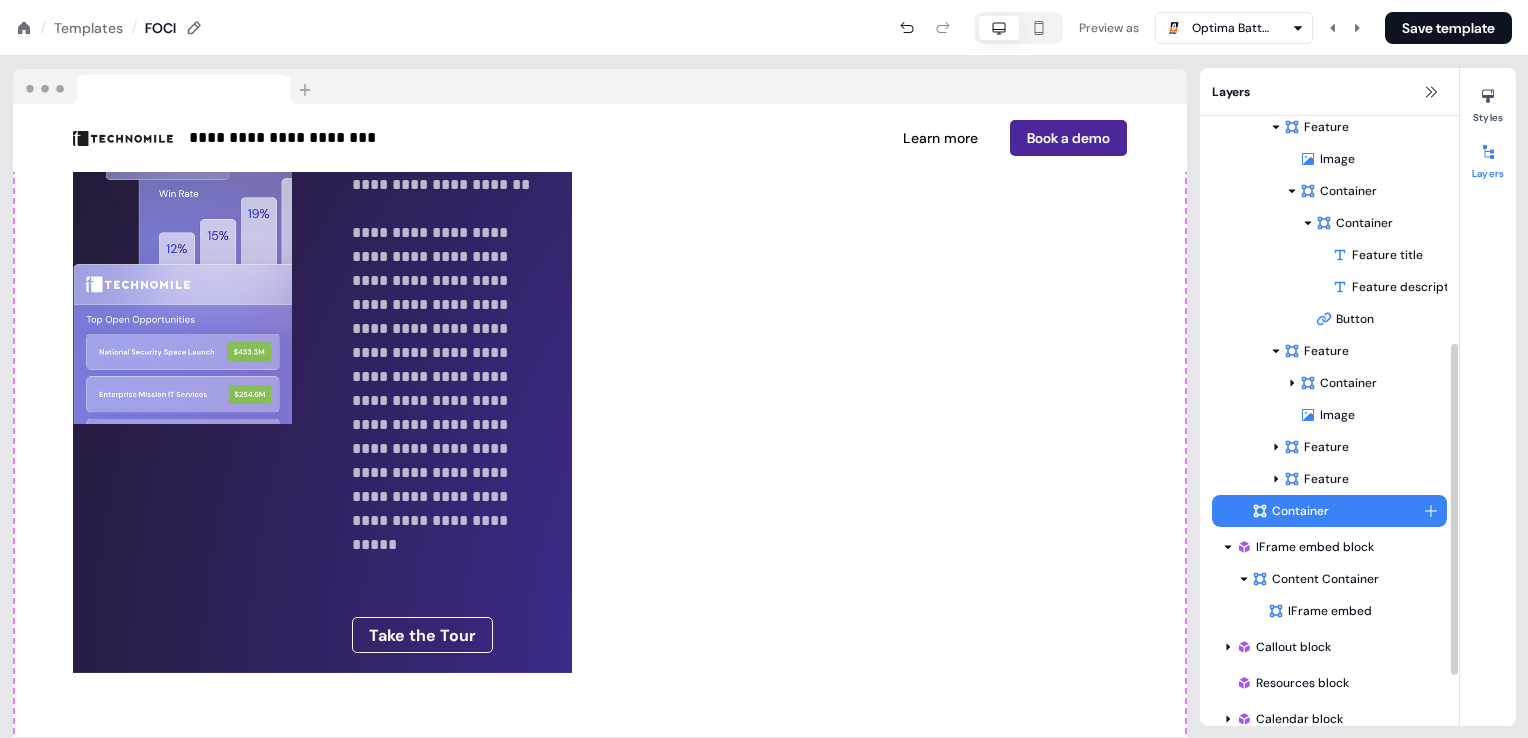 click on "Features Container Container Feature Image Container Container Feature title Feature description
To pick up a draggable item, press the space bar.
While dragging, use the arrow keys to move the item.
Press space again to drop the item in its new position, or press escape to cancel.
Button
To pick up a draggable item, press the space bar.
While dragging, use the arrow keys to move the item.
Press space again to drop the item in its new position, or press escape to cancel.
To pick up a draggable item, press the space bar.
While dragging, use the arrow keys to move the item.
Press space again to drop the item in its new position, or press escape to cancel.
Feature Container Image
To pick up a draggable item, press the space bar.
While dragging, use the arrow keys to move the item.
Press space again to drop the item in its new position, or press escape to cancel.
Feature Feature Container" at bounding box center (1329, 271) 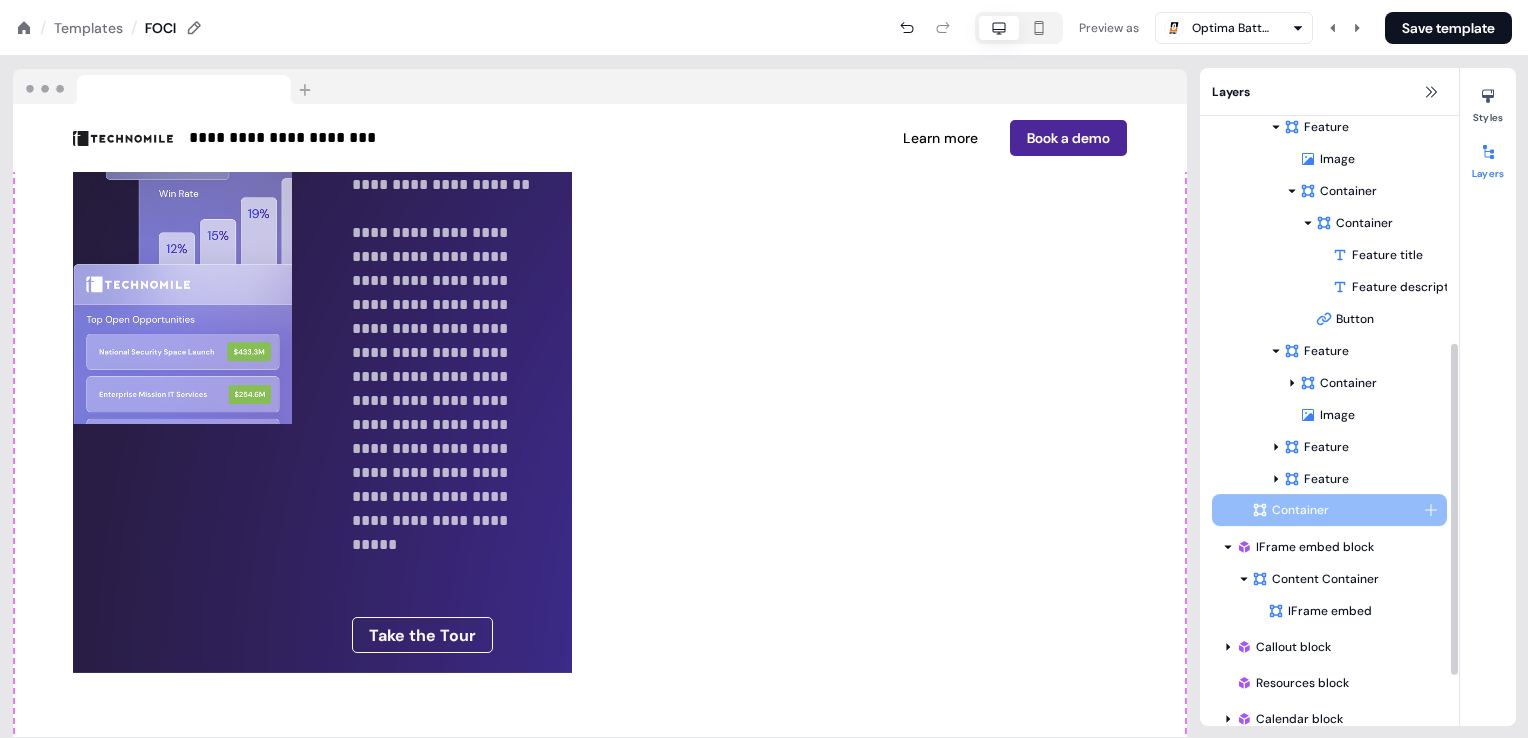 drag, startPoint x: 1260, startPoint y: 509, endPoint x: 1500, endPoint y: 532, distance: 241.09956 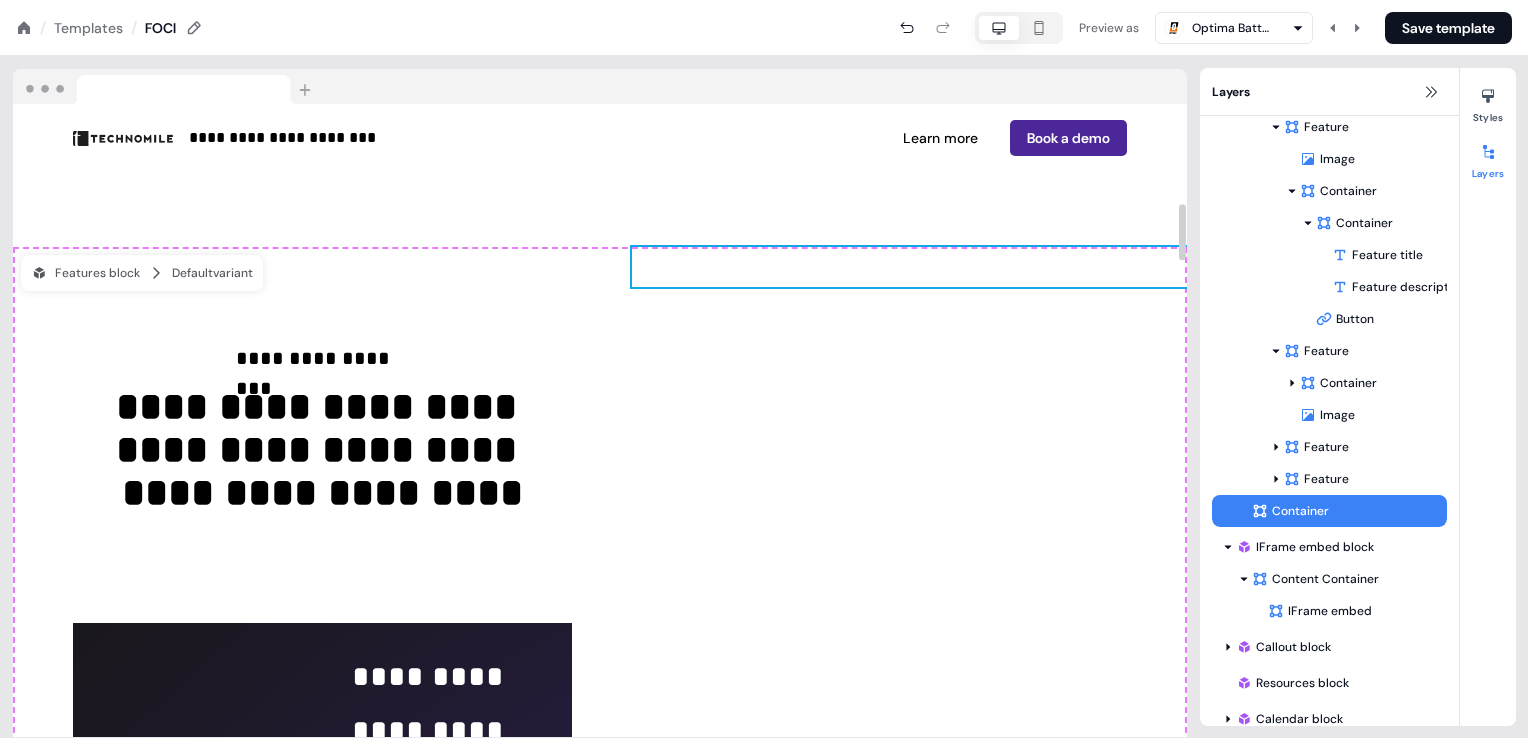 scroll, scrollTop: 1081, scrollLeft: 0, axis: vertical 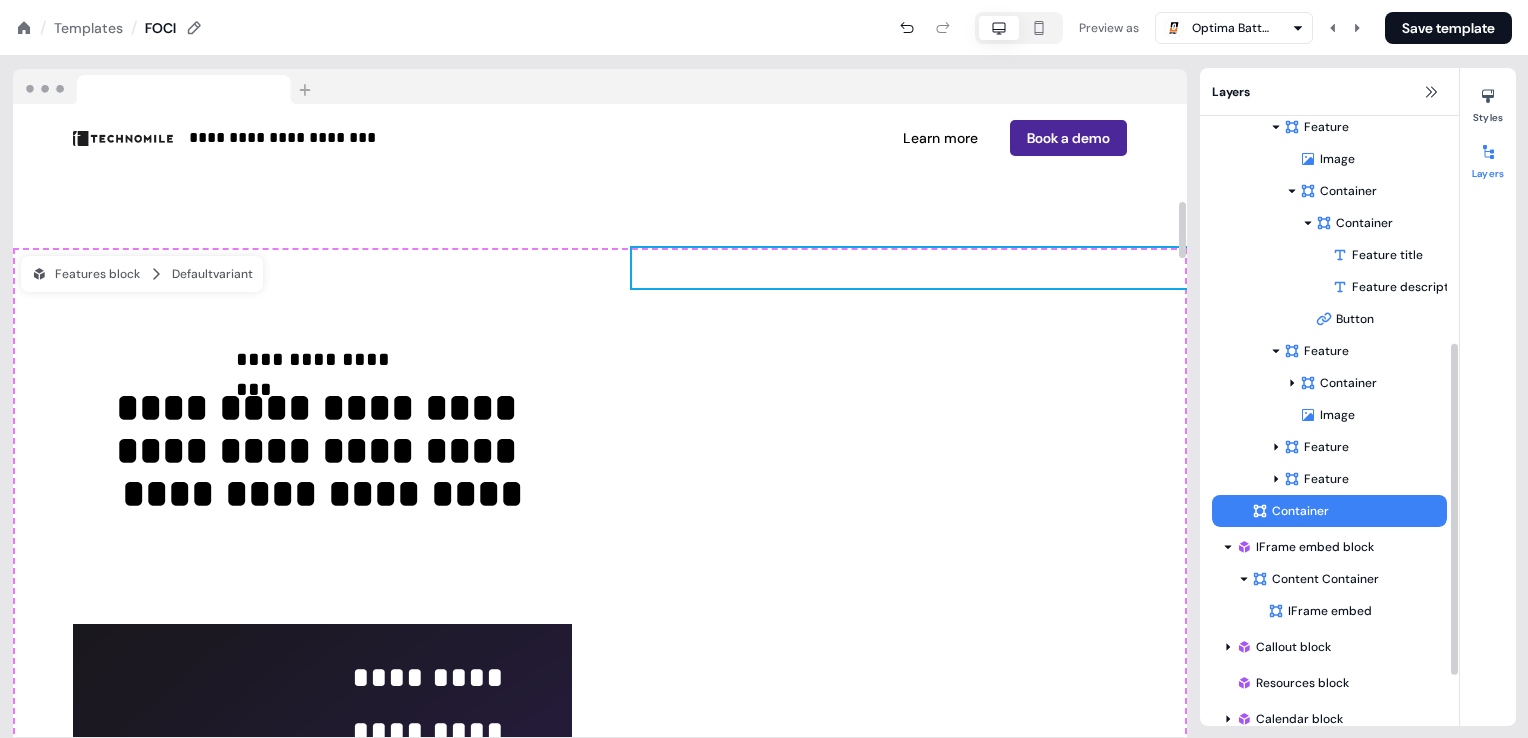 click on "To pick up a draggable item, press the space bar.
While dragging, use the arrow keys to move the item.
Press space again to drop the item in its new position, or press escape to cancel." at bounding box center (909, 268) 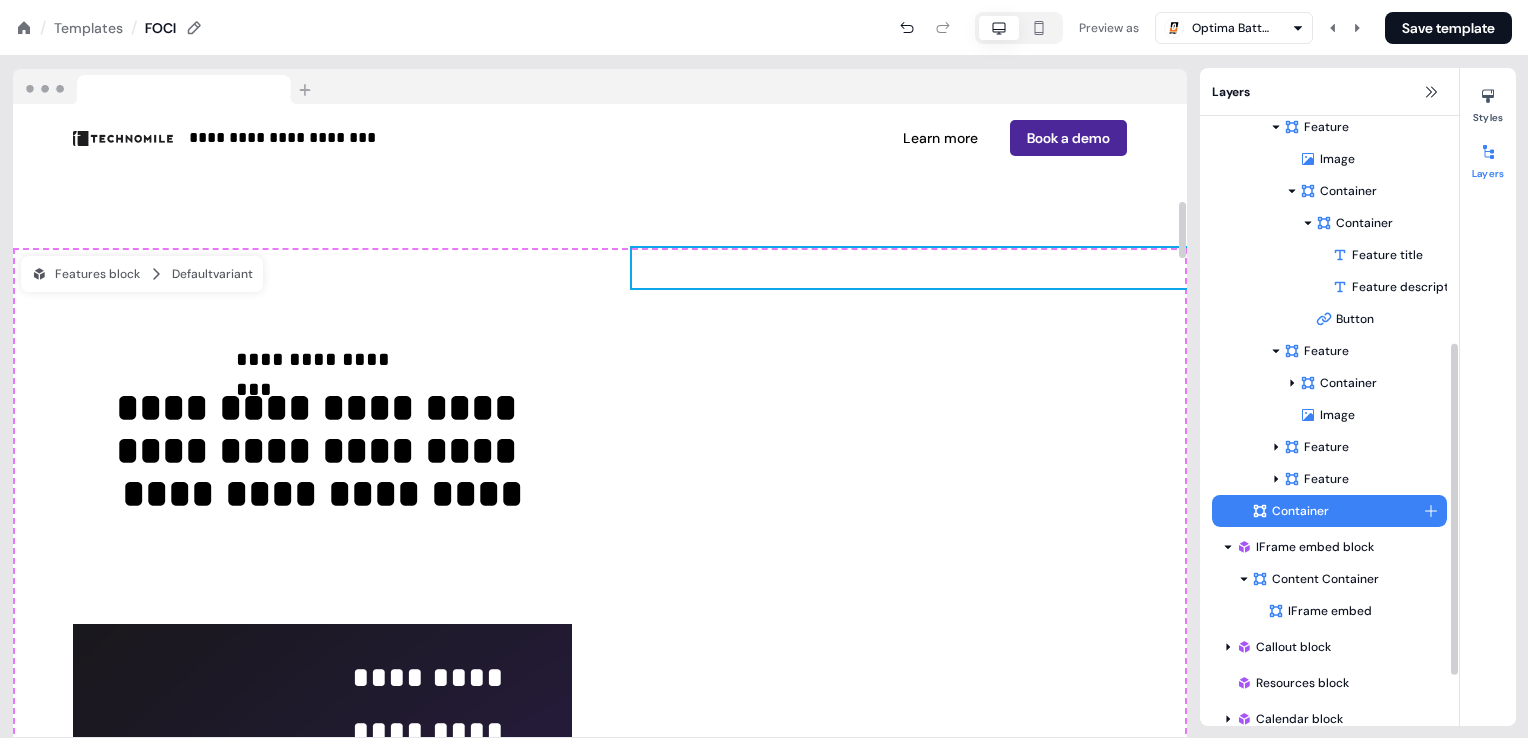 drag, startPoint x: 1348, startPoint y: 522, endPoint x: 1367, endPoint y: 523, distance: 19.026299 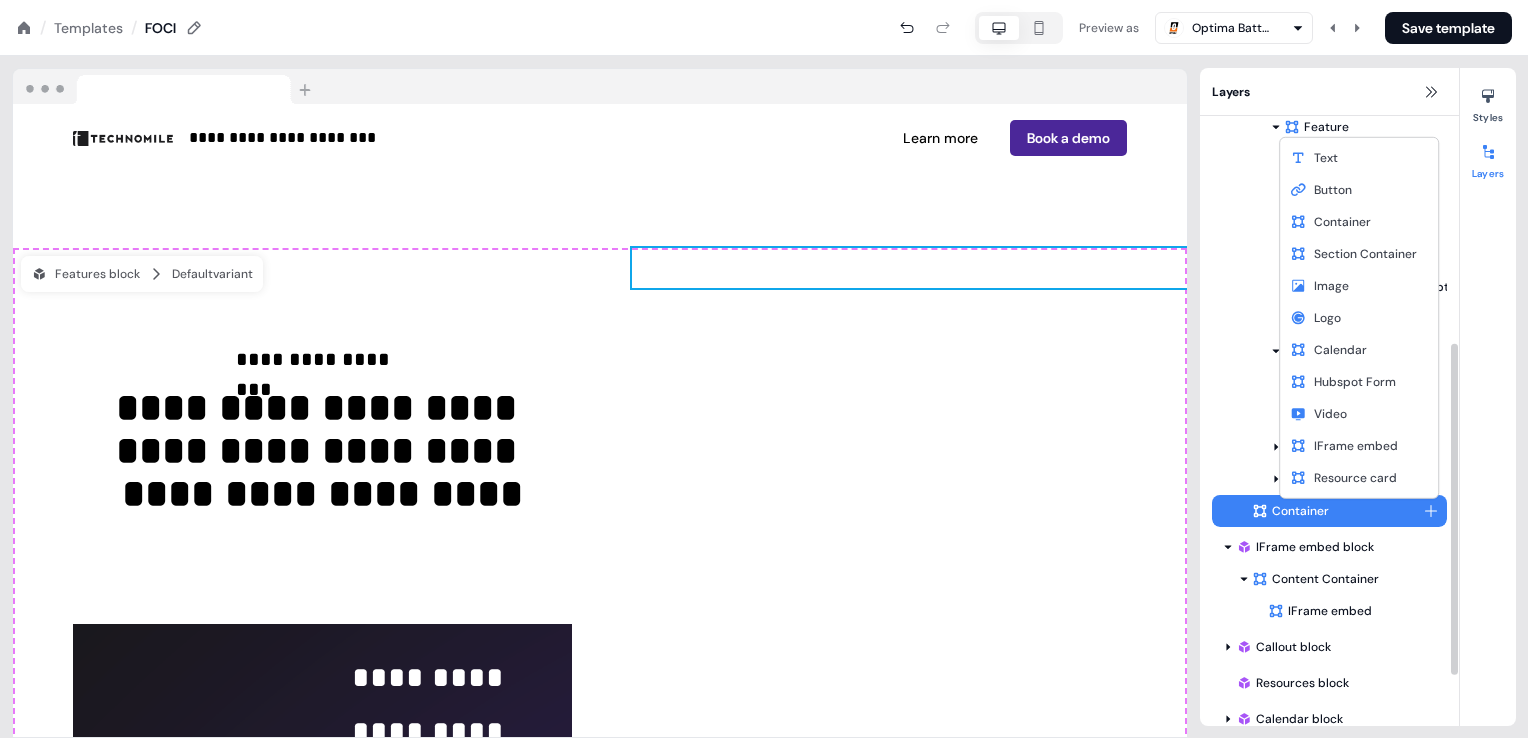 click on "**********" at bounding box center (764, 0) 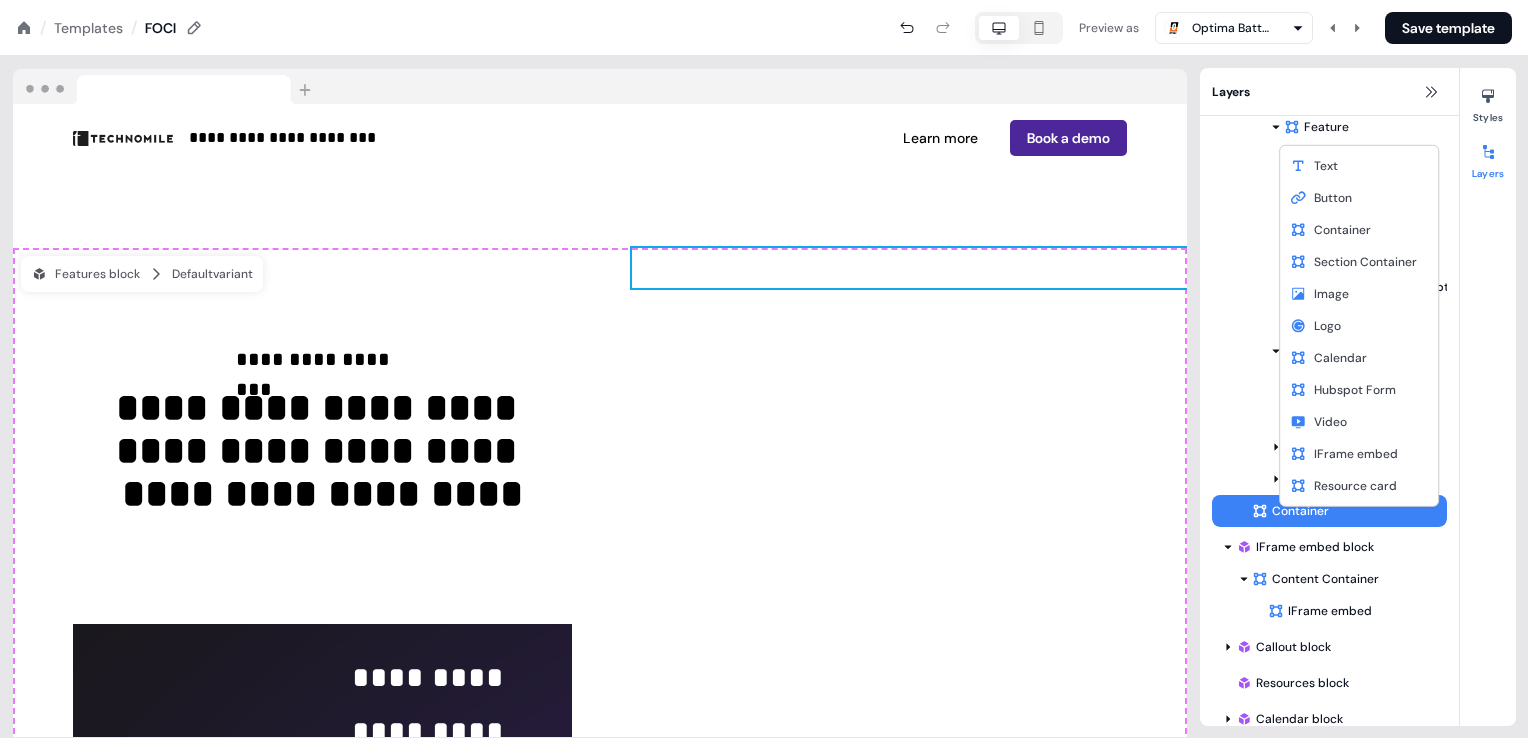click on "**********" at bounding box center [764, 0] 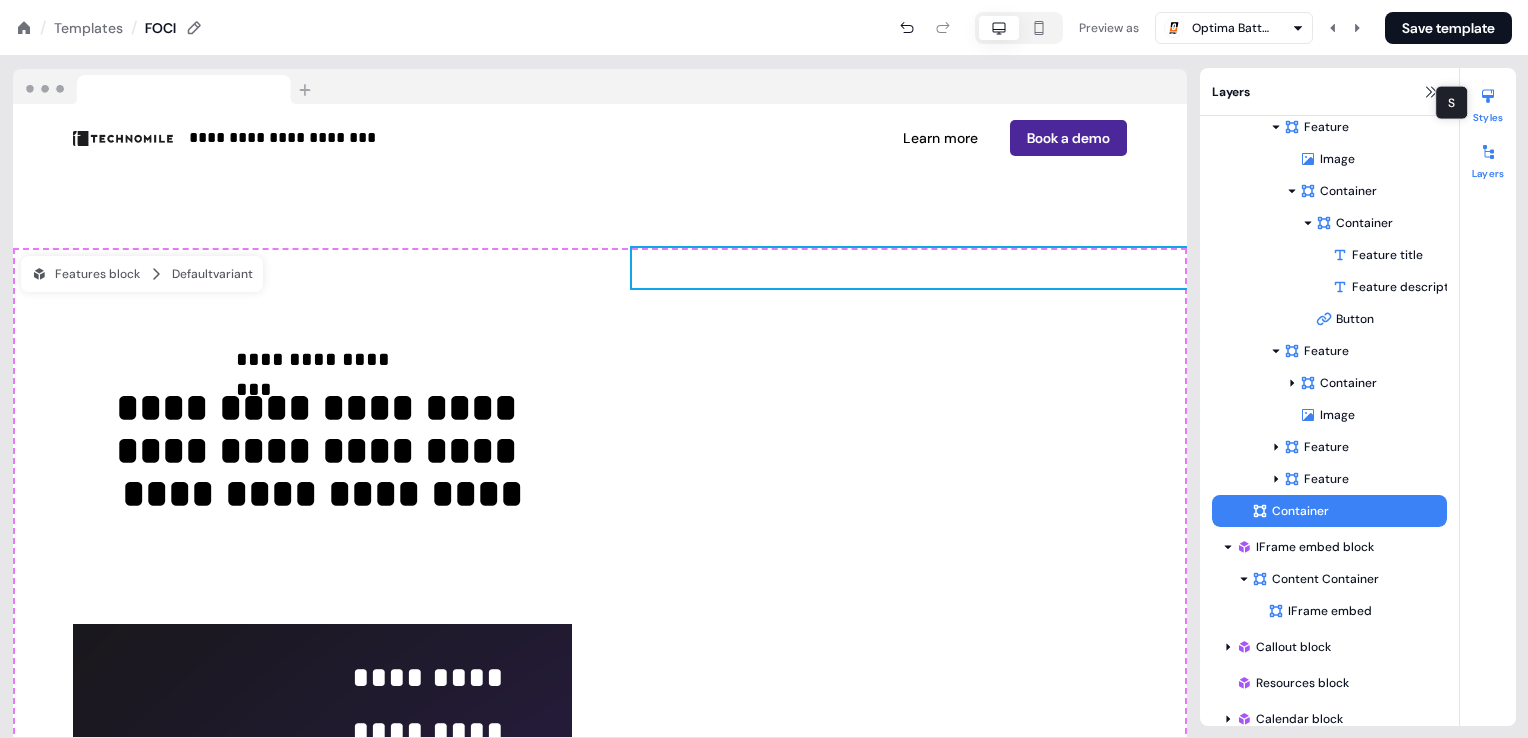 click 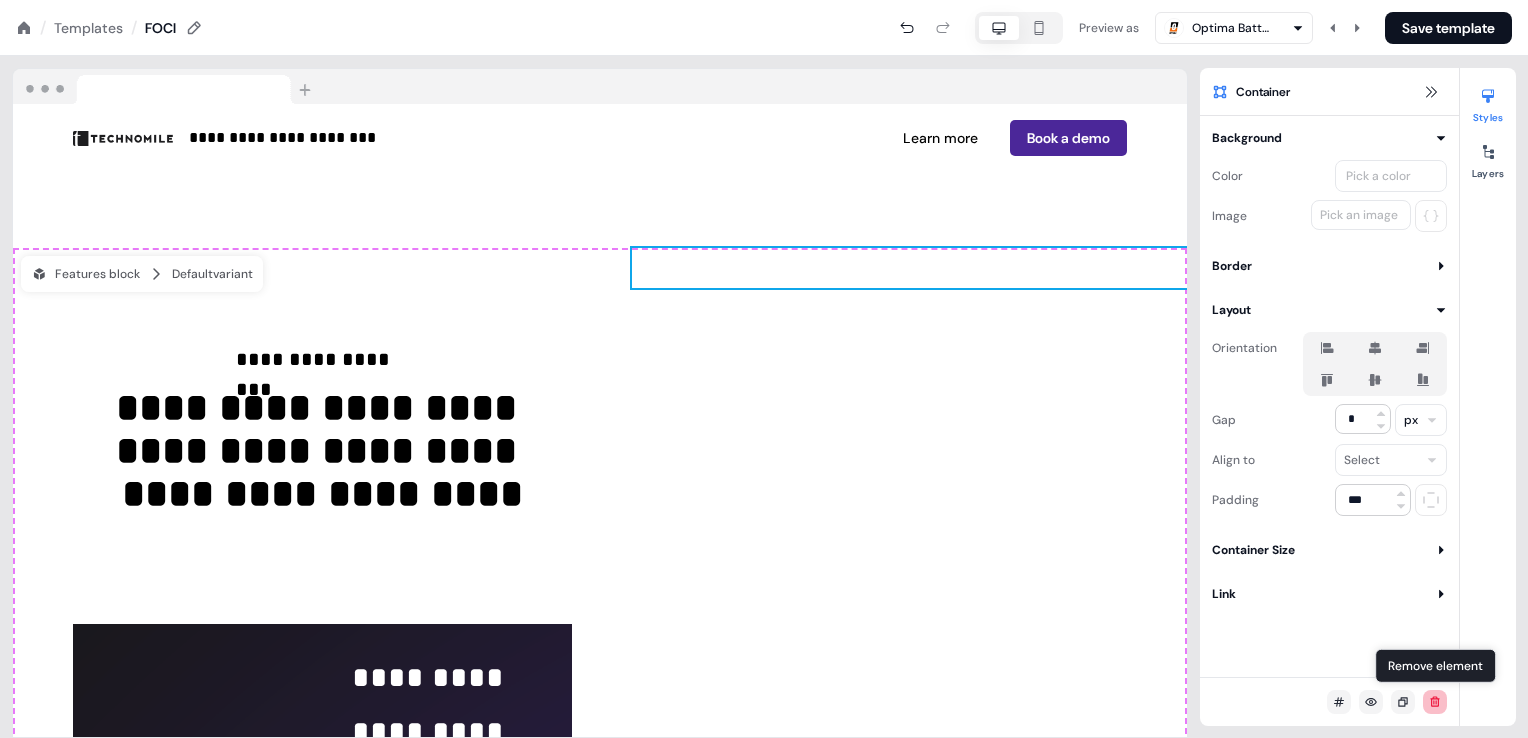 click 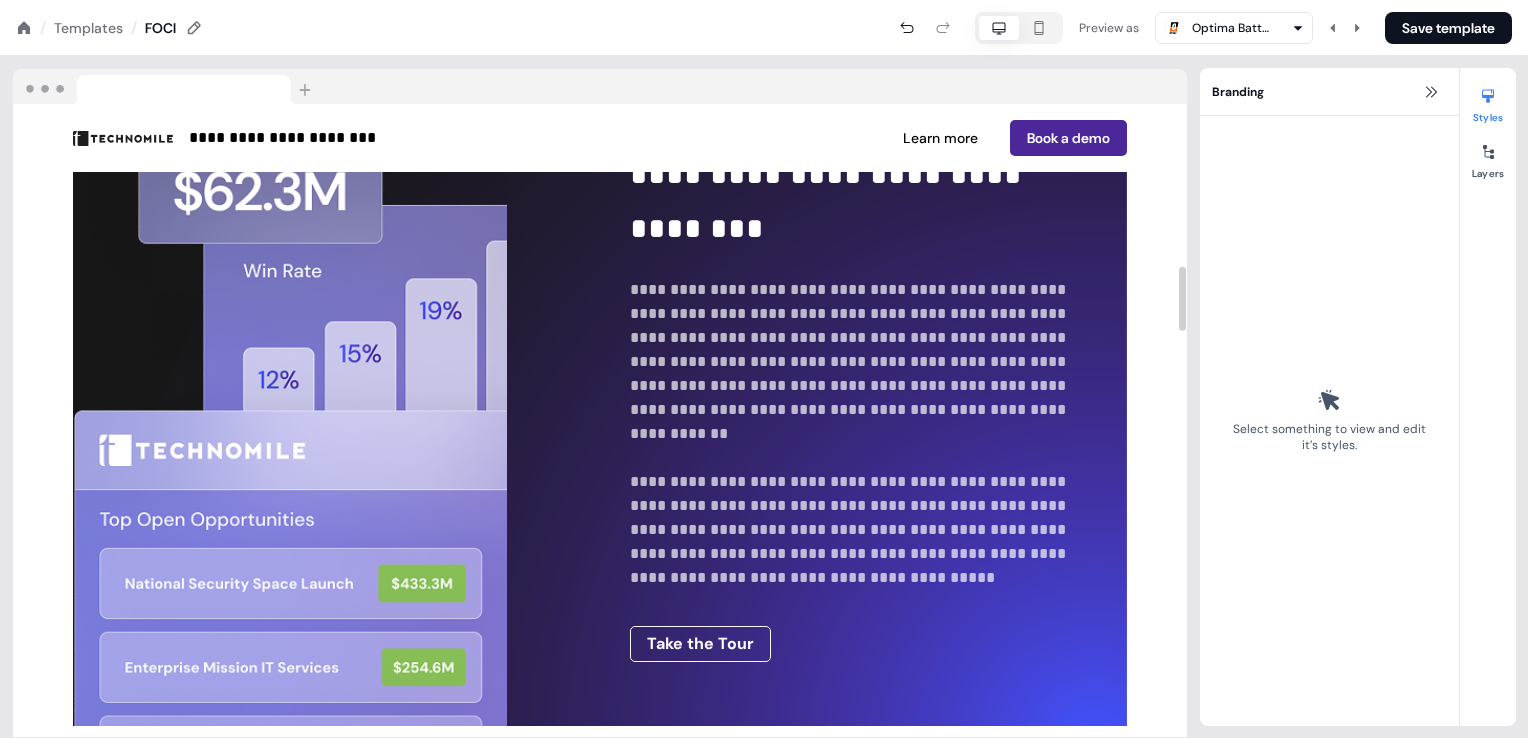 scroll, scrollTop: 1581, scrollLeft: 0, axis: vertical 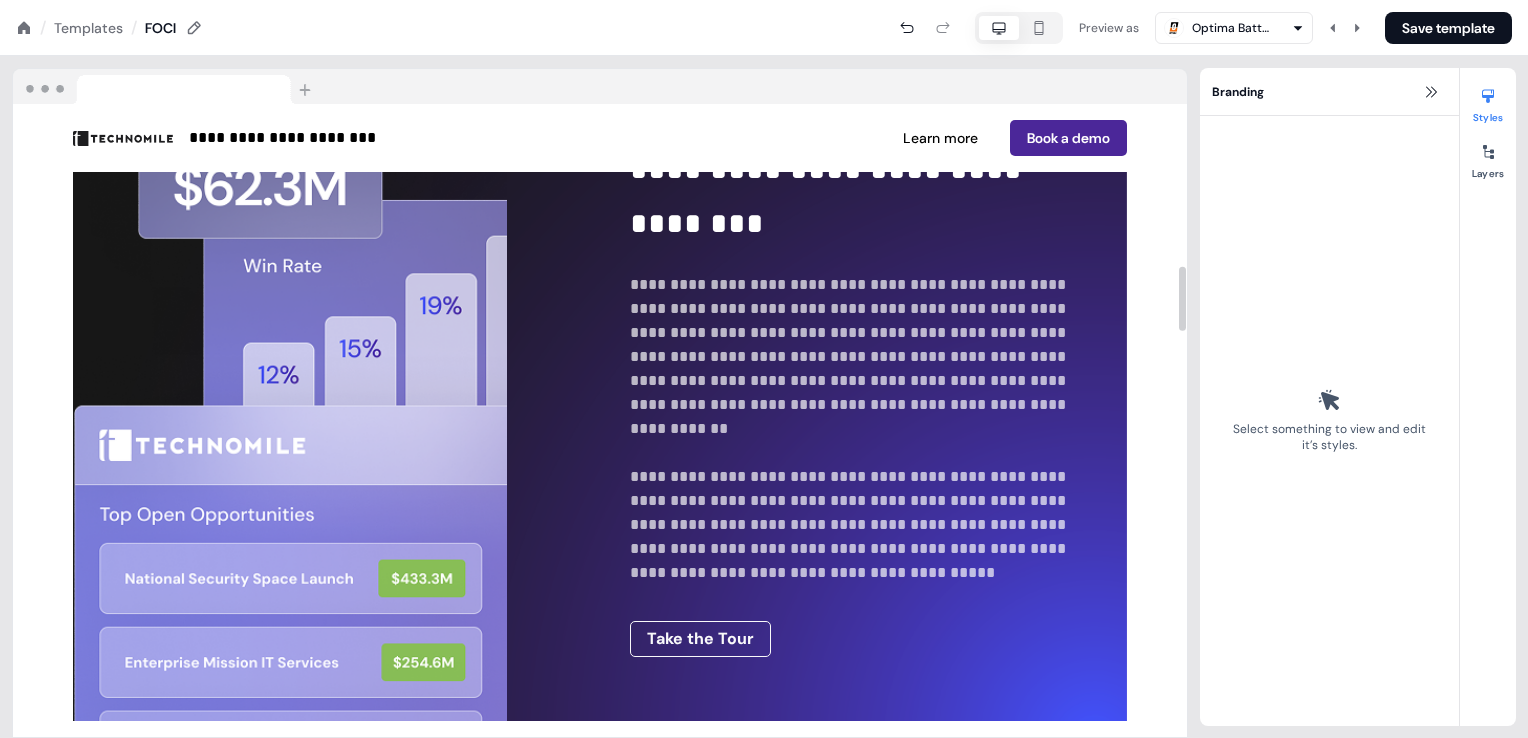 click on "**********" at bounding box center [878, 396] 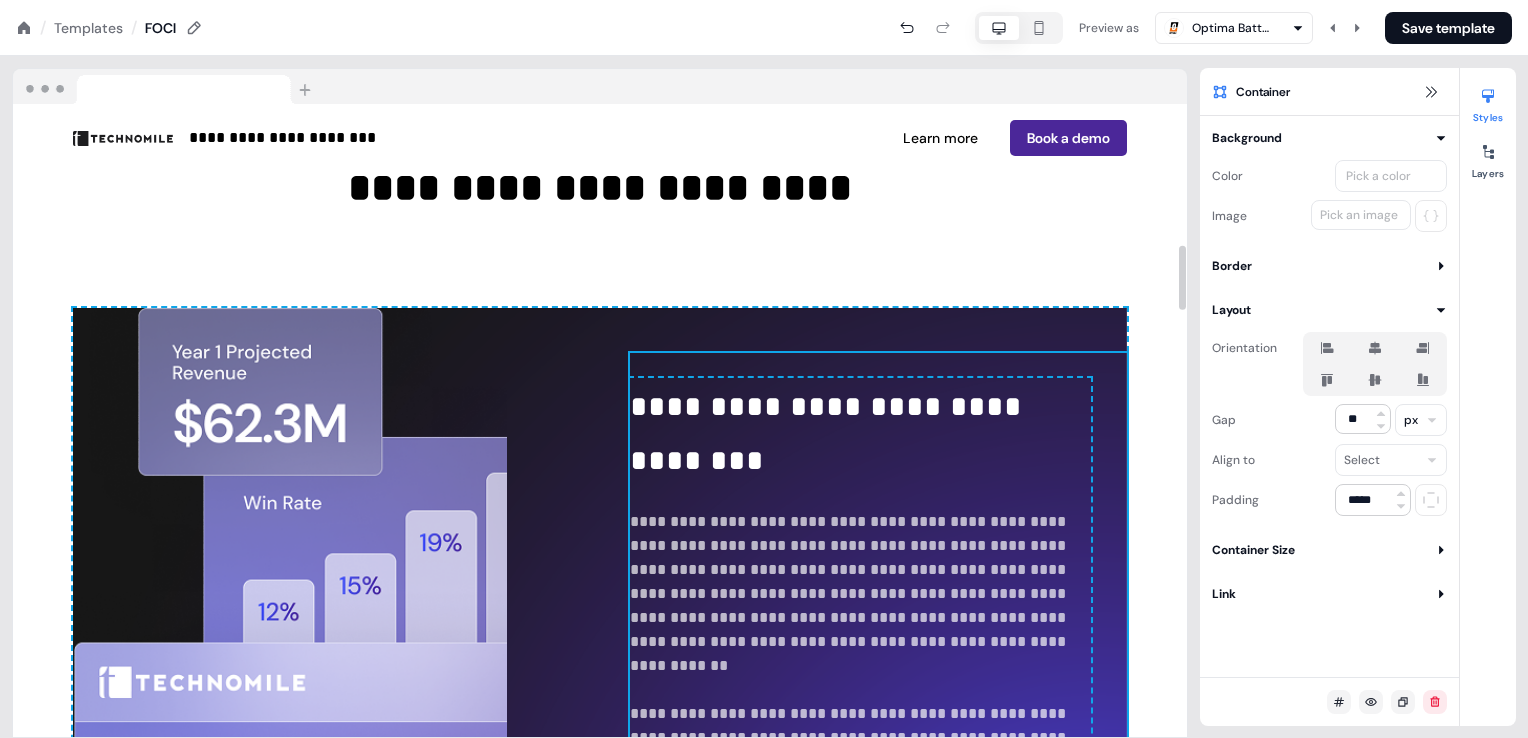scroll, scrollTop: 1281, scrollLeft: 0, axis: vertical 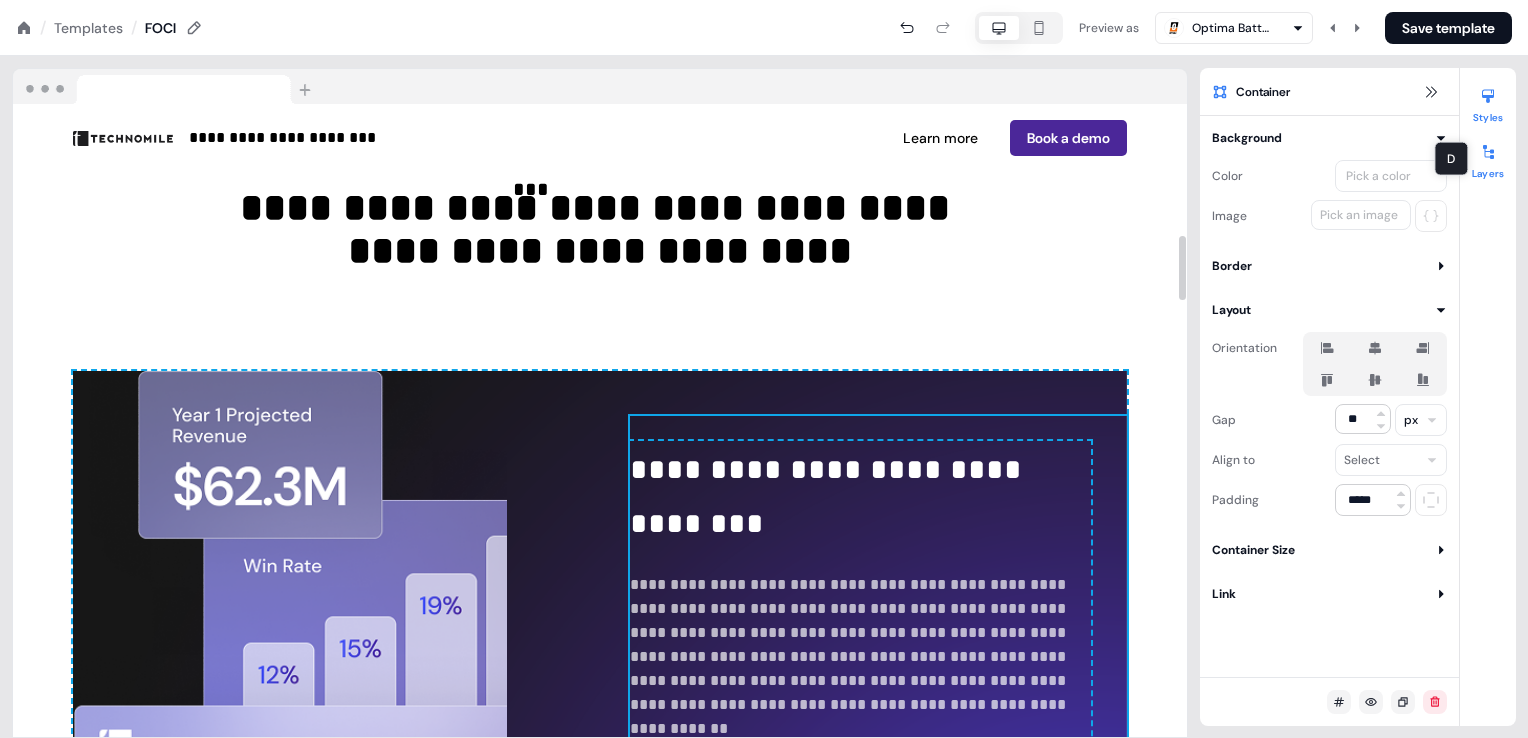 click at bounding box center (1488, 152) 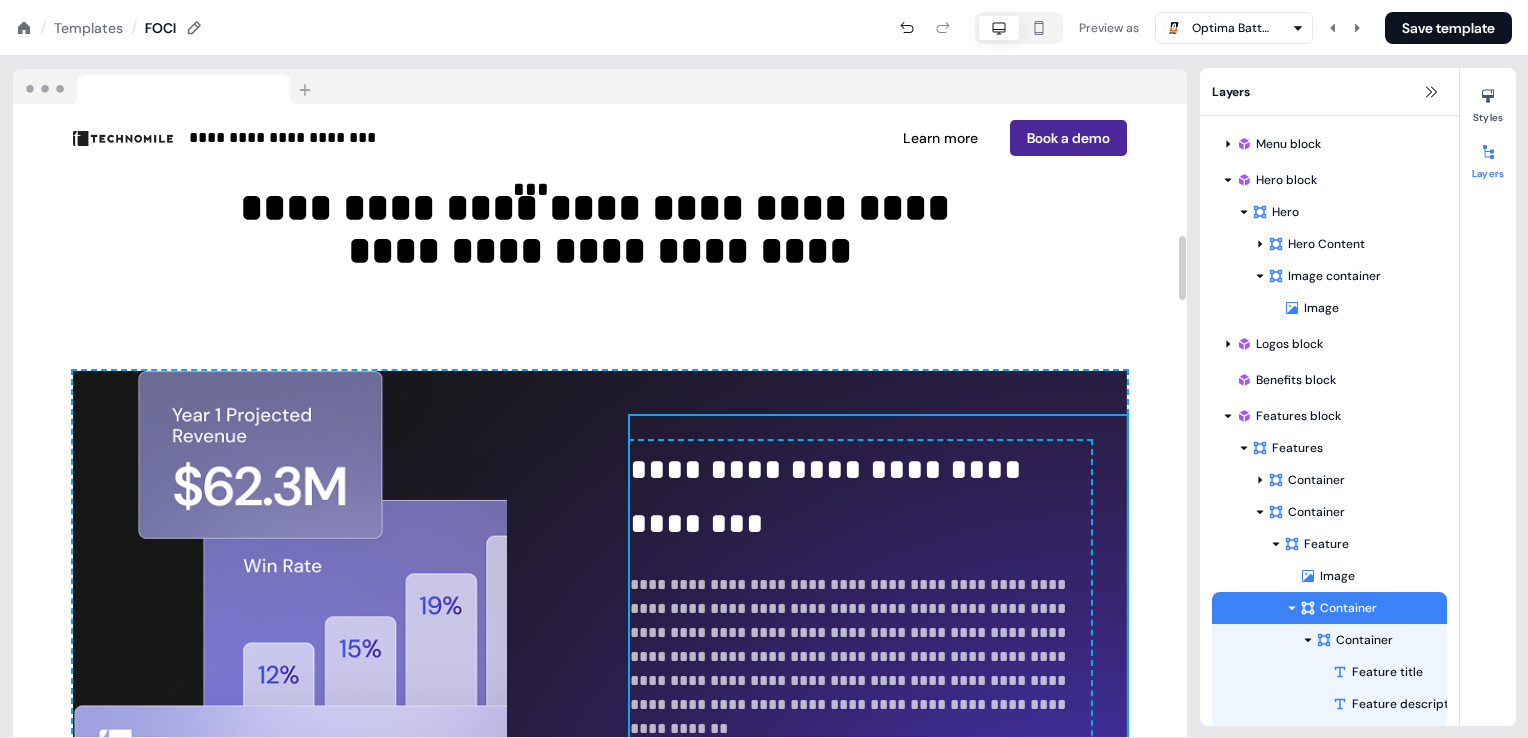 click on "**********" at bounding box center [600, 696] 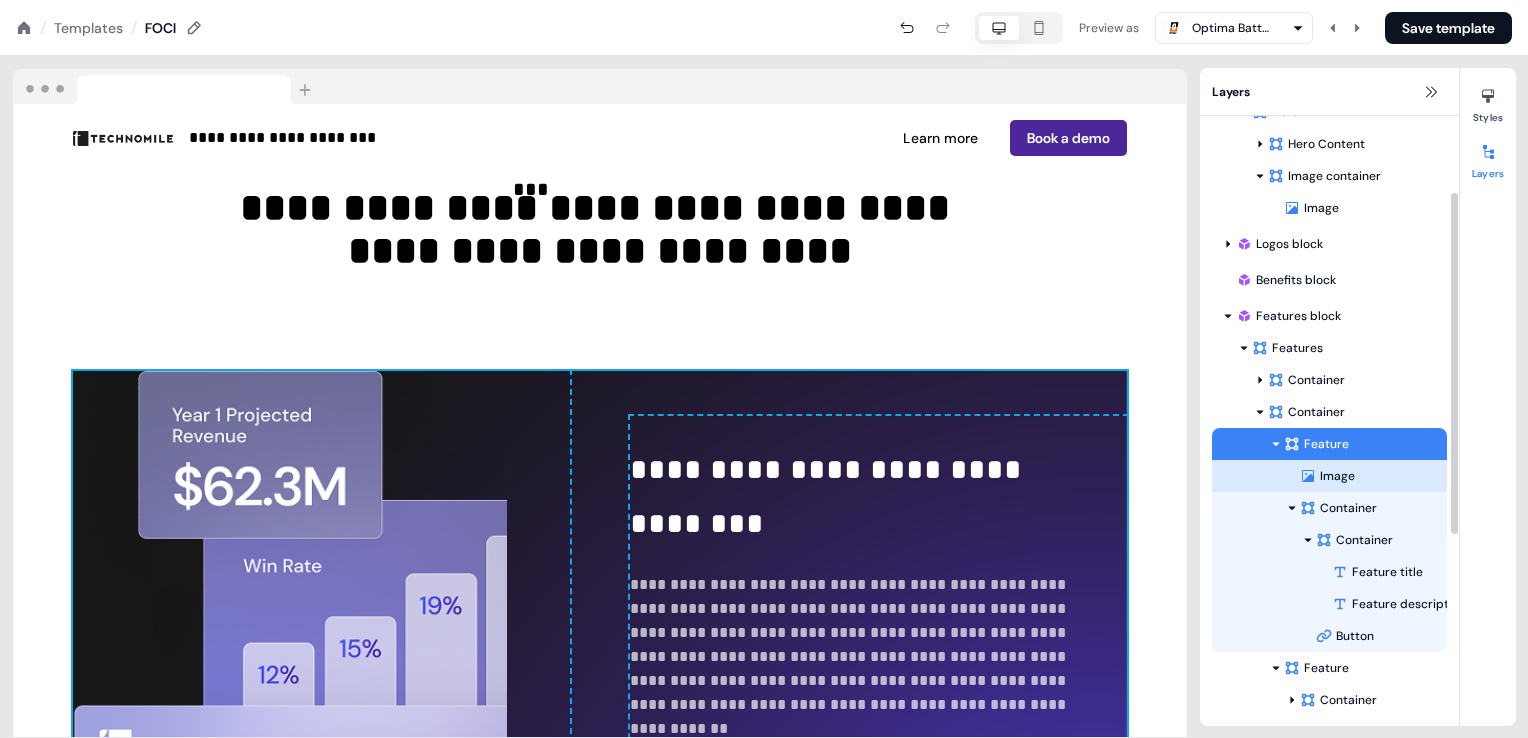 scroll, scrollTop: 200, scrollLeft: 0, axis: vertical 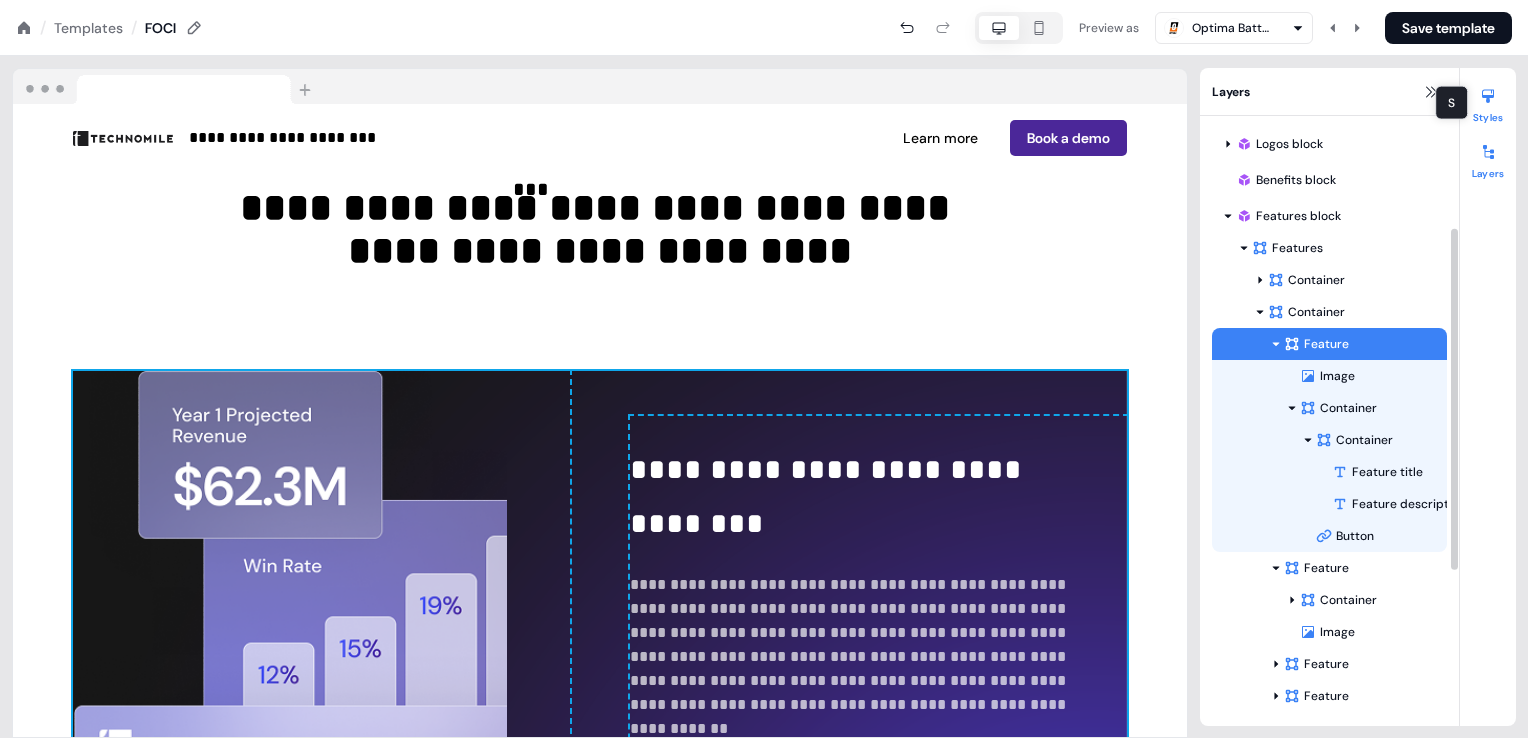 click at bounding box center (1488, 96) 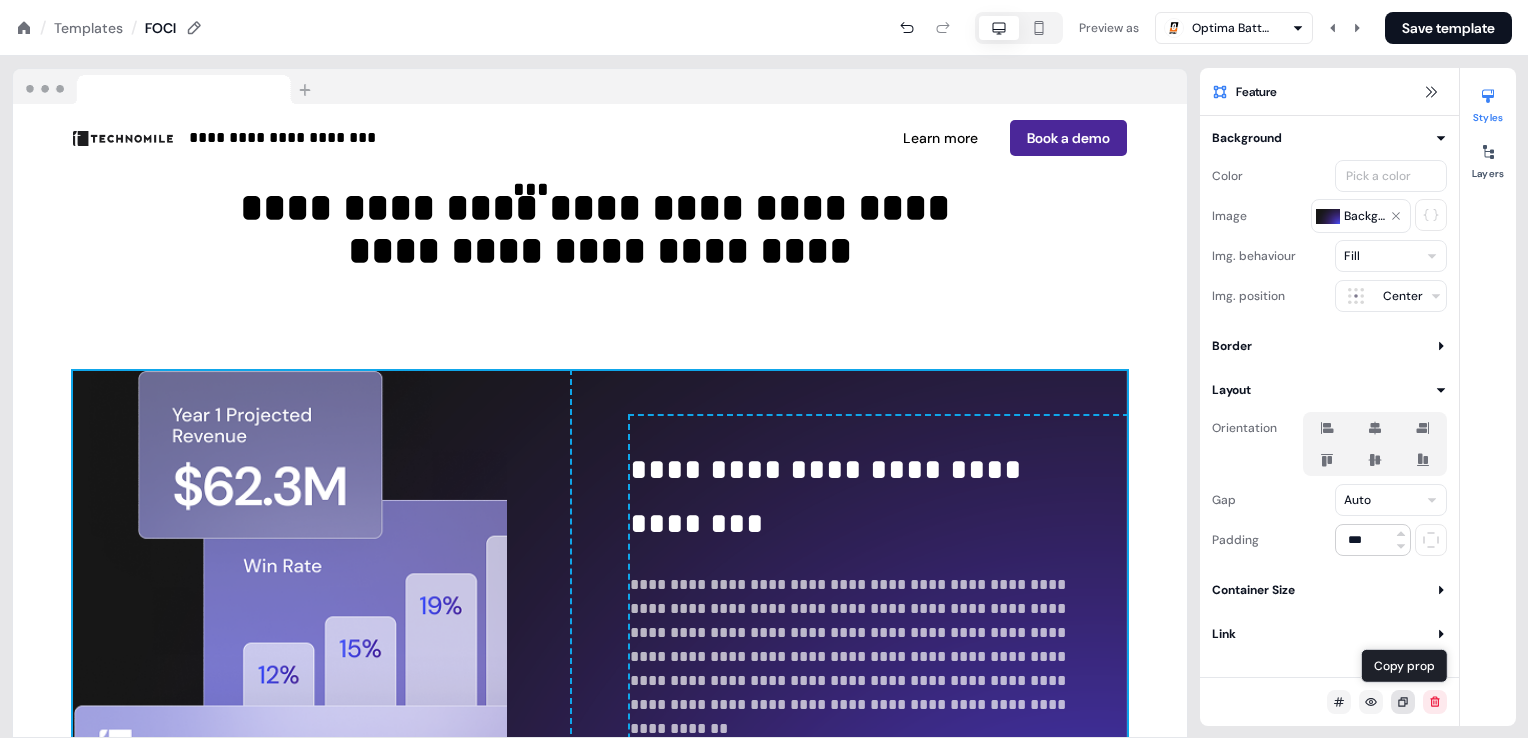 click 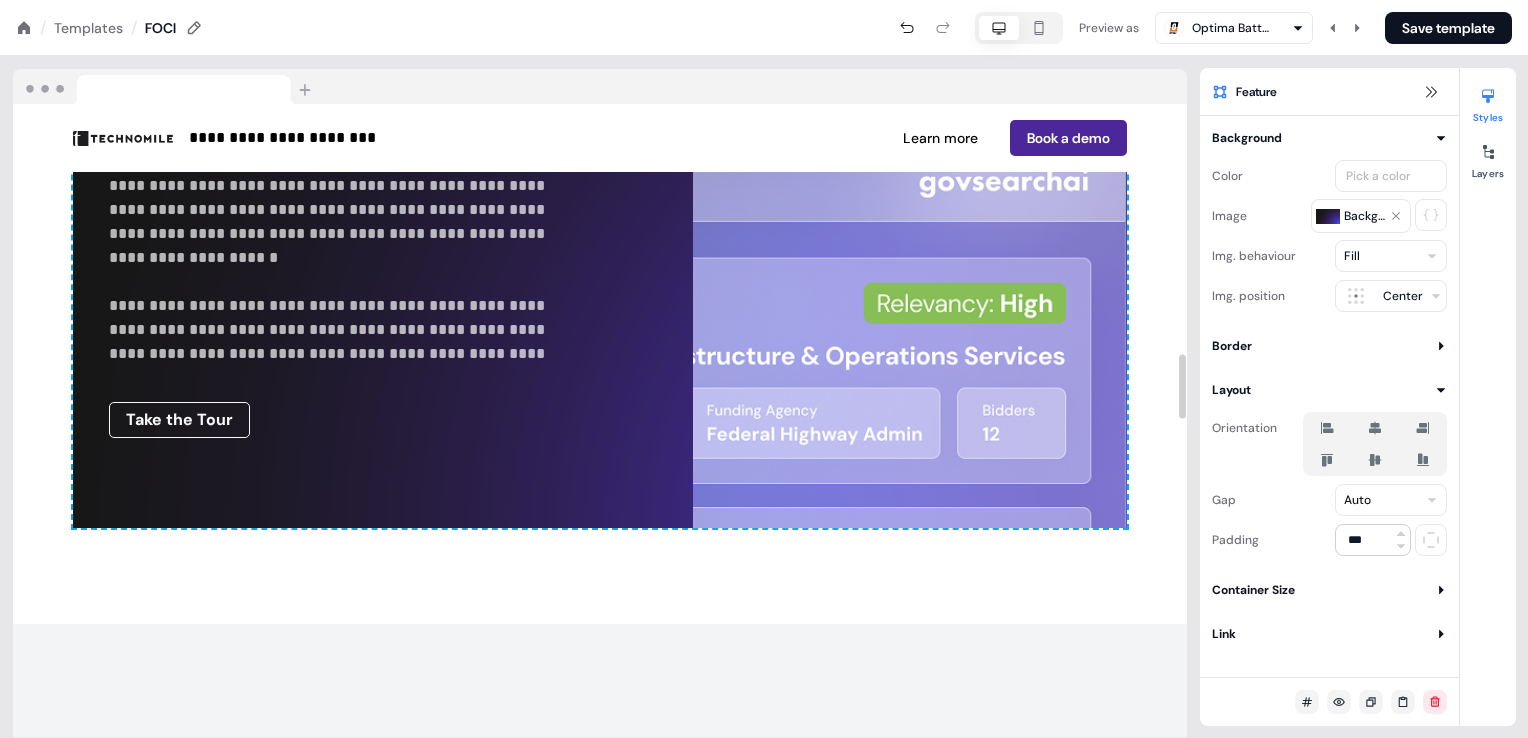 scroll, scrollTop: 2581, scrollLeft: 0, axis: vertical 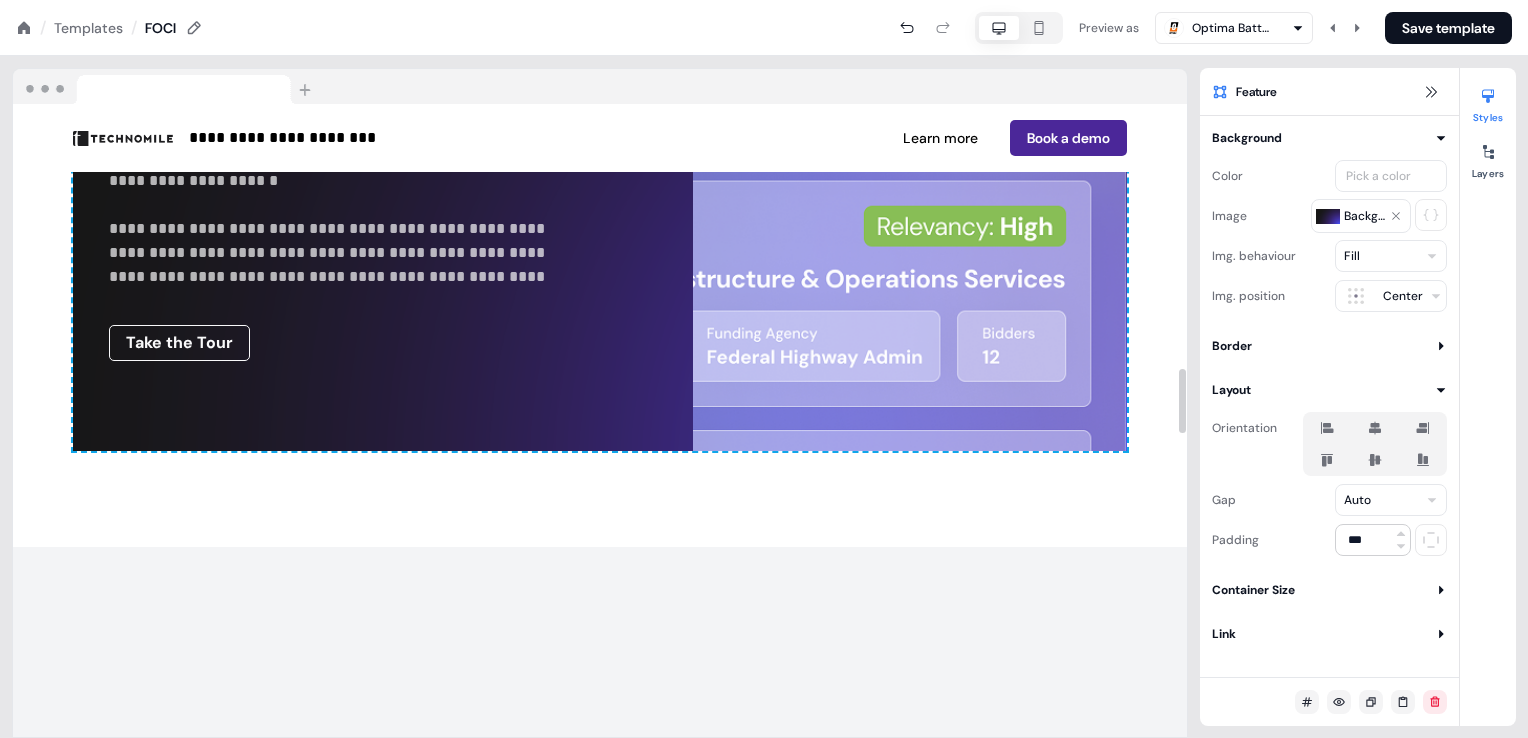 click on "**********" at bounding box center (600, -352) 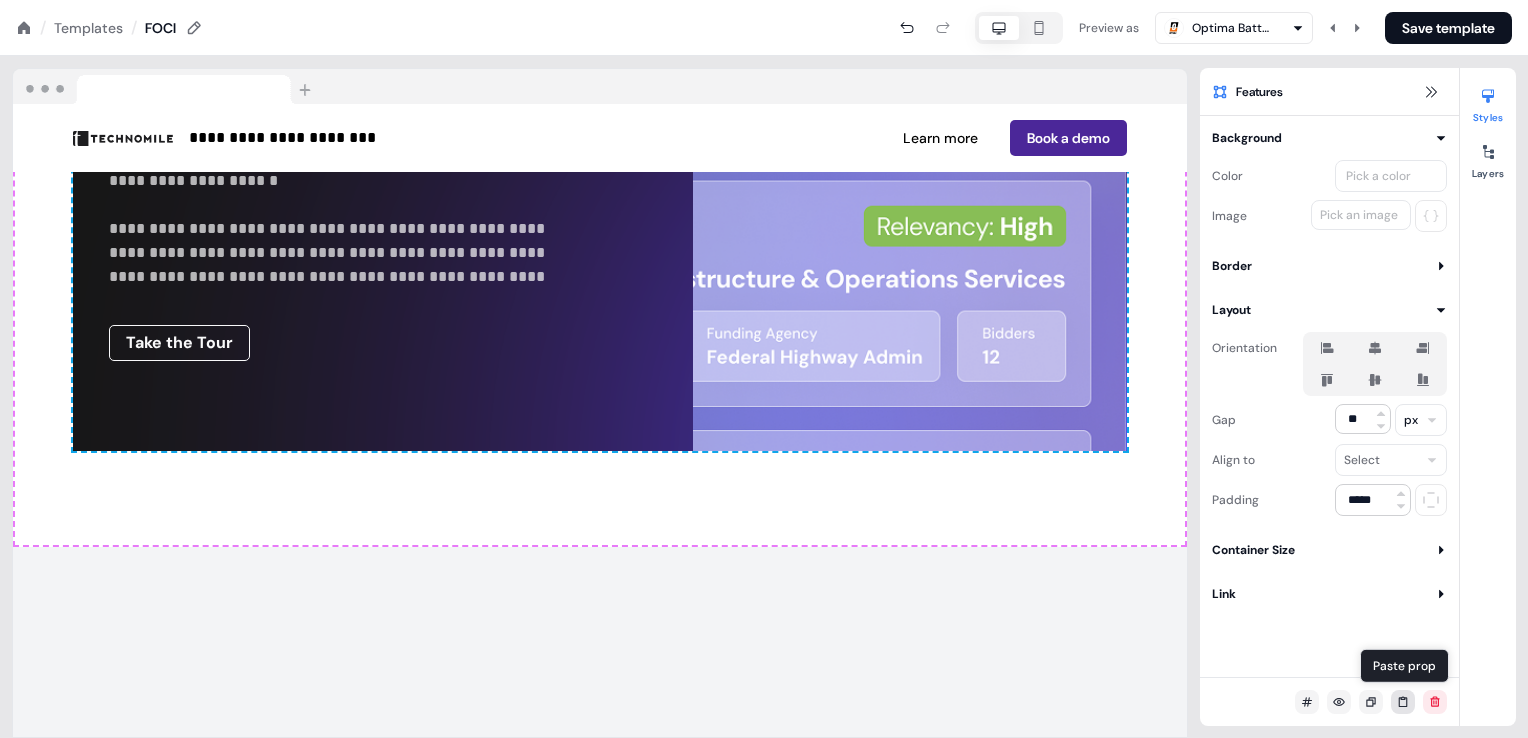 click at bounding box center (1403, 702) 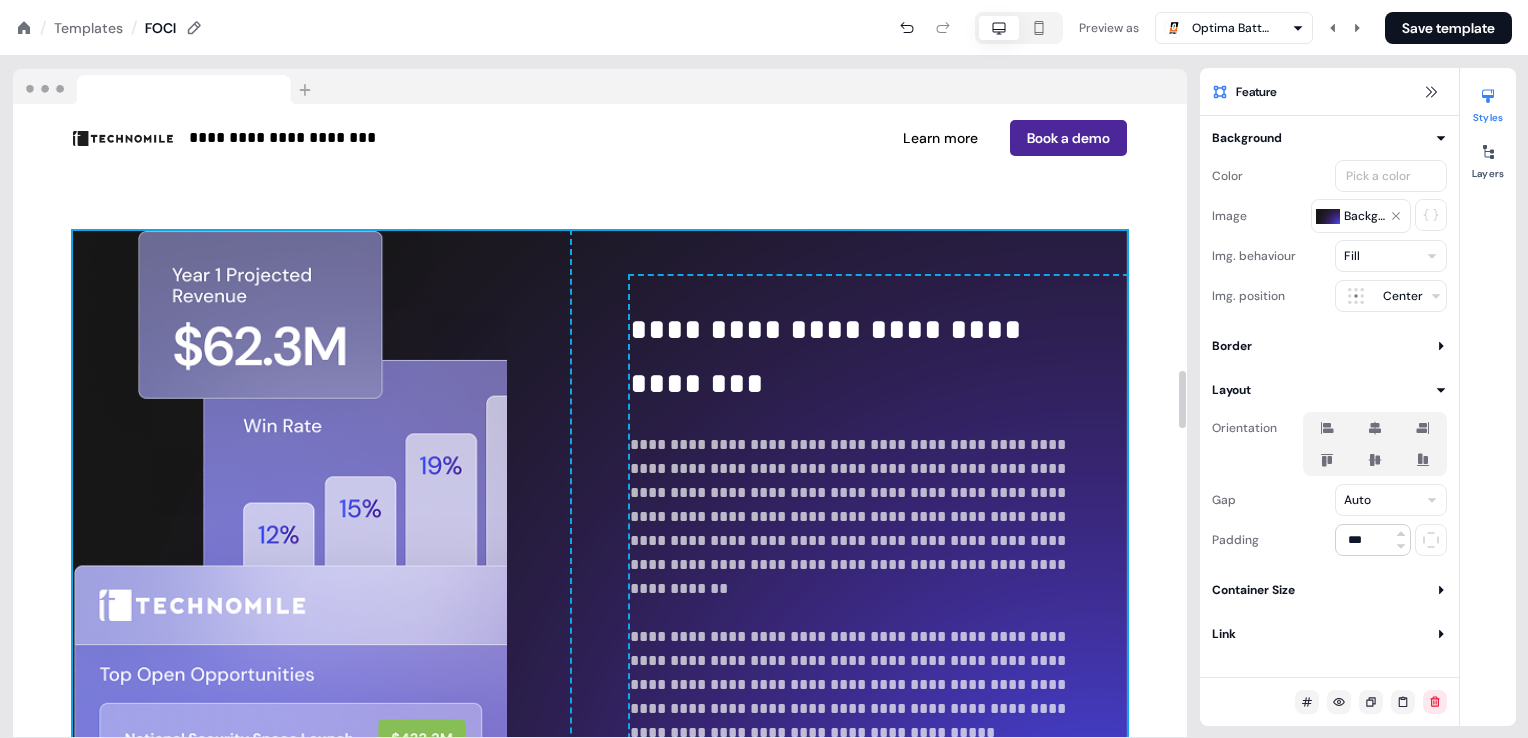scroll, scrollTop: 3081, scrollLeft: 0, axis: vertical 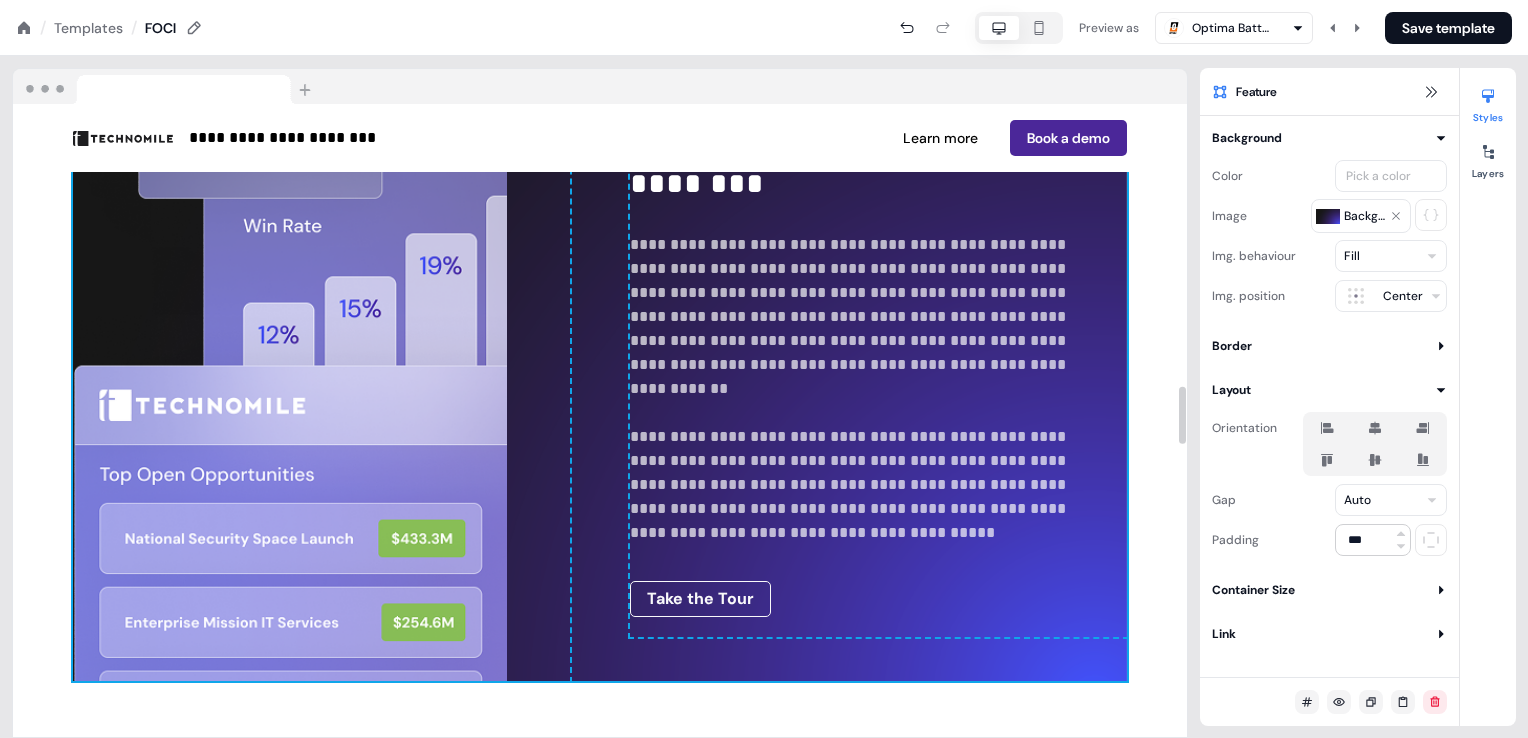 click on "**********" at bounding box center [600, 356] 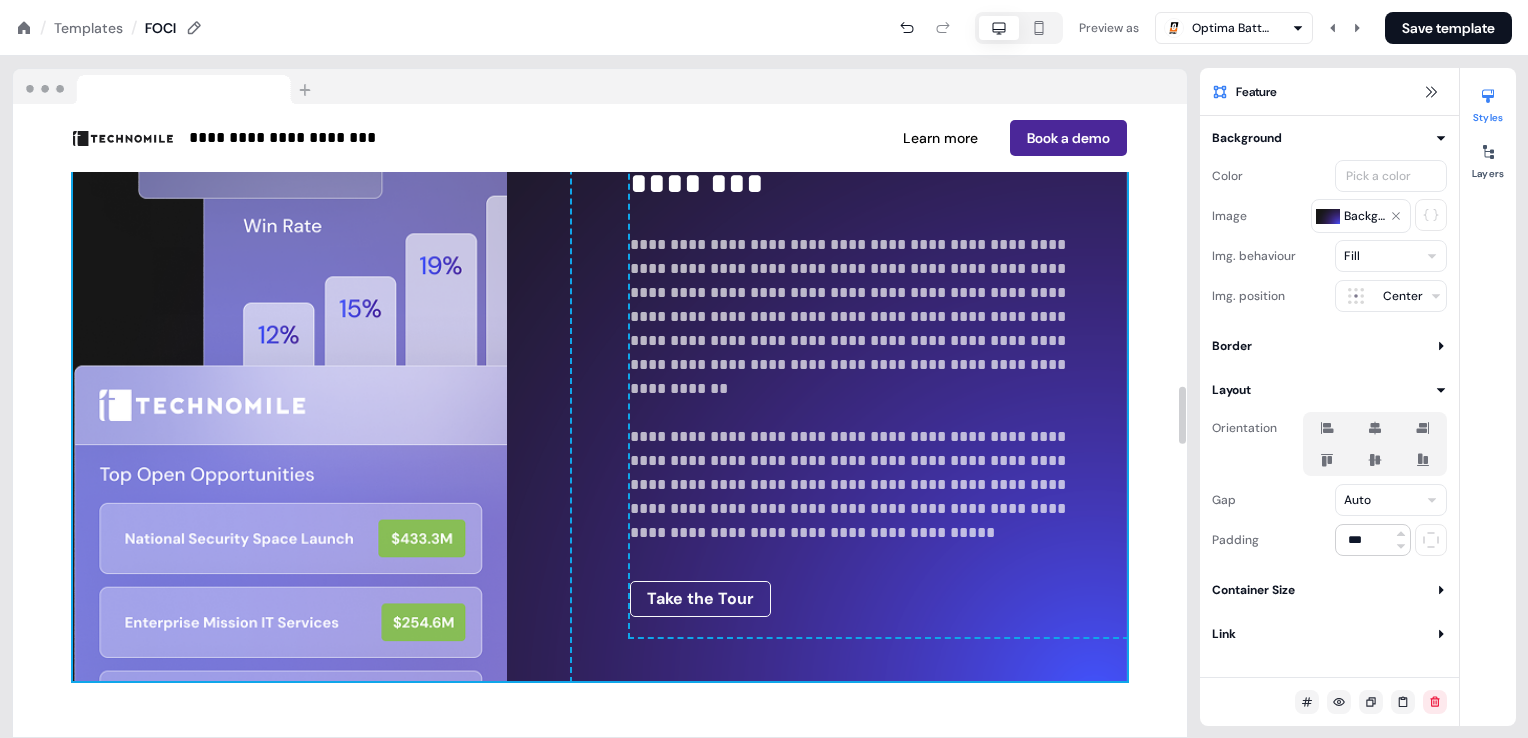 click on "**********" at bounding box center [600, -487] 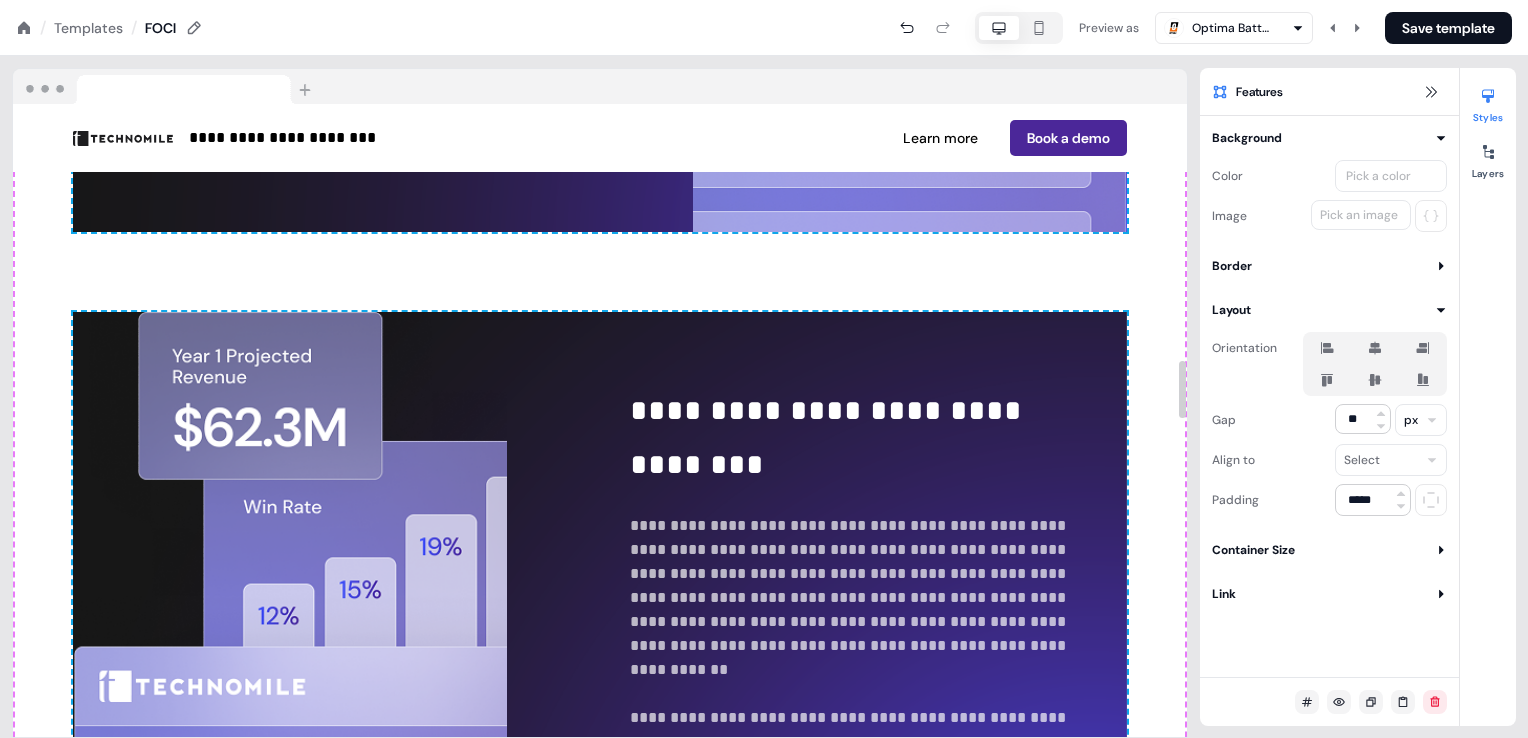 scroll, scrollTop: 2781, scrollLeft: 0, axis: vertical 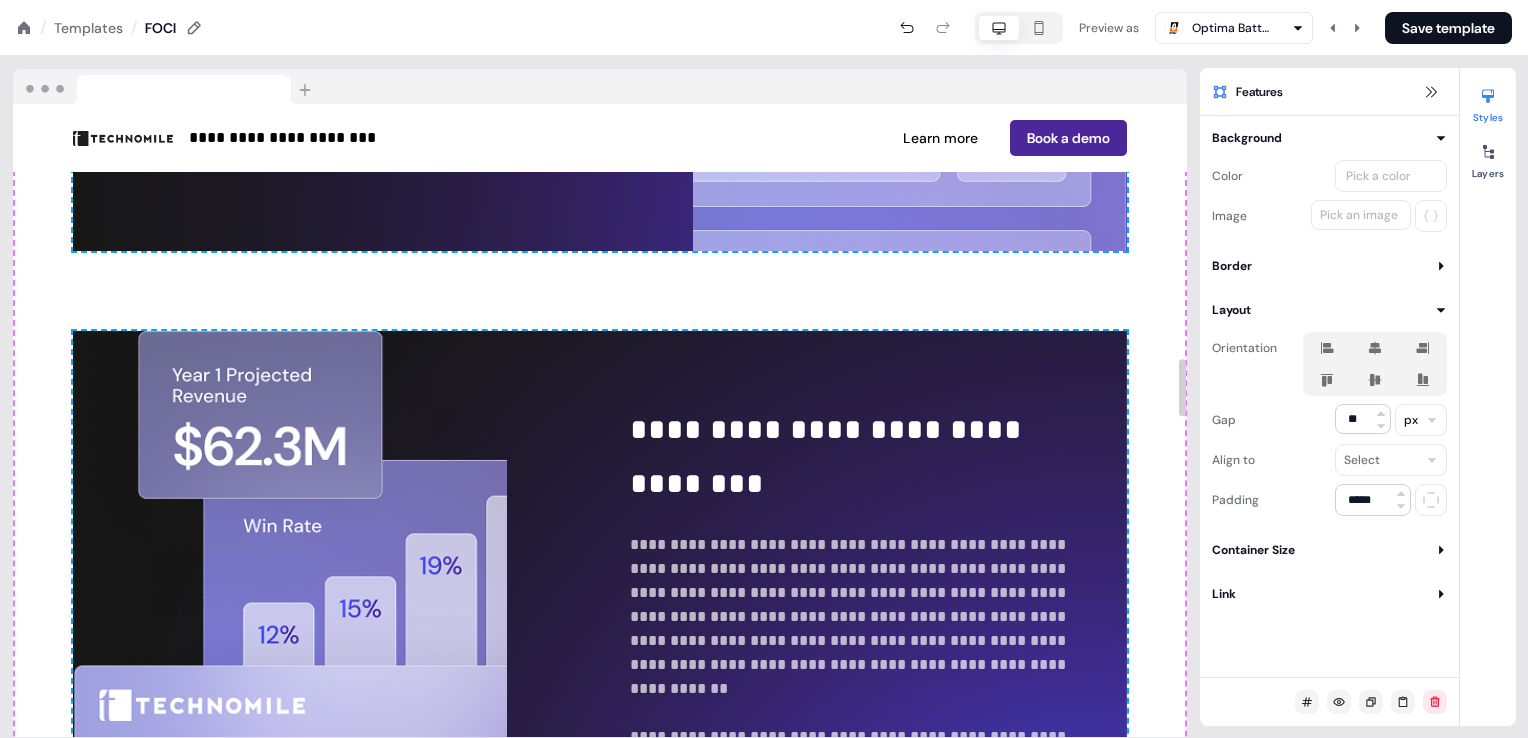 click at bounding box center (321, 656) 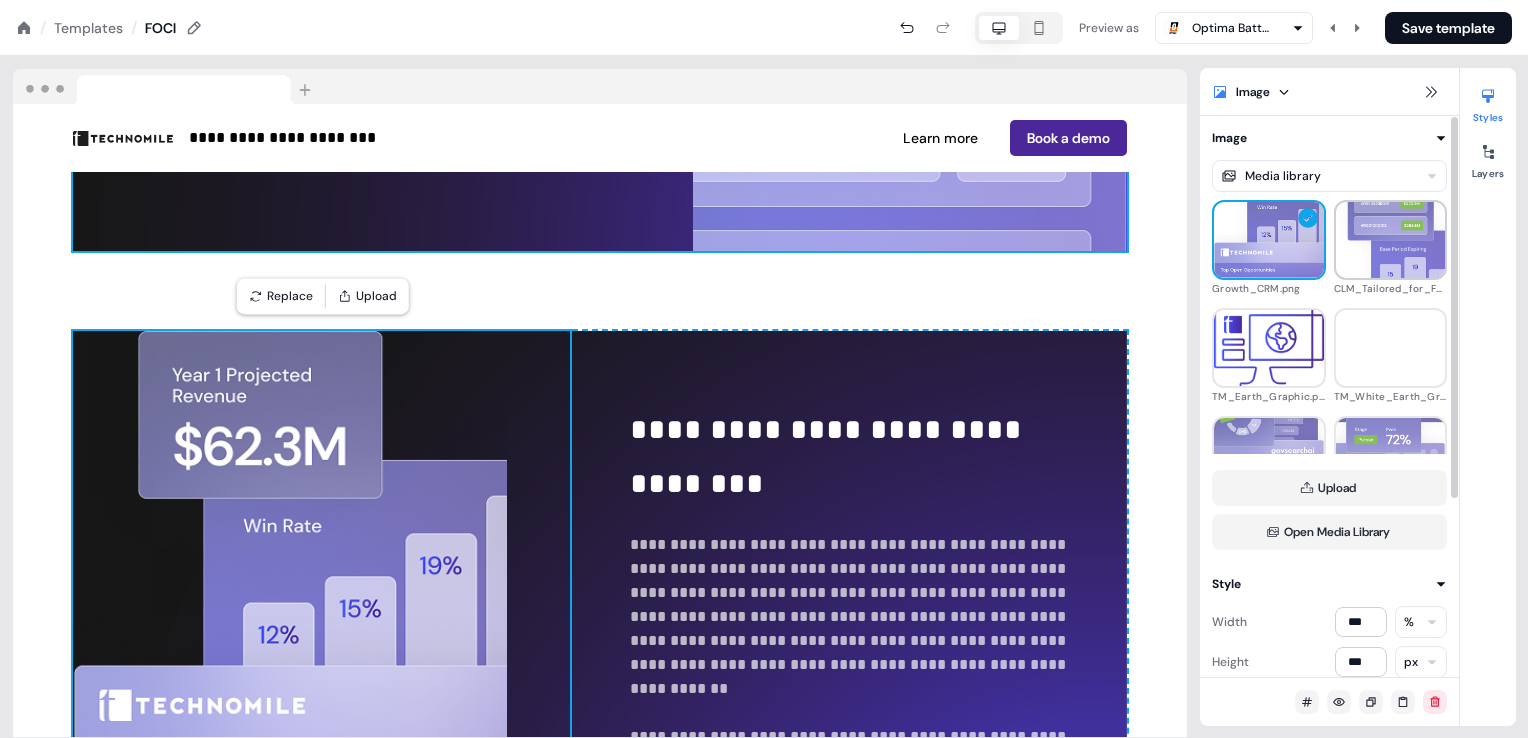 click at bounding box center (1391, 240) 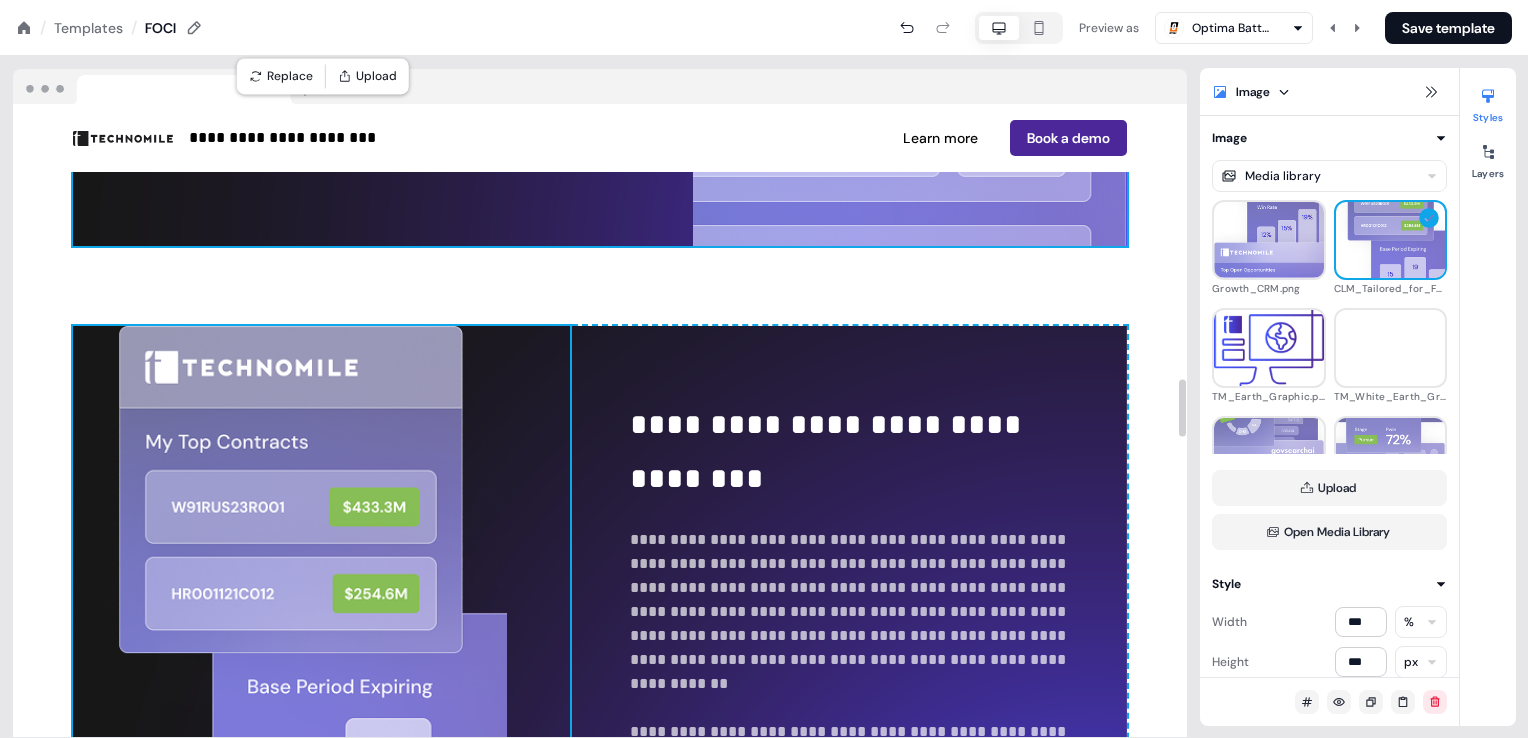 scroll, scrollTop: 2781, scrollLeft: 0, axis: vertical 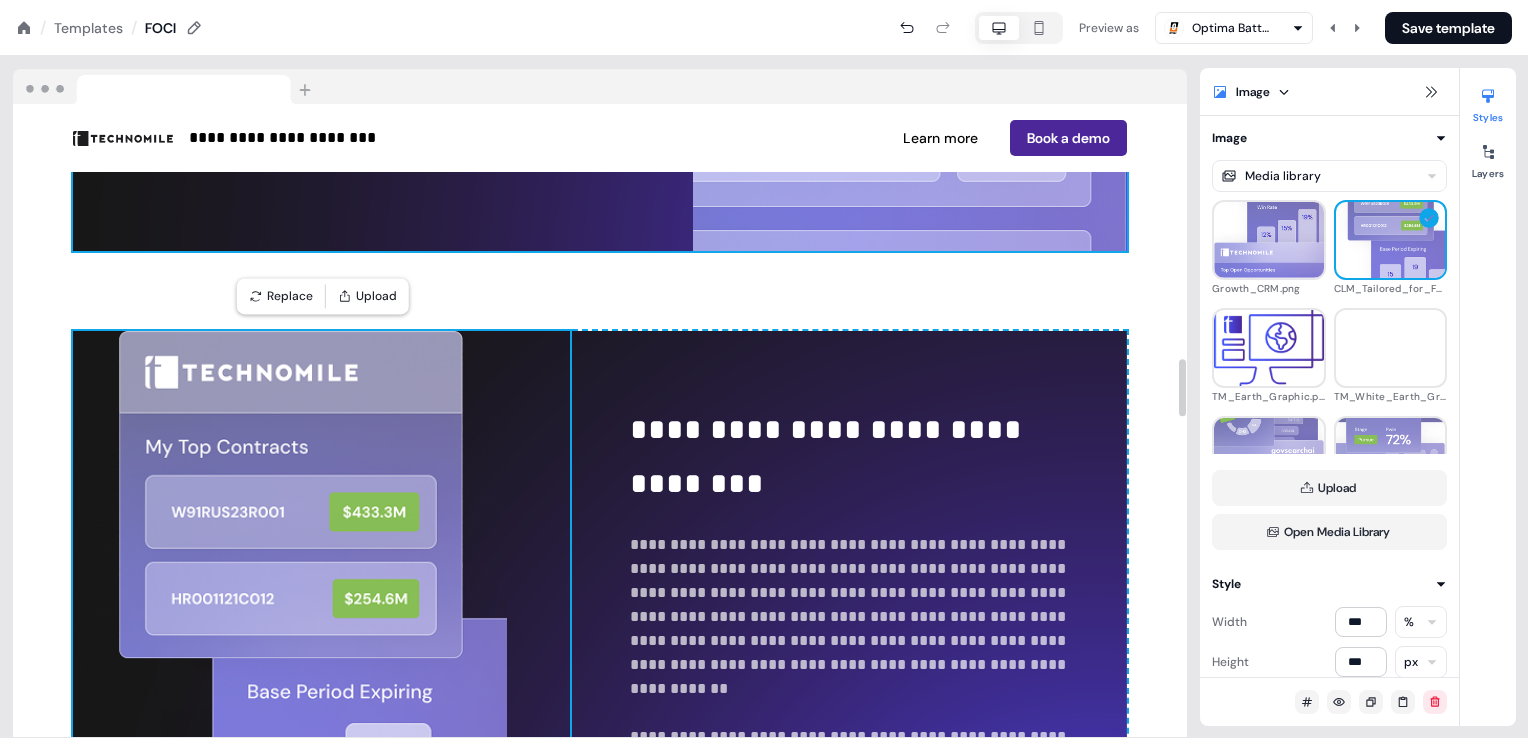 click on "**********" at bounding box center (830, 456) 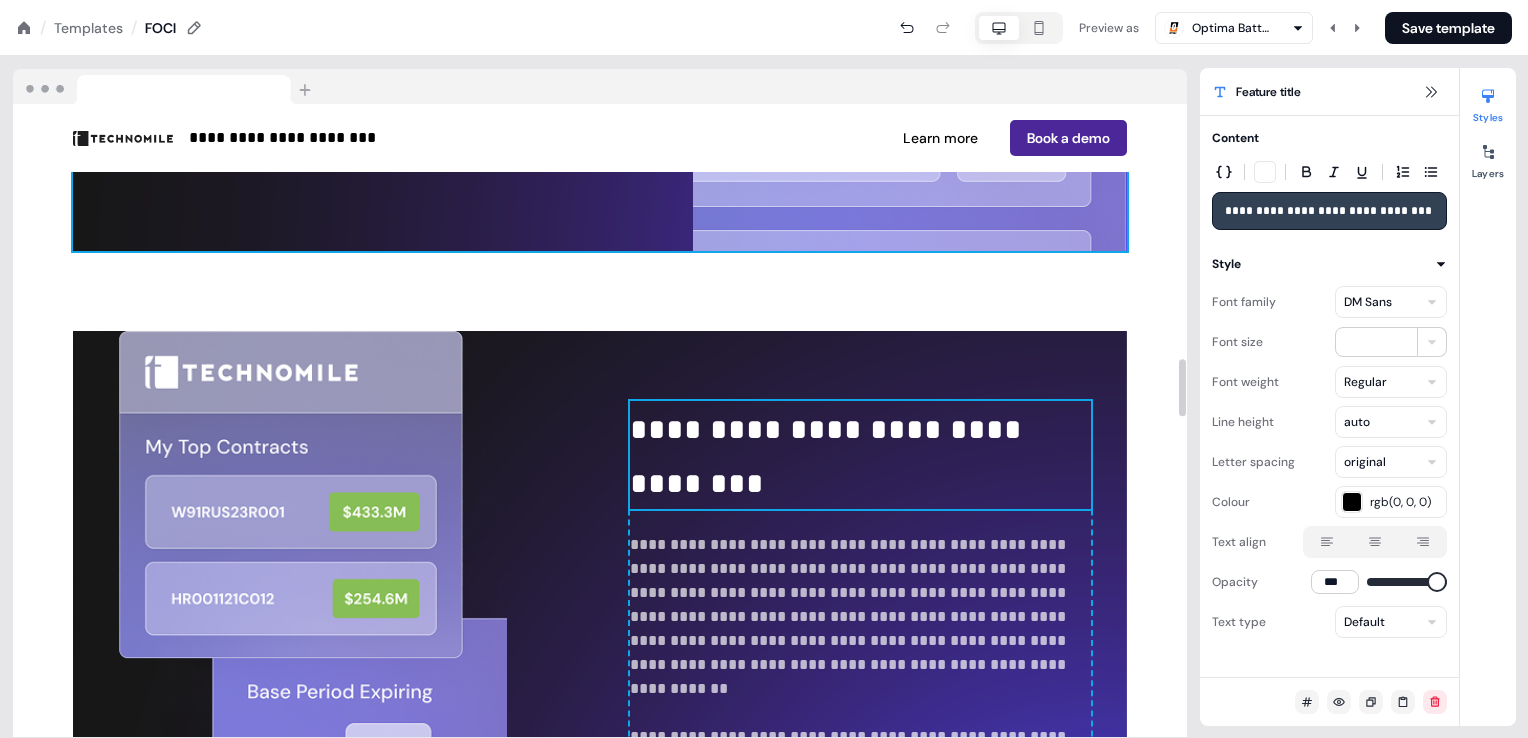 click on "**********" at bounding box center (830, 456) 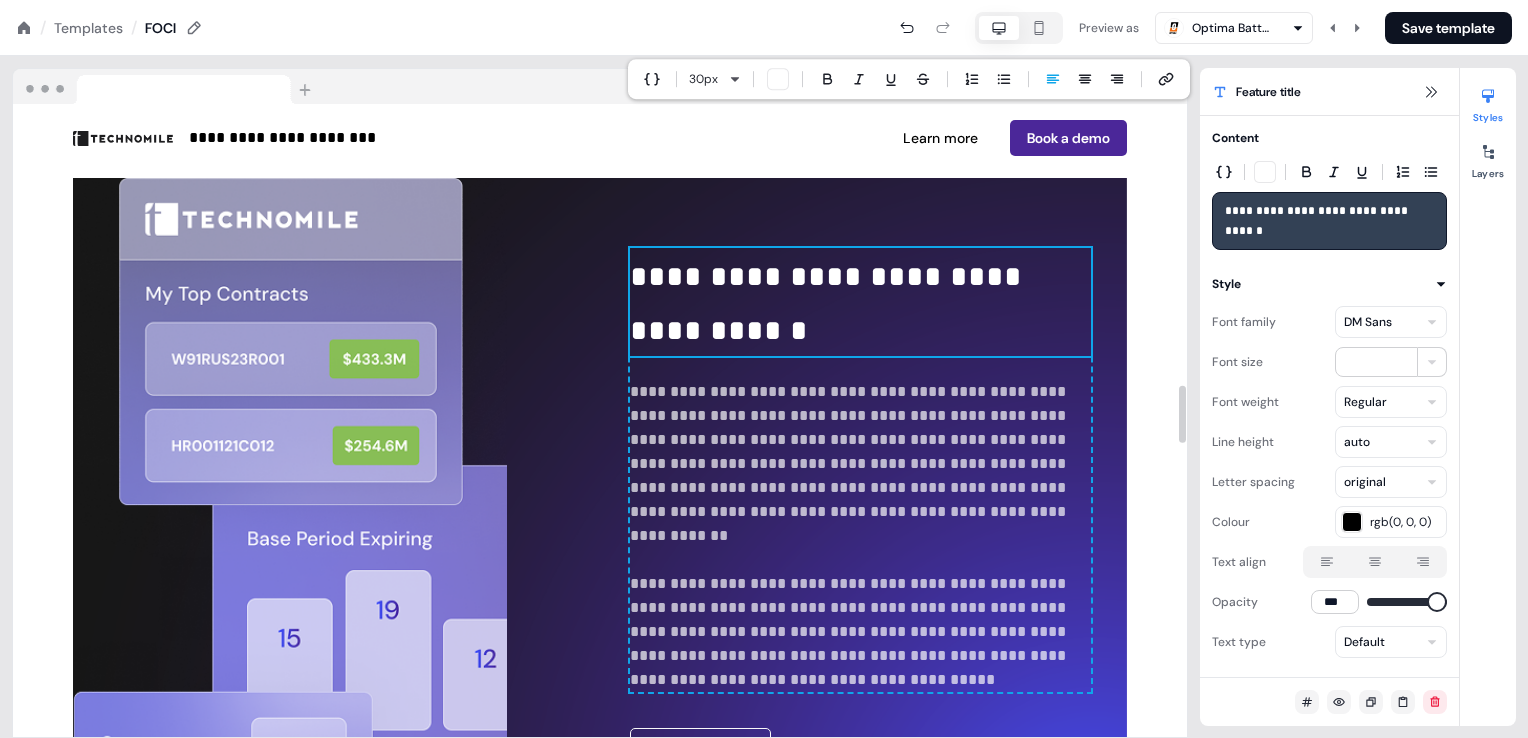 scroll, scrollTop: 3081, scrollLeft: 0, axis: vertical 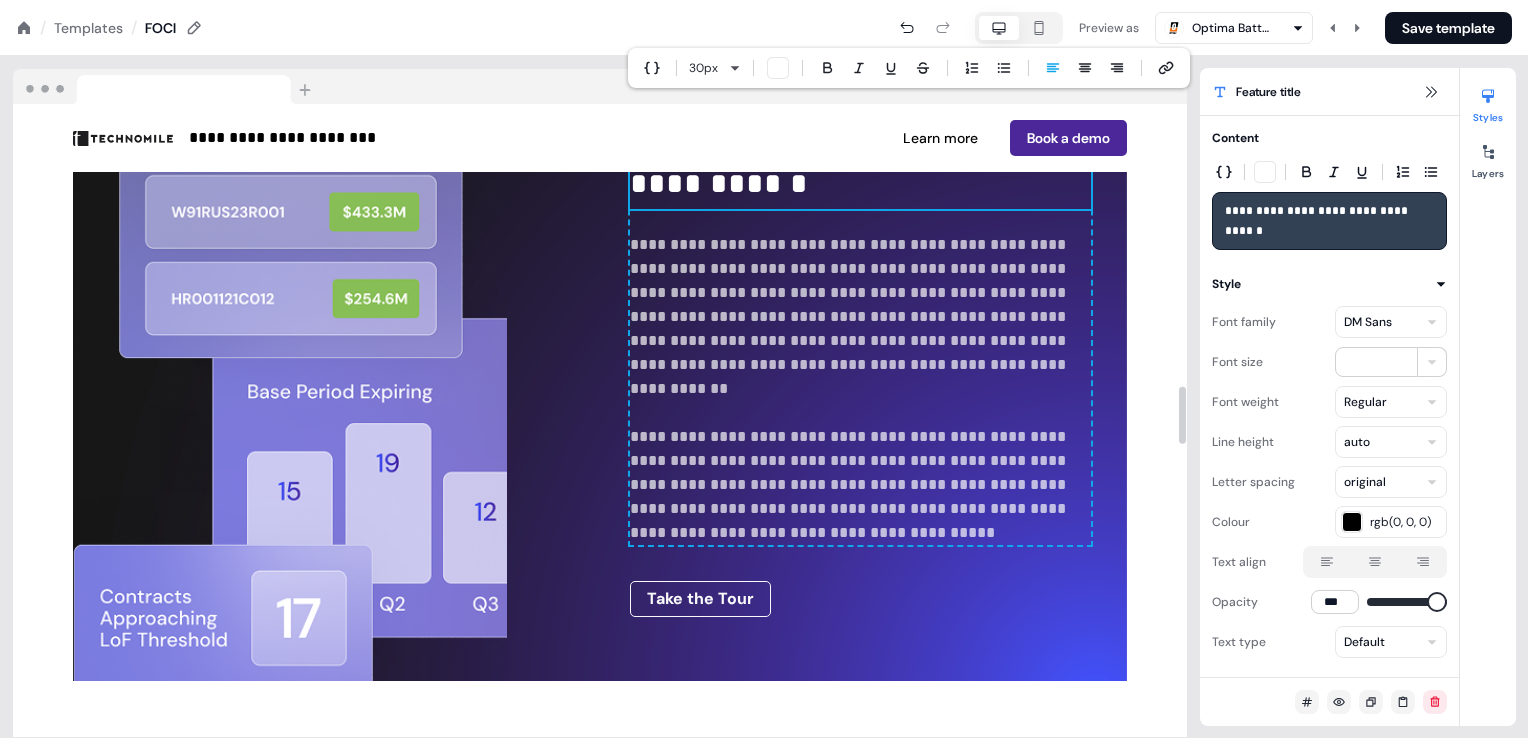 click on "**********" at bounding box center [860, 389] 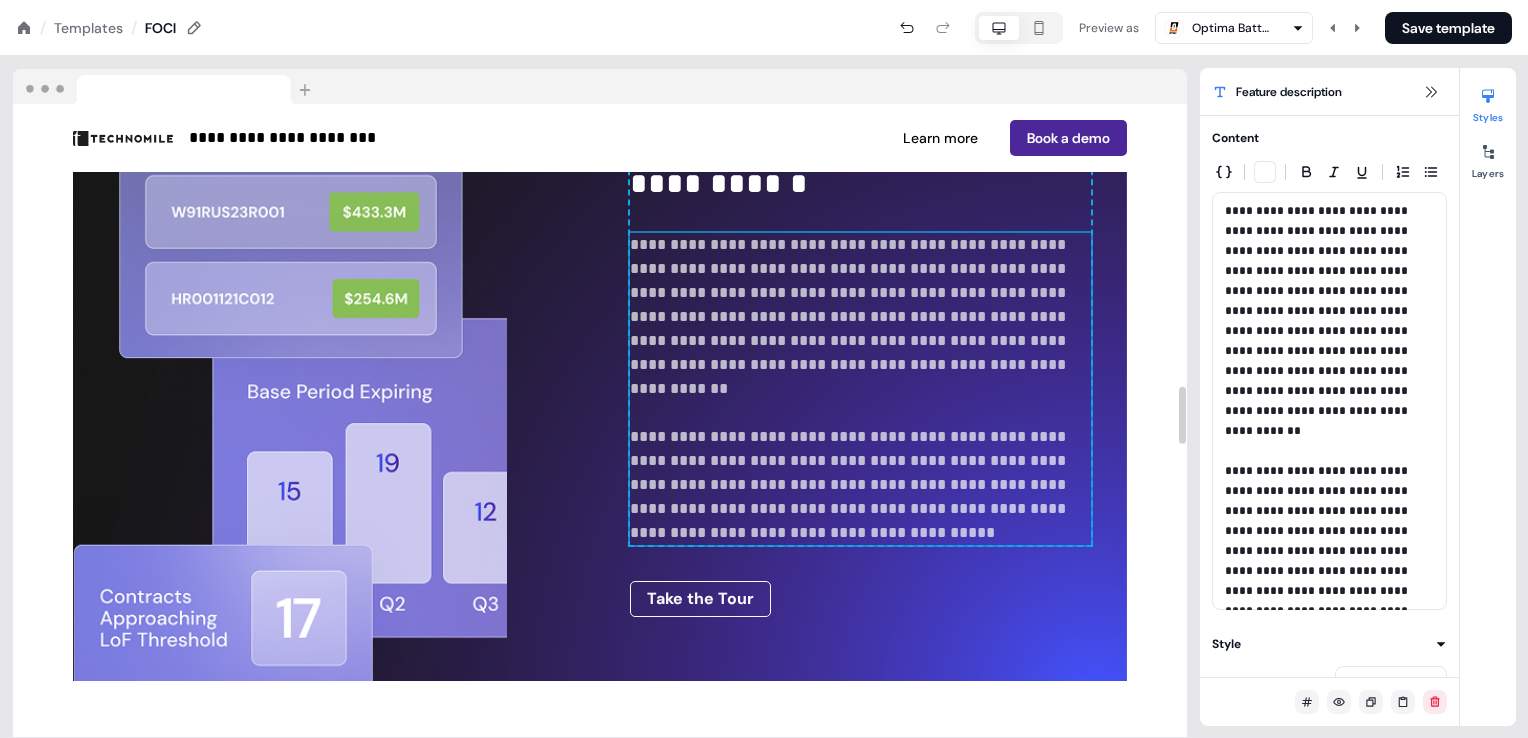 click on "**********" at bounding box center [860, 389] 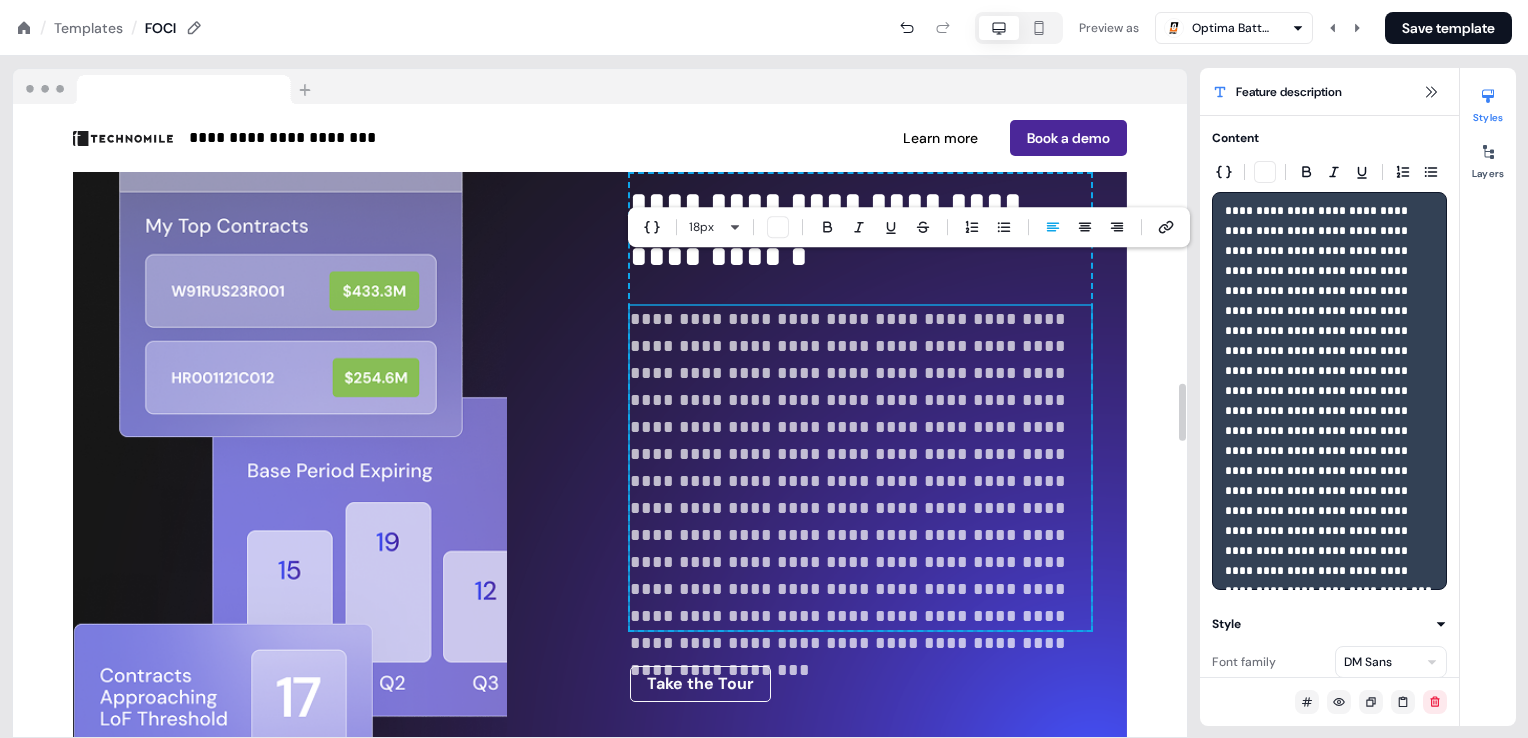 scroll, scrollTop: 2975, scrollLeft: 0, axis: vertical 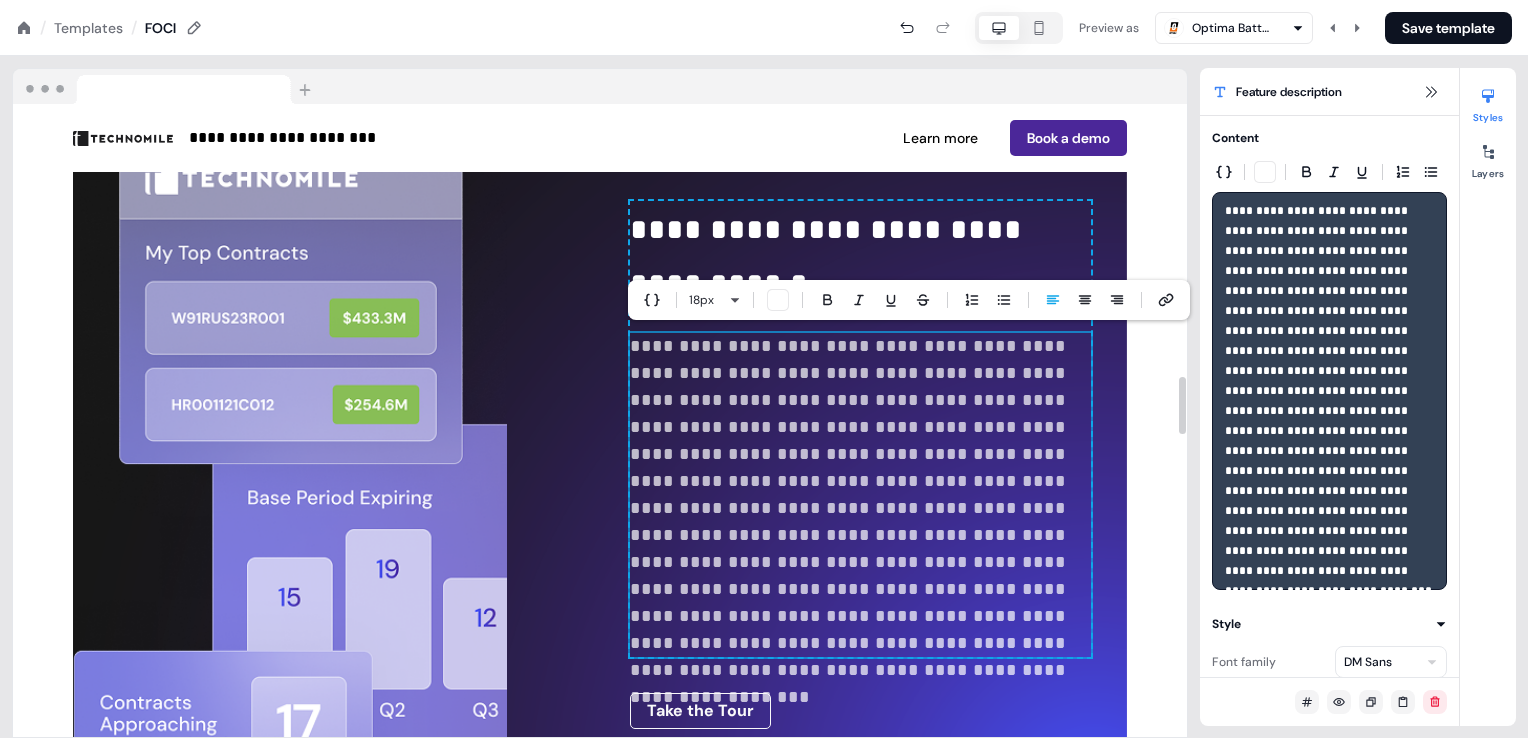 click on "**********" at bounding box center [600, -381] 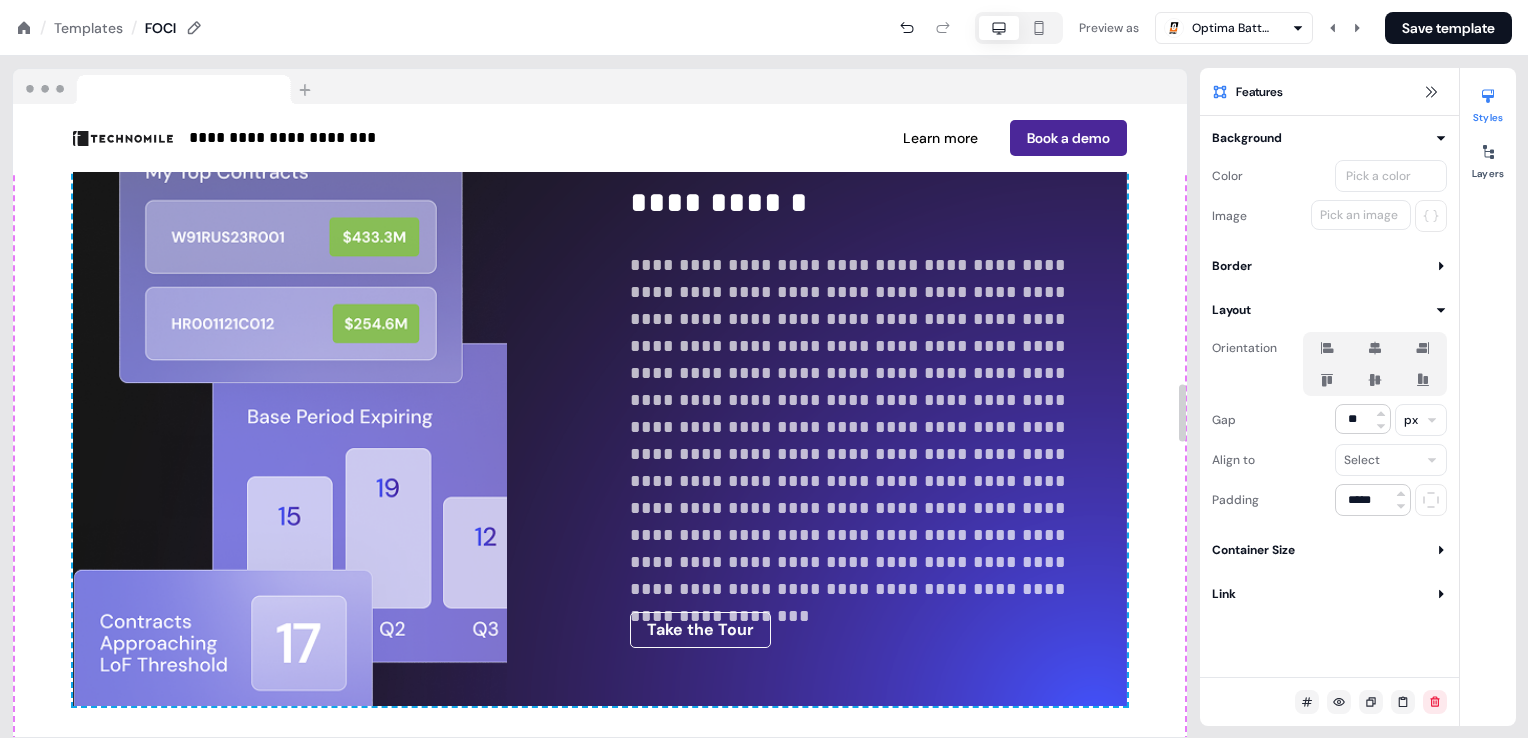 scroll, scrollTop: 3175, scrollLeft: 0, axis: vertical 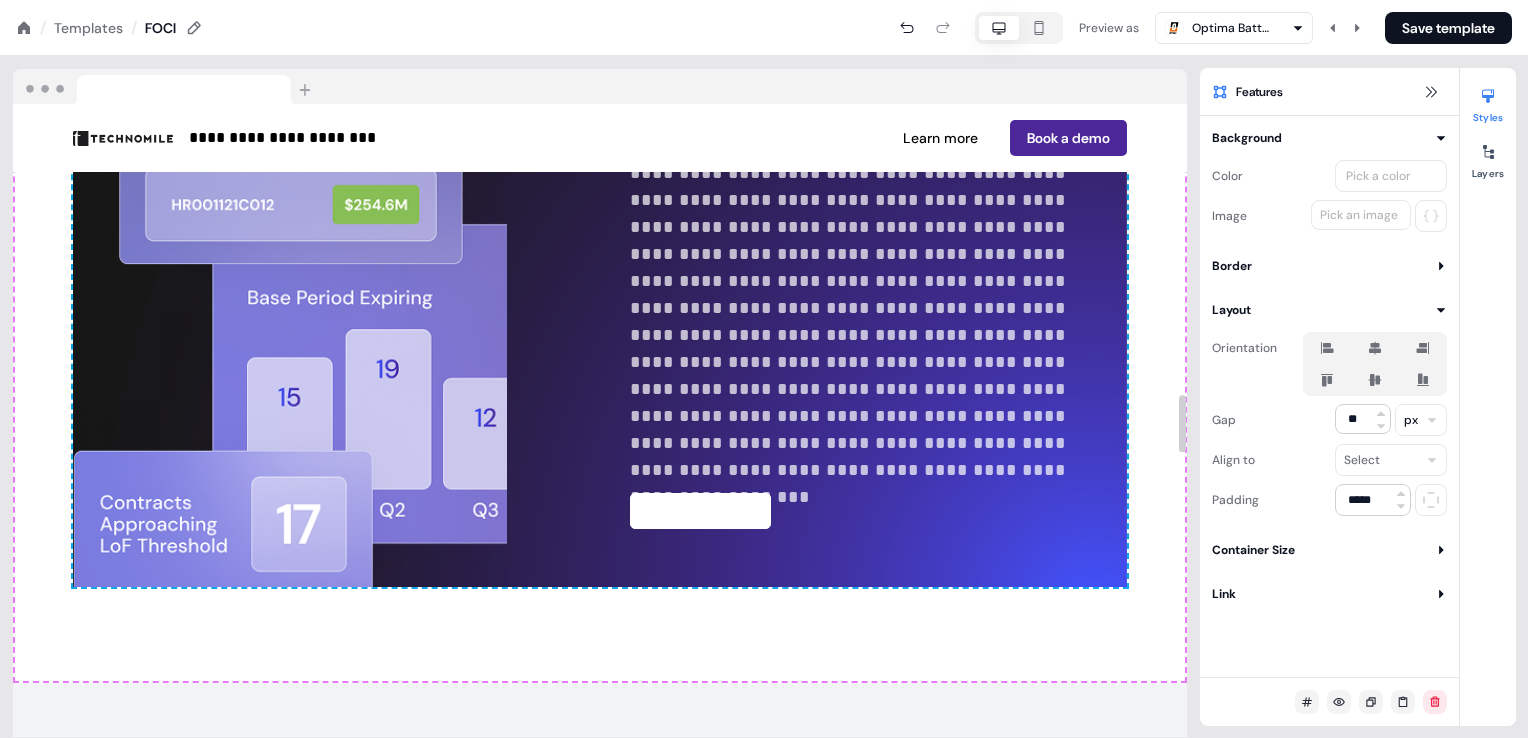click on "Take the Tour" at bounding box center [700, 511] 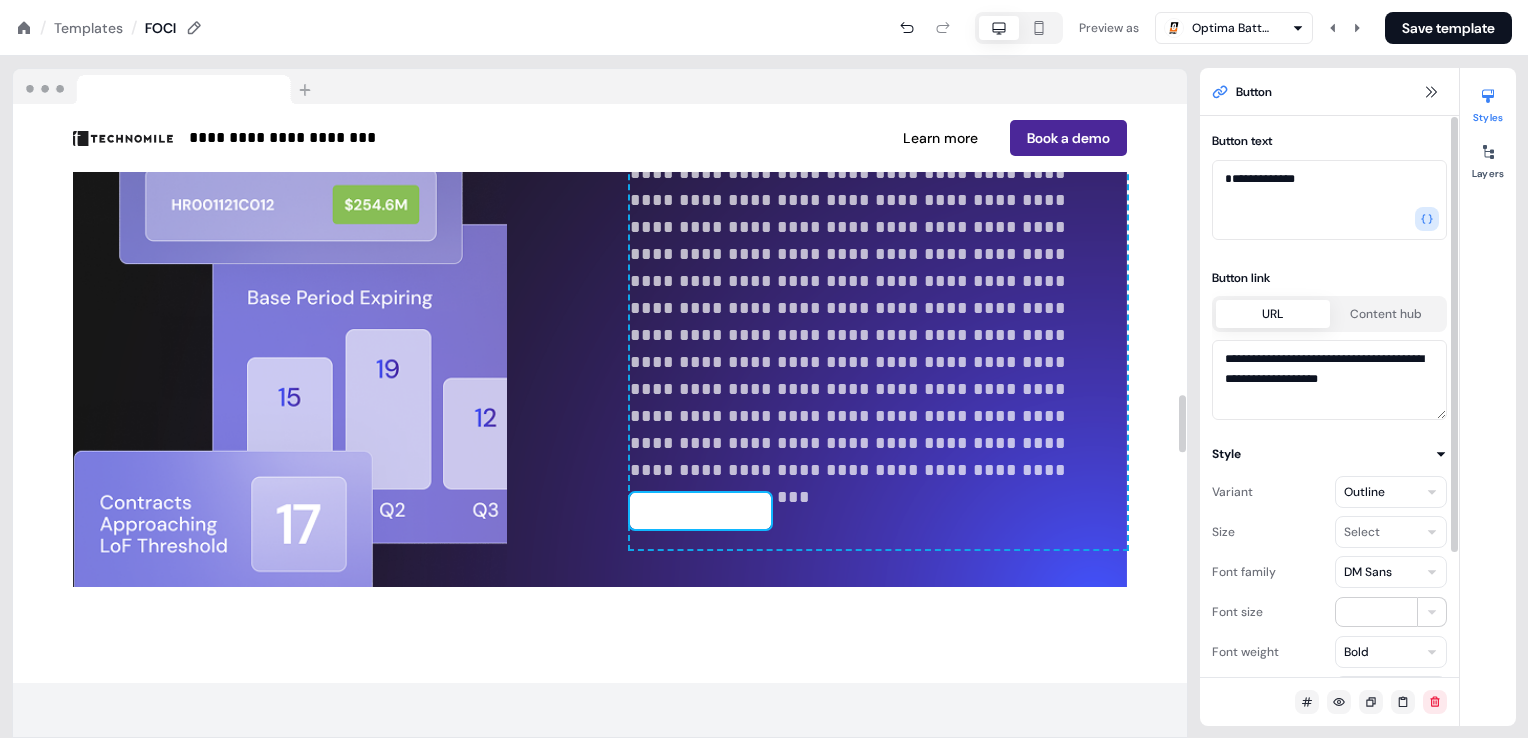 click on "Take the Tour" at bounding box center [700, 511] 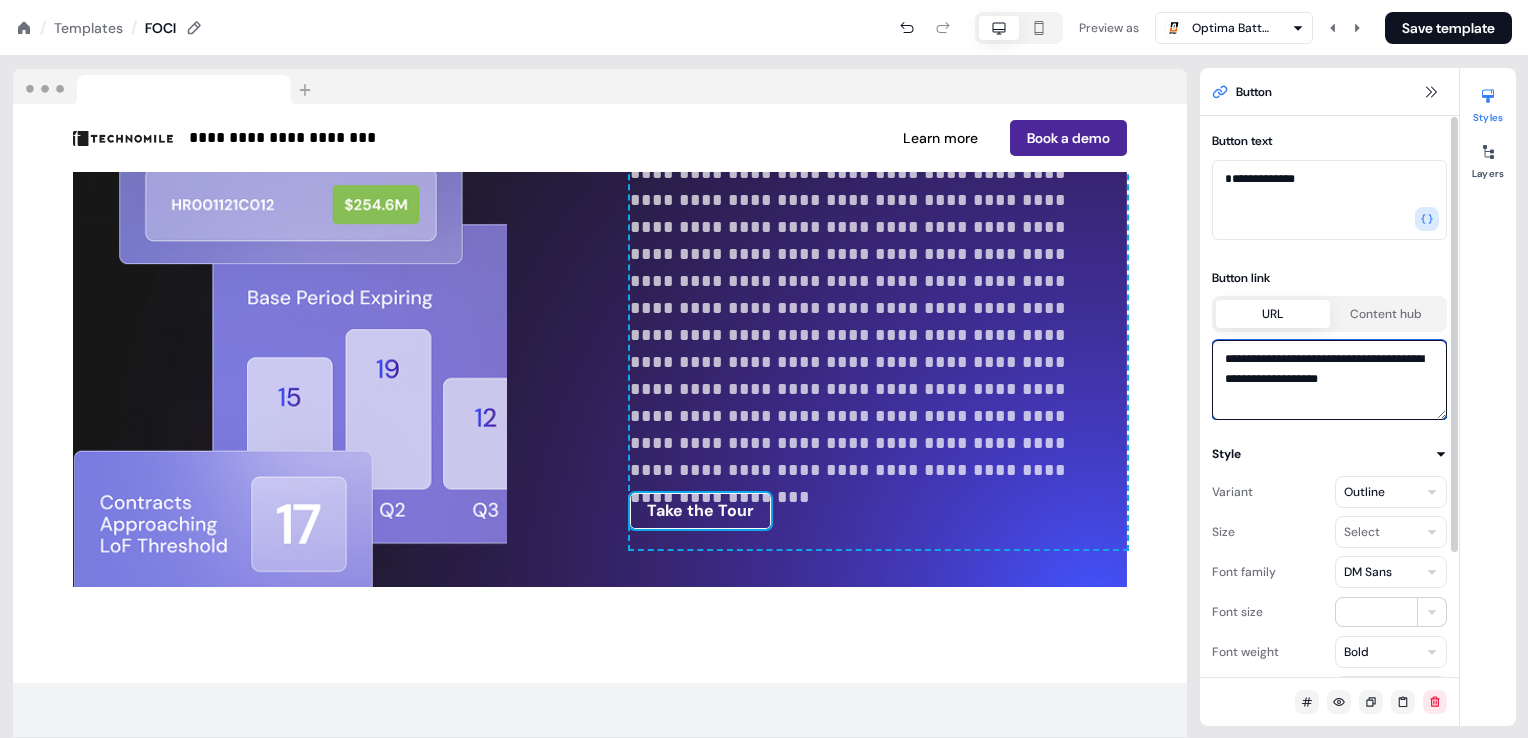 drag, startPoint x: 1388, startPoint y: 373, endPoint x: 1215, endPoint y: 354, distance: 174.04022 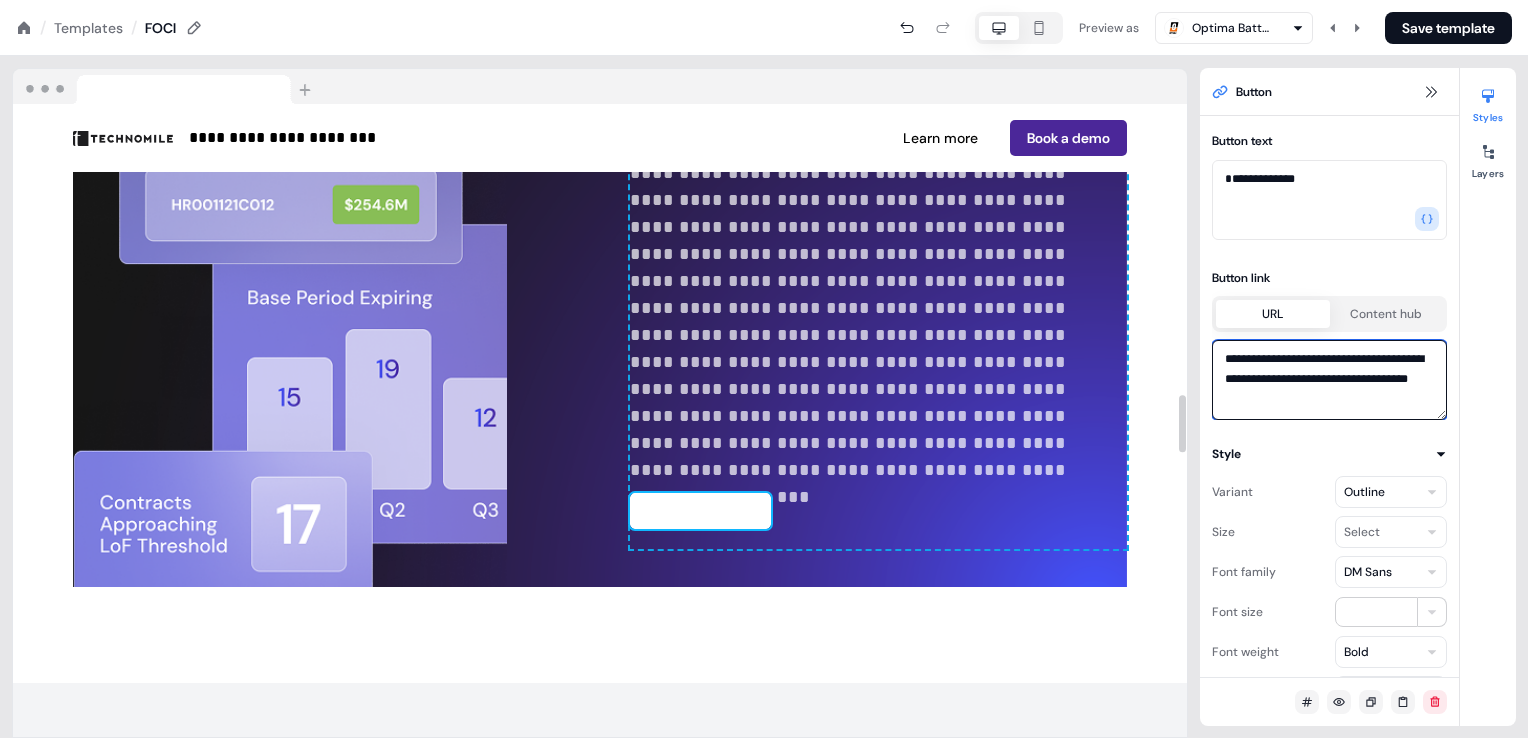 type on "**********" 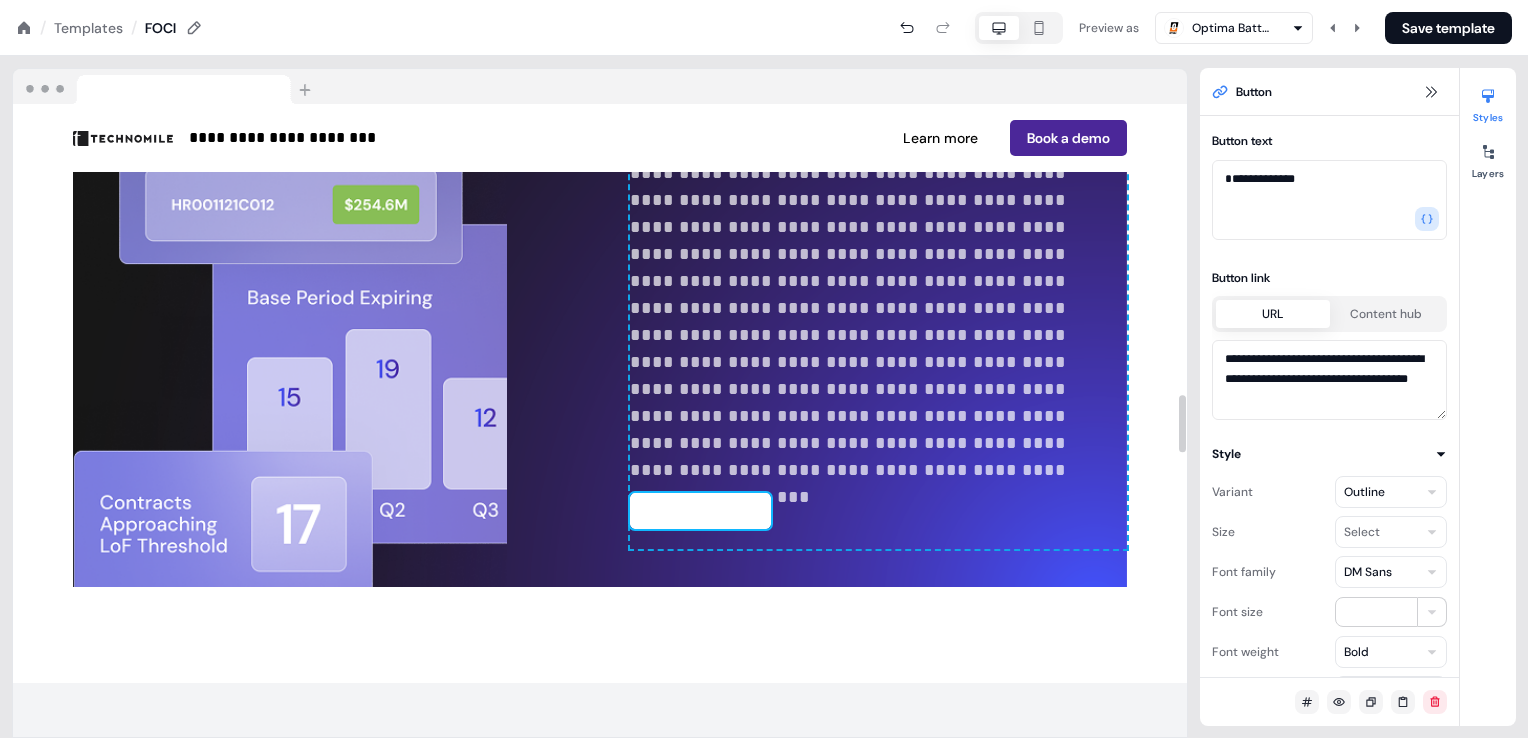 click on "Take the Tour" at bounding box center [700, 511] 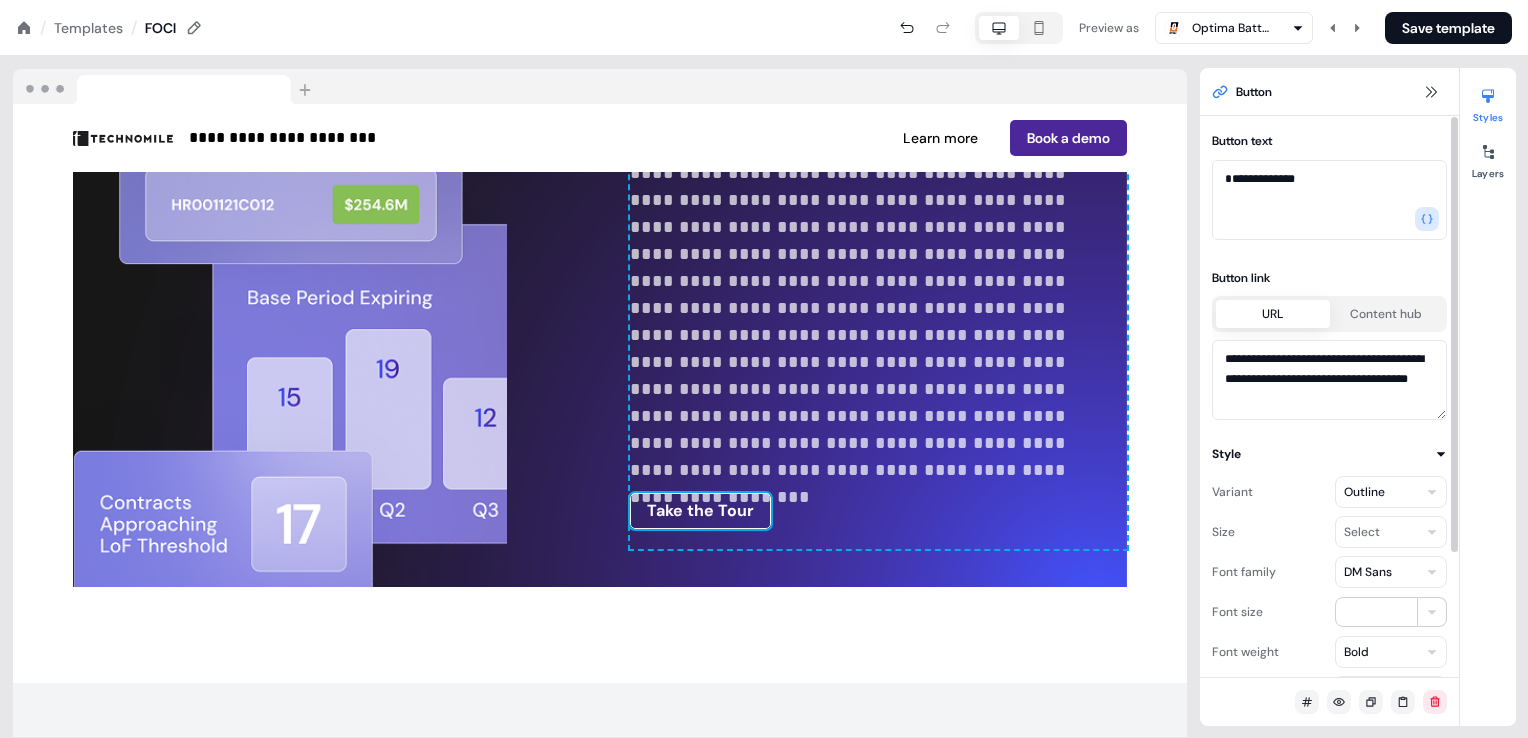 click on "Style" at bounding box center (1329, 454) 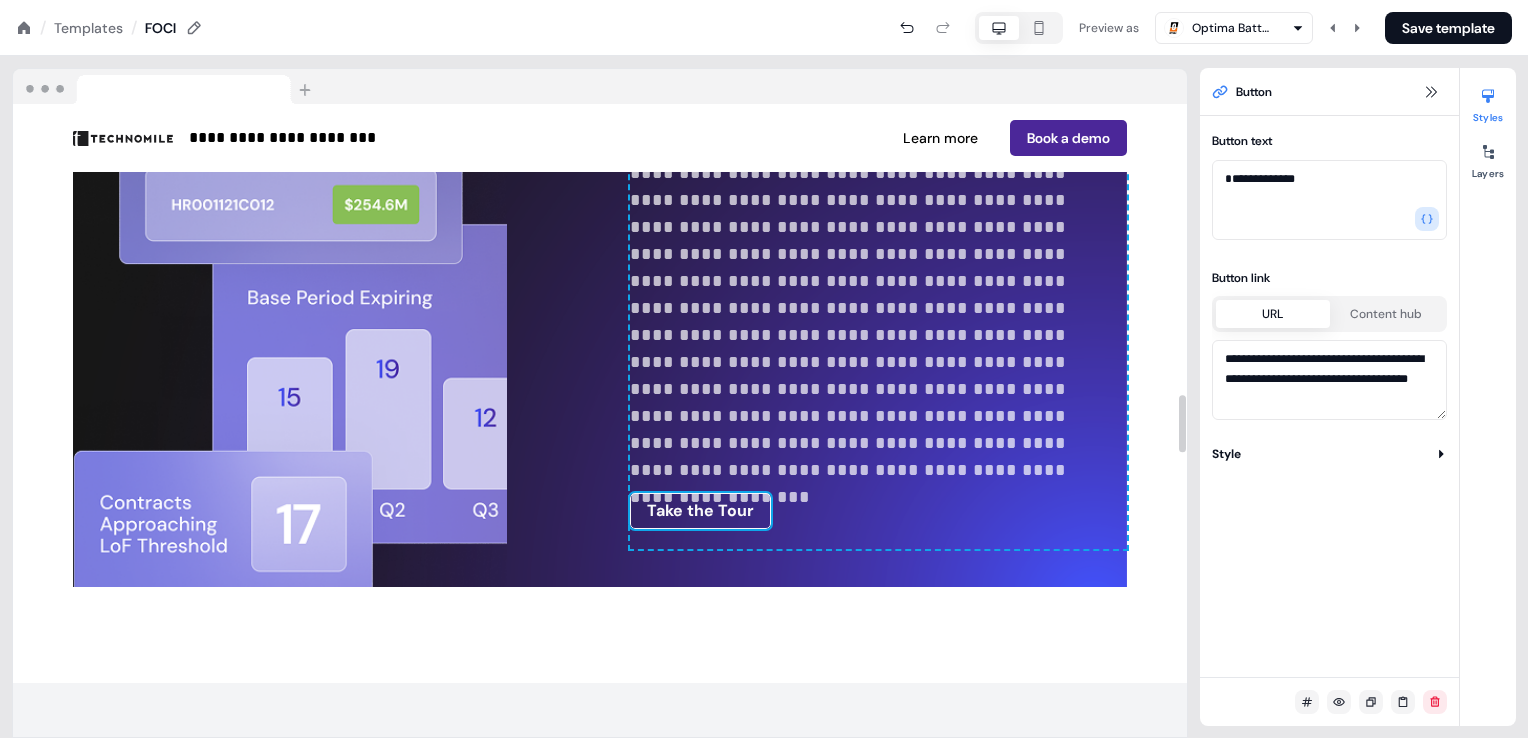 scroll, scrollTop: 2875, scrollLeft: 0, axis: vertical 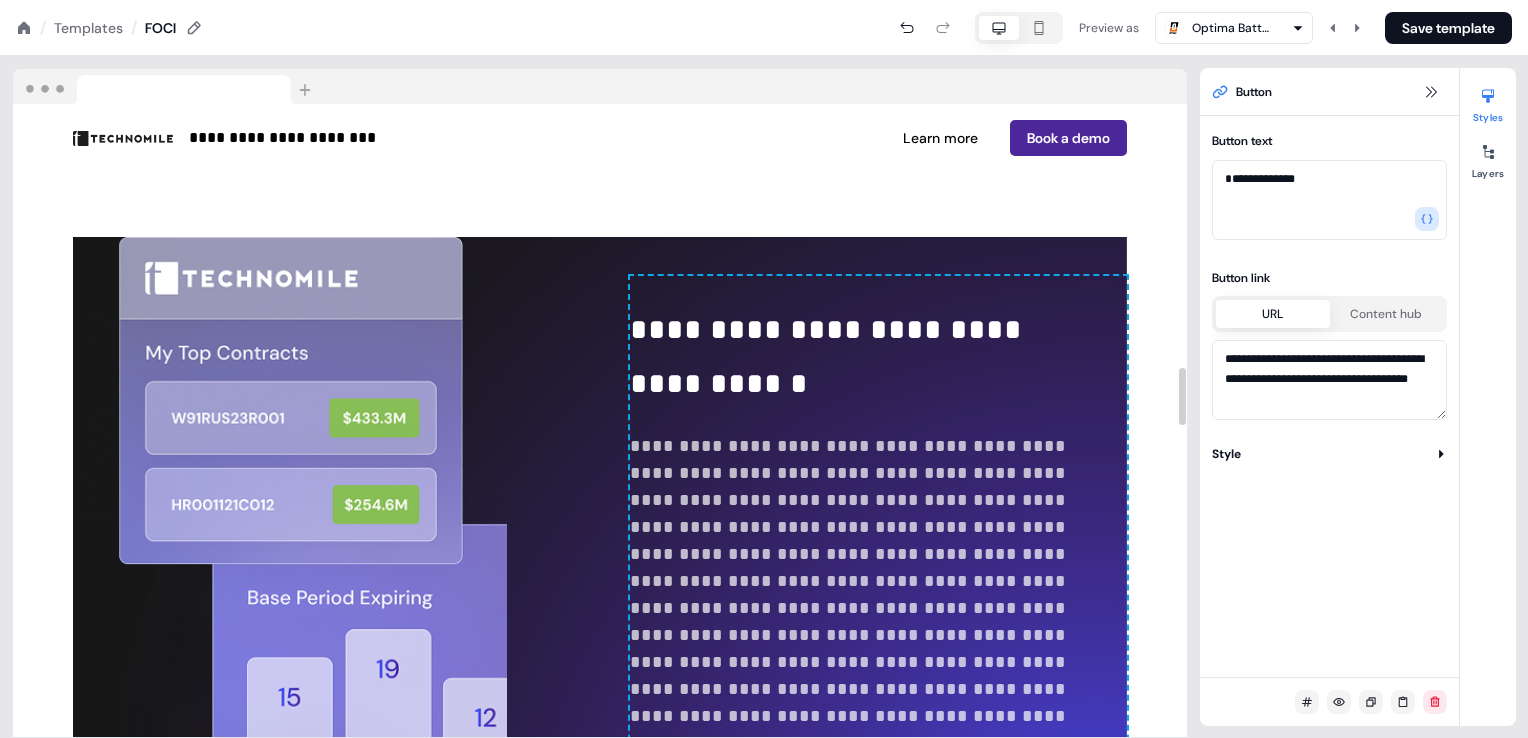 type 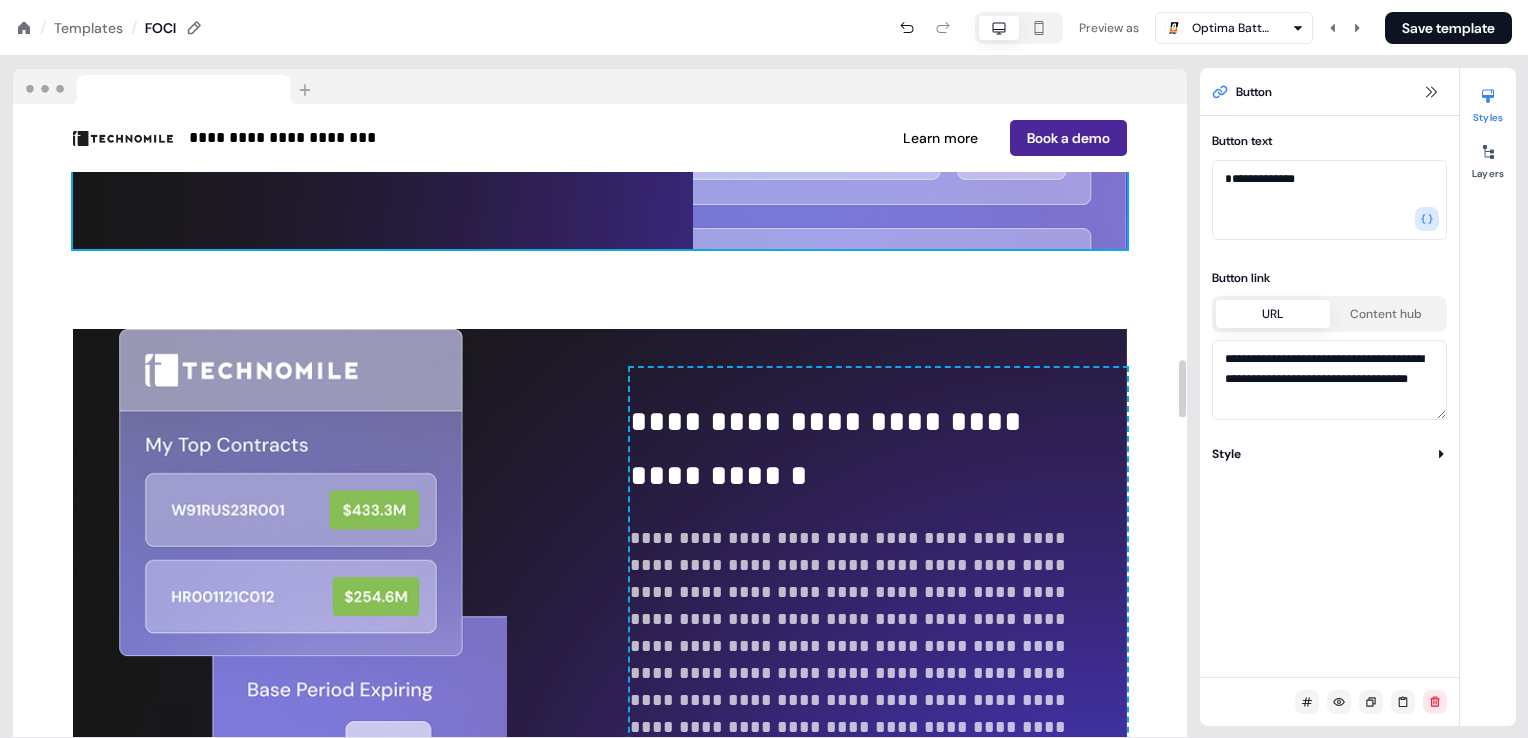 scroll, scrollTop: 2775, scrollLeft: 0, axis: vertical 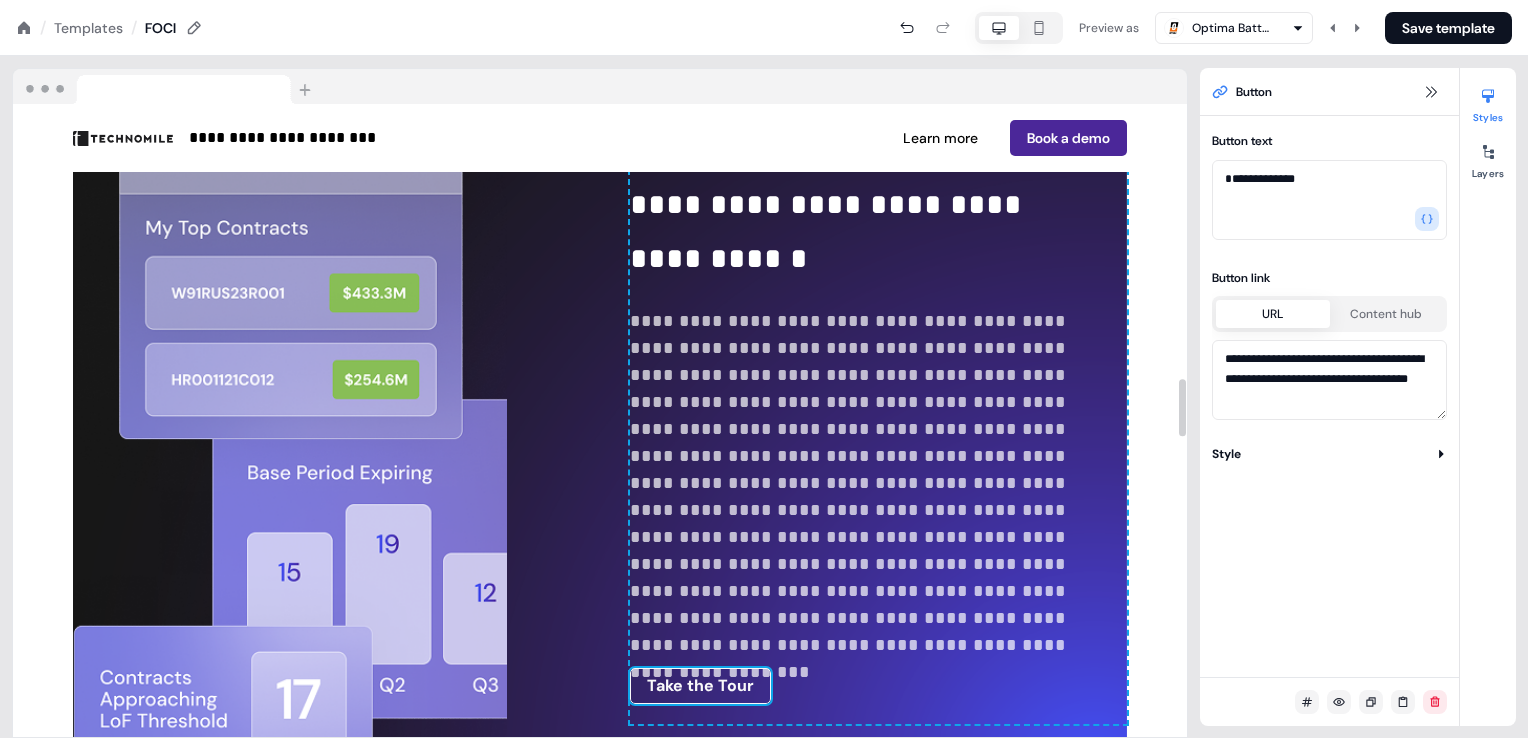 click on "**********" at bounding box center [600, -406] 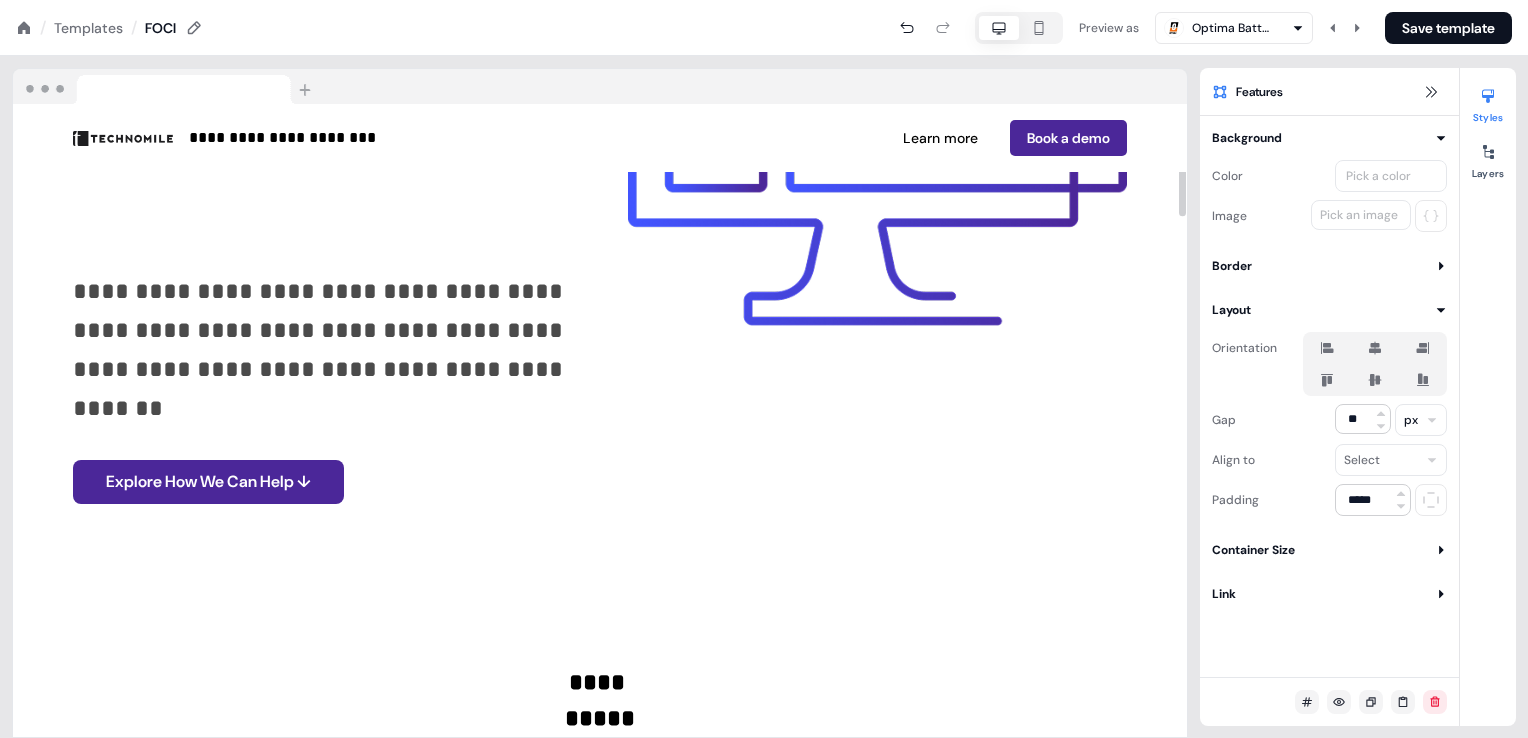 scroll, scrollTop: 0, scrollLeft: 0, axis: both 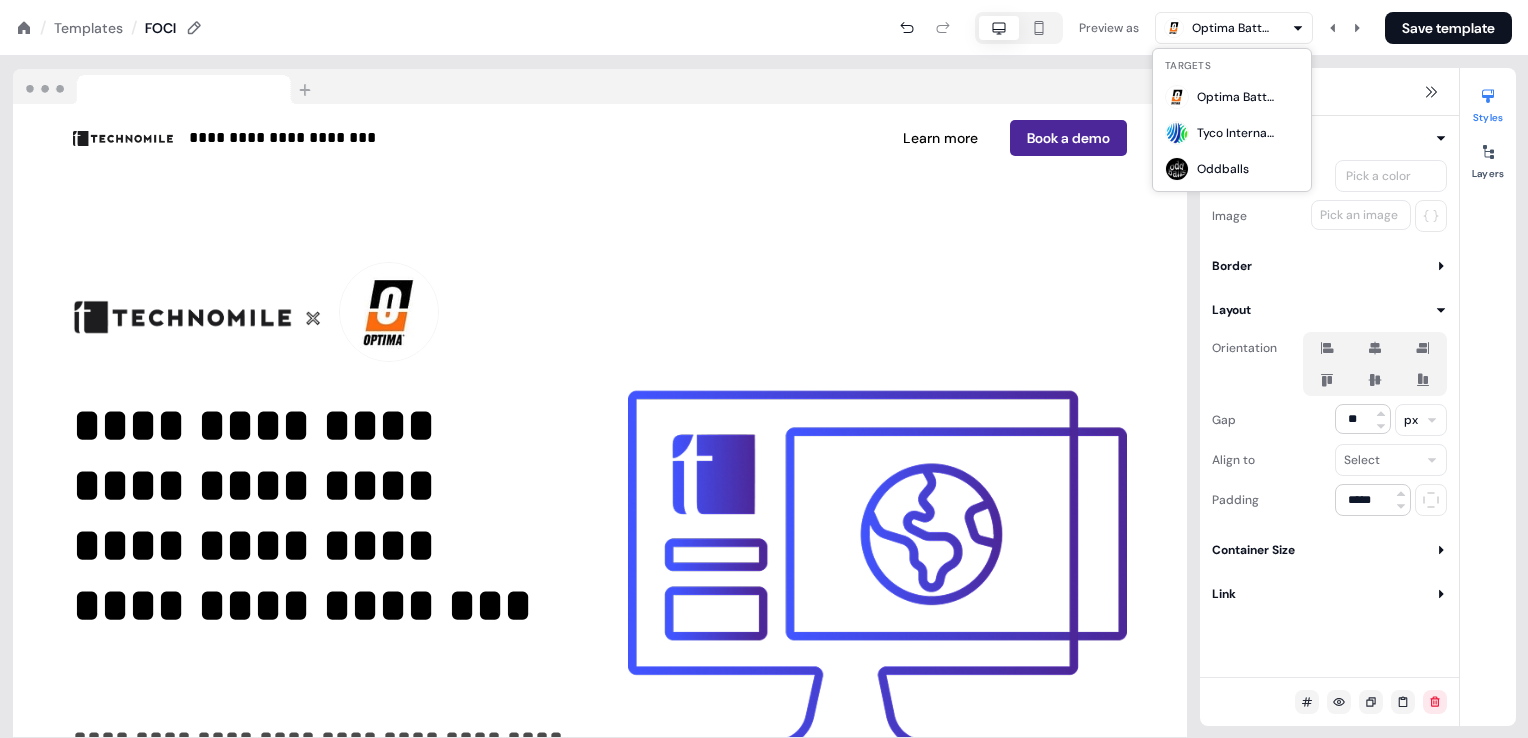 click on "**********" at bounding box center (764, 0) 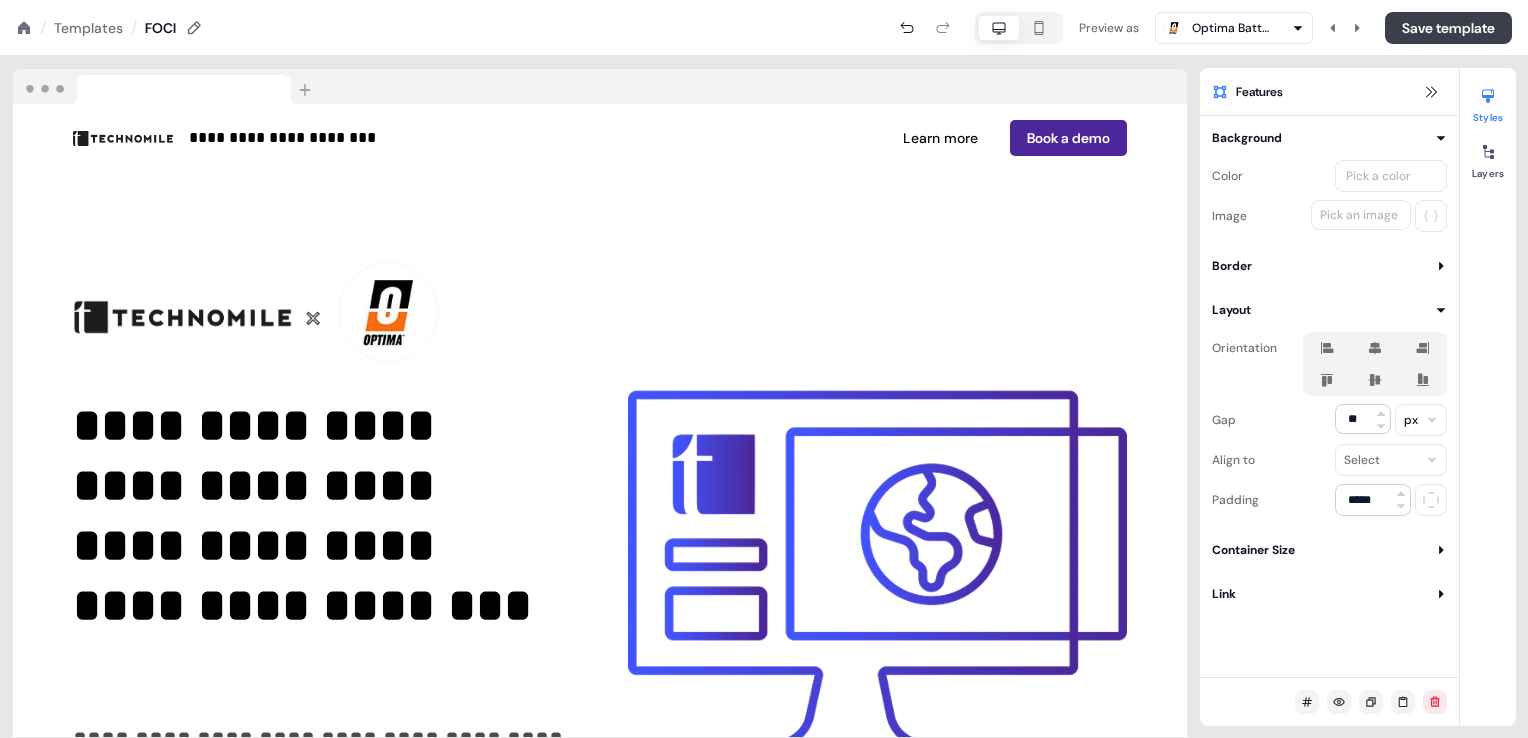 click on "Save template" at bounding box center [1448, 28] 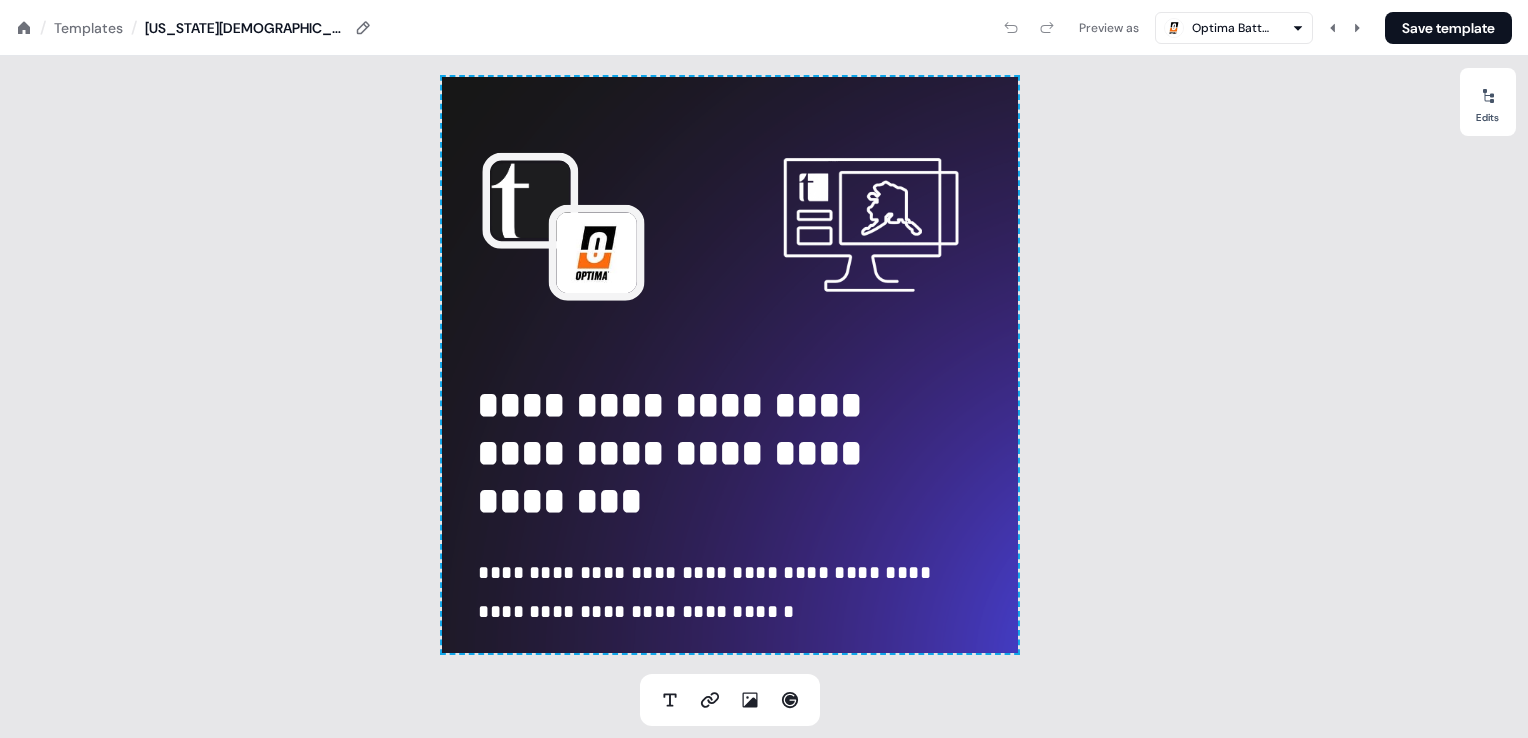 scroll, scrollTop: 0, scrollLeft: 0, axis: both 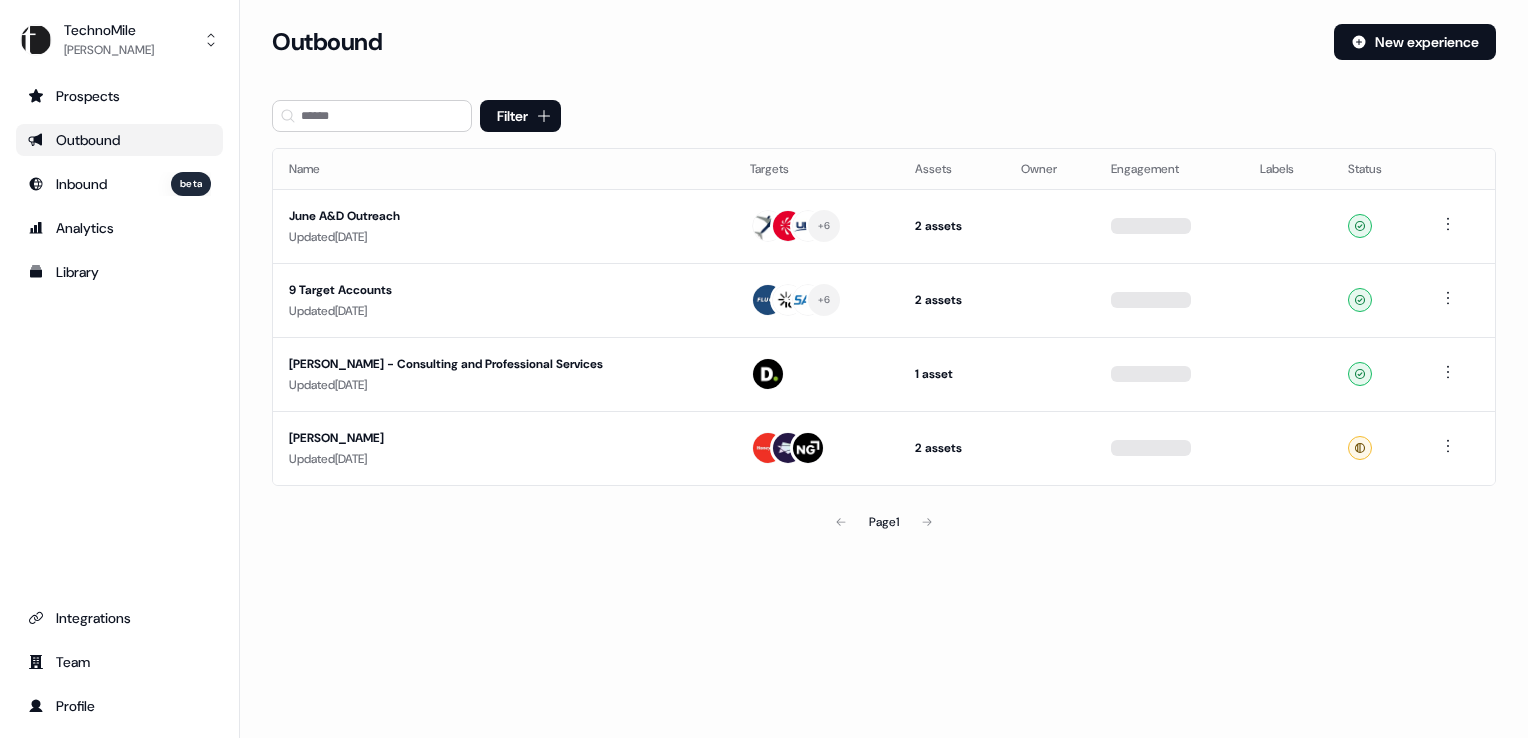 click on "Prospects Outbound Inbound beta Analytics Library" at bounding box center (119, 184) 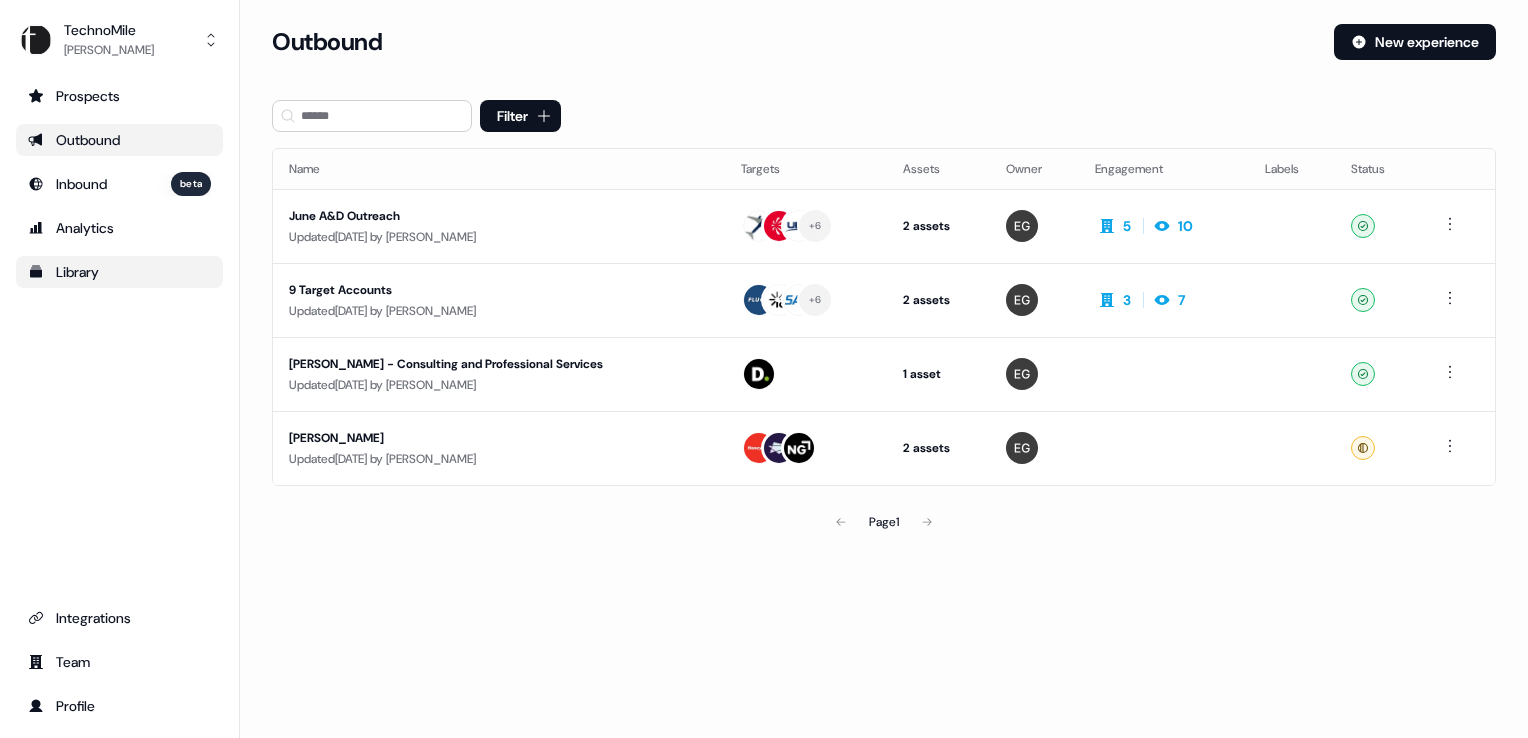 click on "Library" at bounding box center [119, 272] 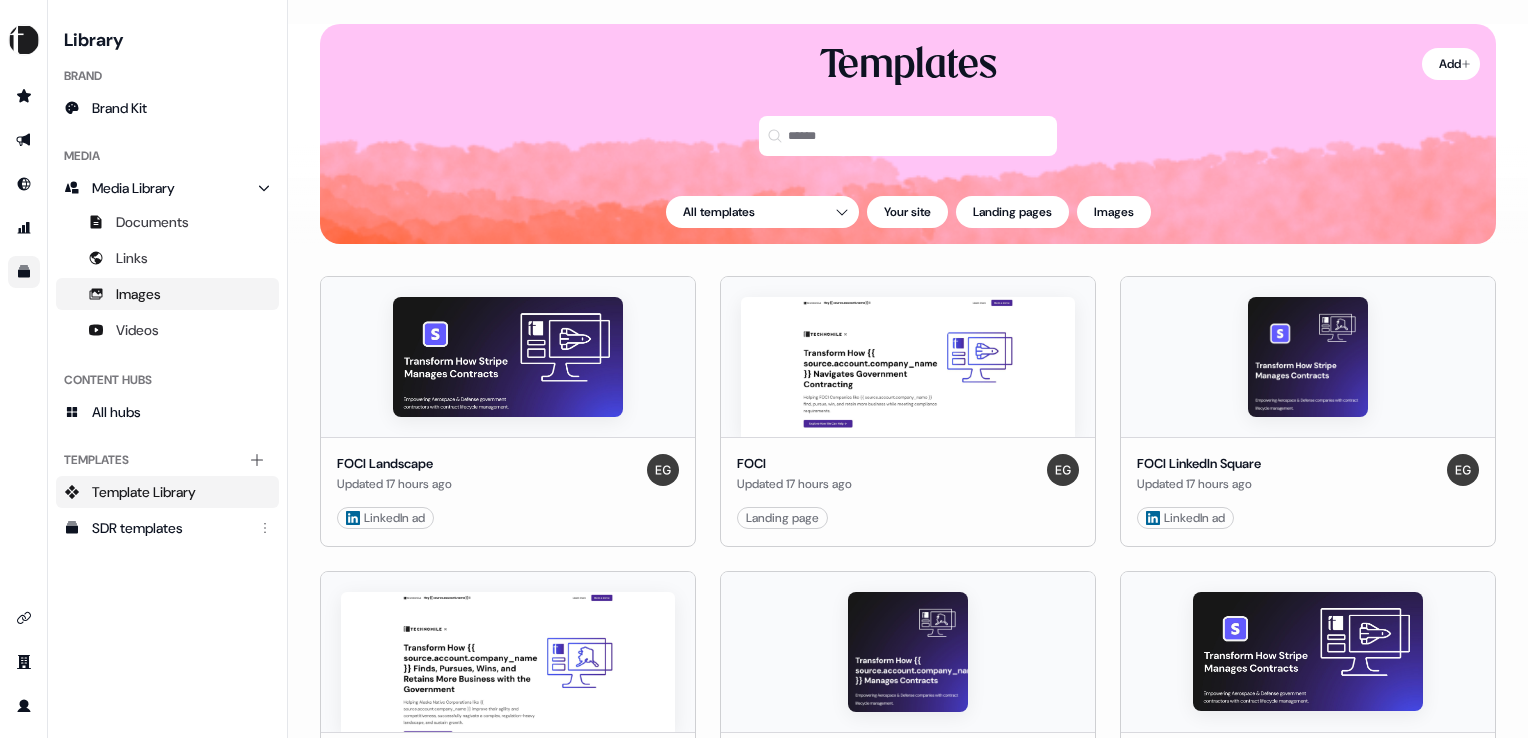 click on "Images" at bounding box center (138, 294) 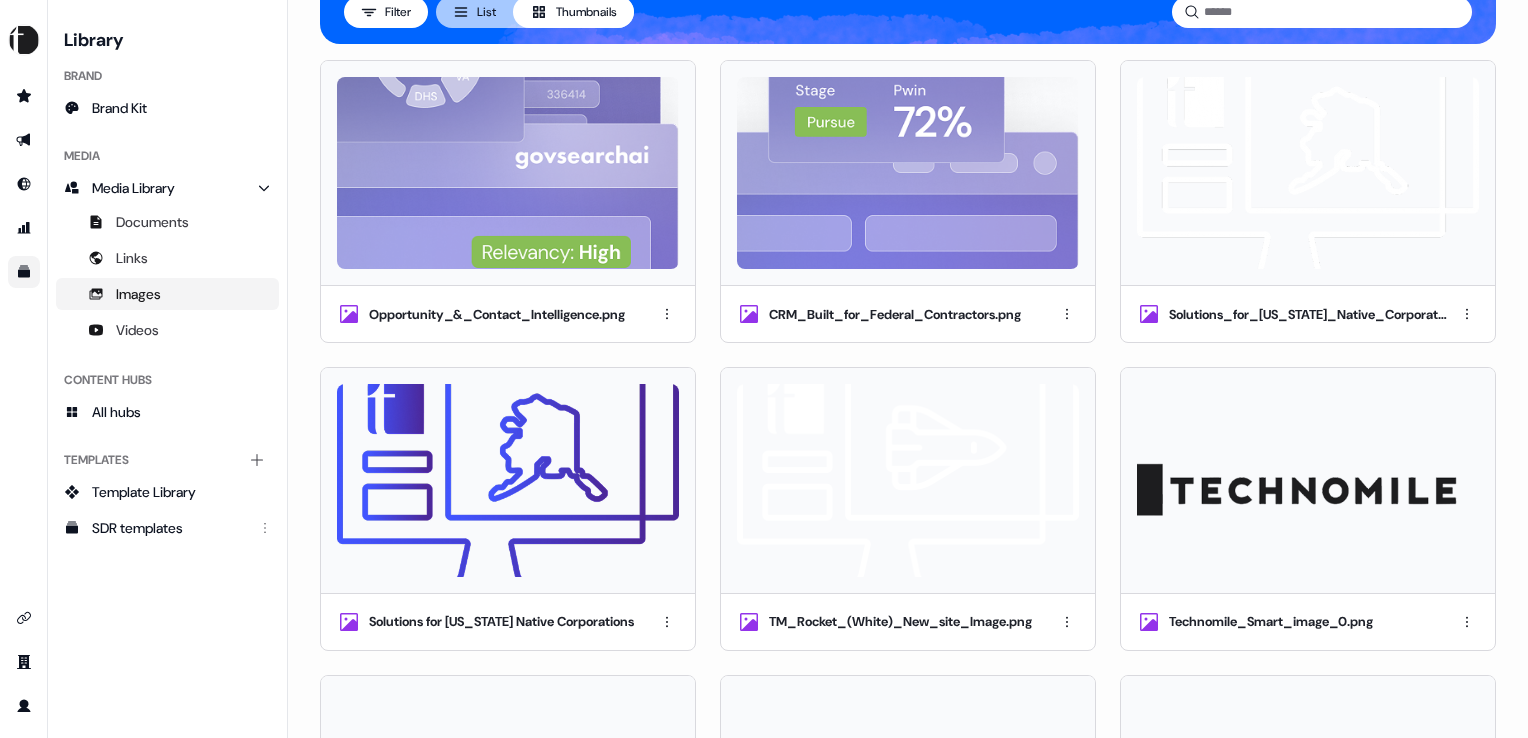 scroll, scrollTop: 0, scrollLeft: 0, axis: both 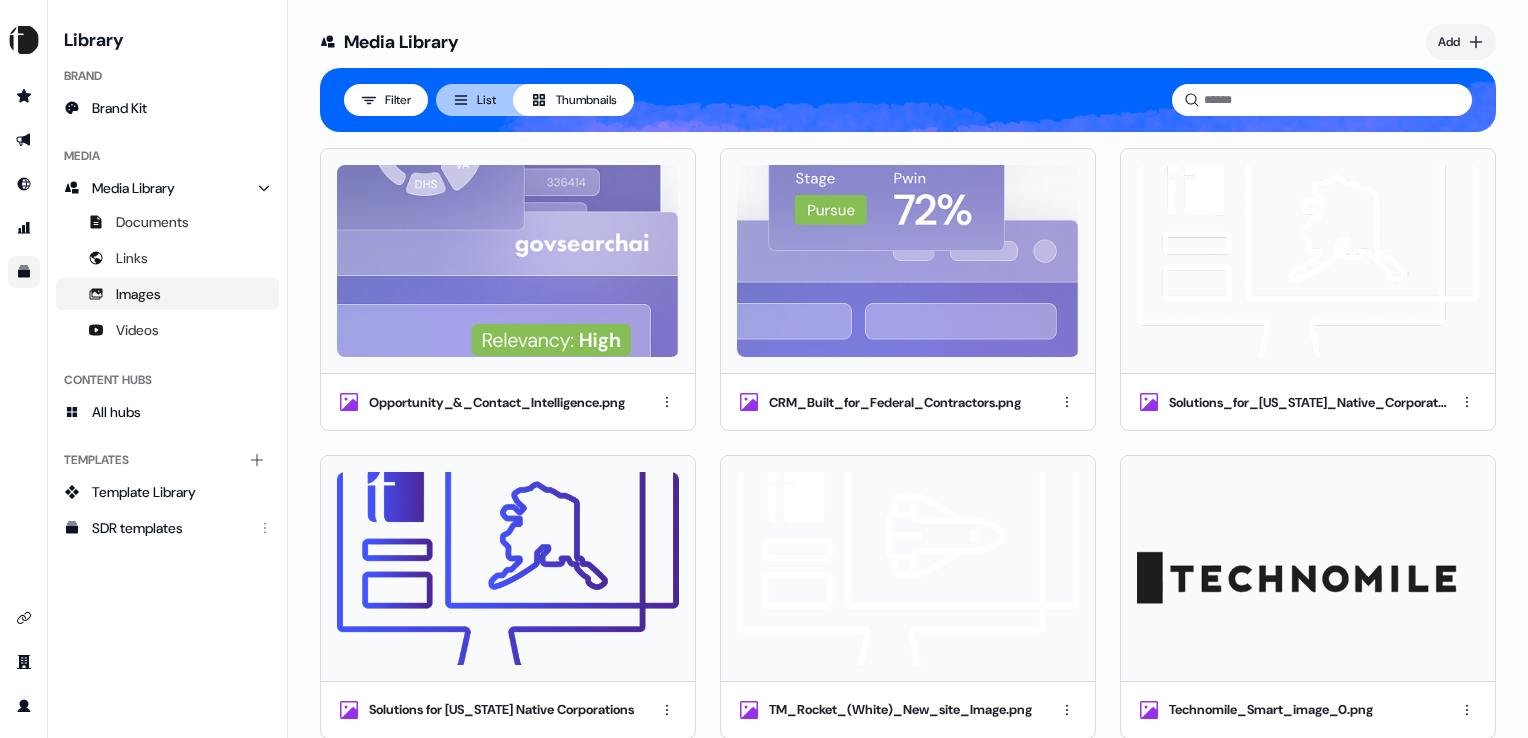 click at bounding box center (508, 261) 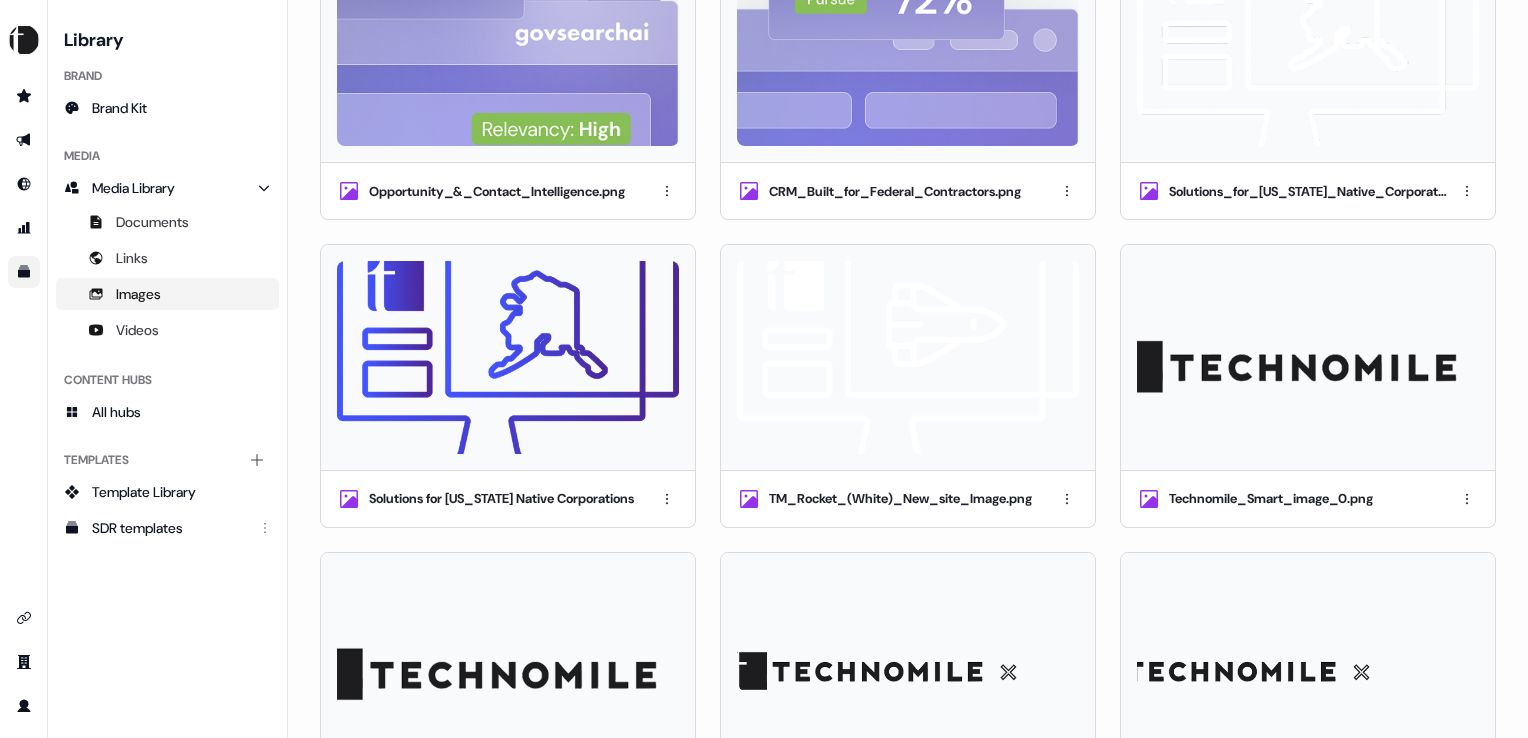 scroll, scrollTop: 0, scrollLeft: 0, axis: both 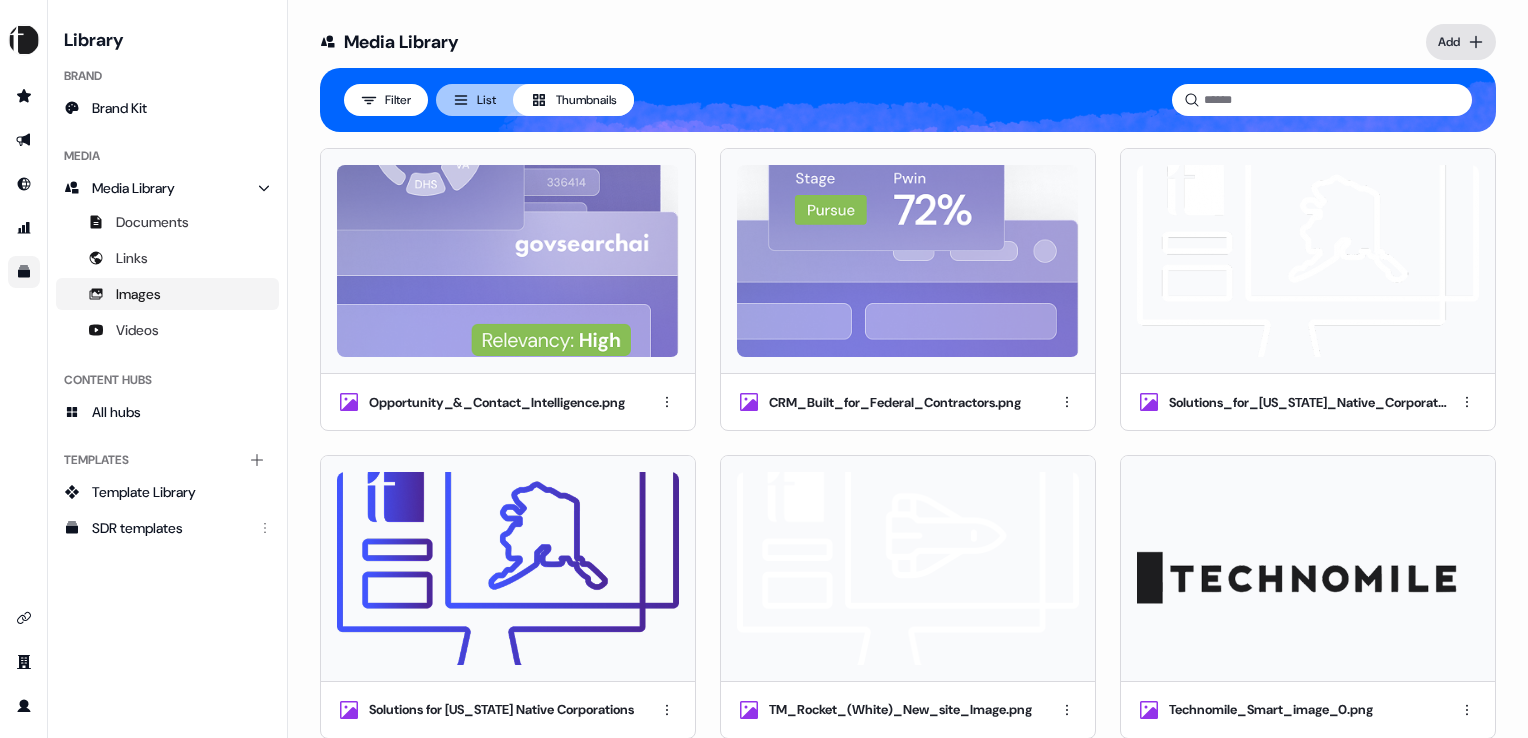 click on "For the best experience switch devices to a bigger screen. Go to Userled.io   Library Brand Brand Kit Media Media Library Documents Links Images Videos Content Hubs All hubs Templates   Add collection Template Library SDR templates Uploaded Media Library Add Filter List Thumbnails Opportunity_&_Contact_Intelligence.png CRM_Built_for_Federal_Contractors.png Solutions_for_Alaska_Native_Corporations_(White).png Solutions for Alaska Native Corporations TM_Rocket_(White)_New_site_Image.png Technomile_Smart_image_0.png Technomile_Smart_image_0.png Technomile_Smart_image_2_(4).png Technomile_Smart_image_2_(3).png Technomile_Smart_image_2_(2).png Technomile_Smart_image_2_(1).png Technomile_Smart_image_2.png Technomile_Smart_image_2.png Technomile_Smart_image_2.png Technomile_Smart_image_2.png Technomile_Smart_image_small.png Technomile_Smart_image.png TechnoMile_x__Logos.png Logo_Section_Logos_NEW_Logos.png Logo_Section_Logos_NEW_Logos.png V2X-Logo-Greyscale.png Bae-Systems-Greyscale.png Airbus-Greyscale.png" at bounding box center [764, 369] 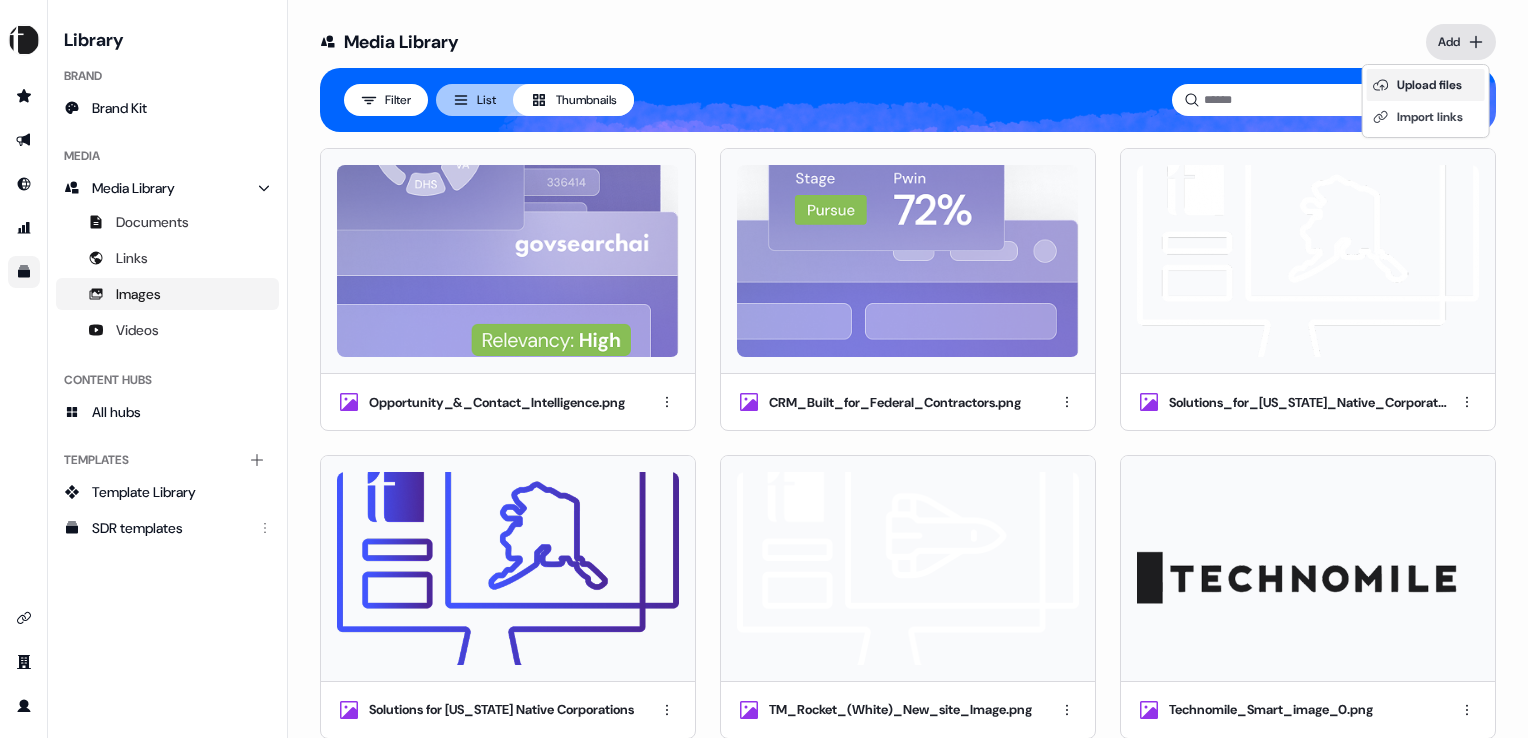 click on "Upload files" at bounding box center (1426, 85) 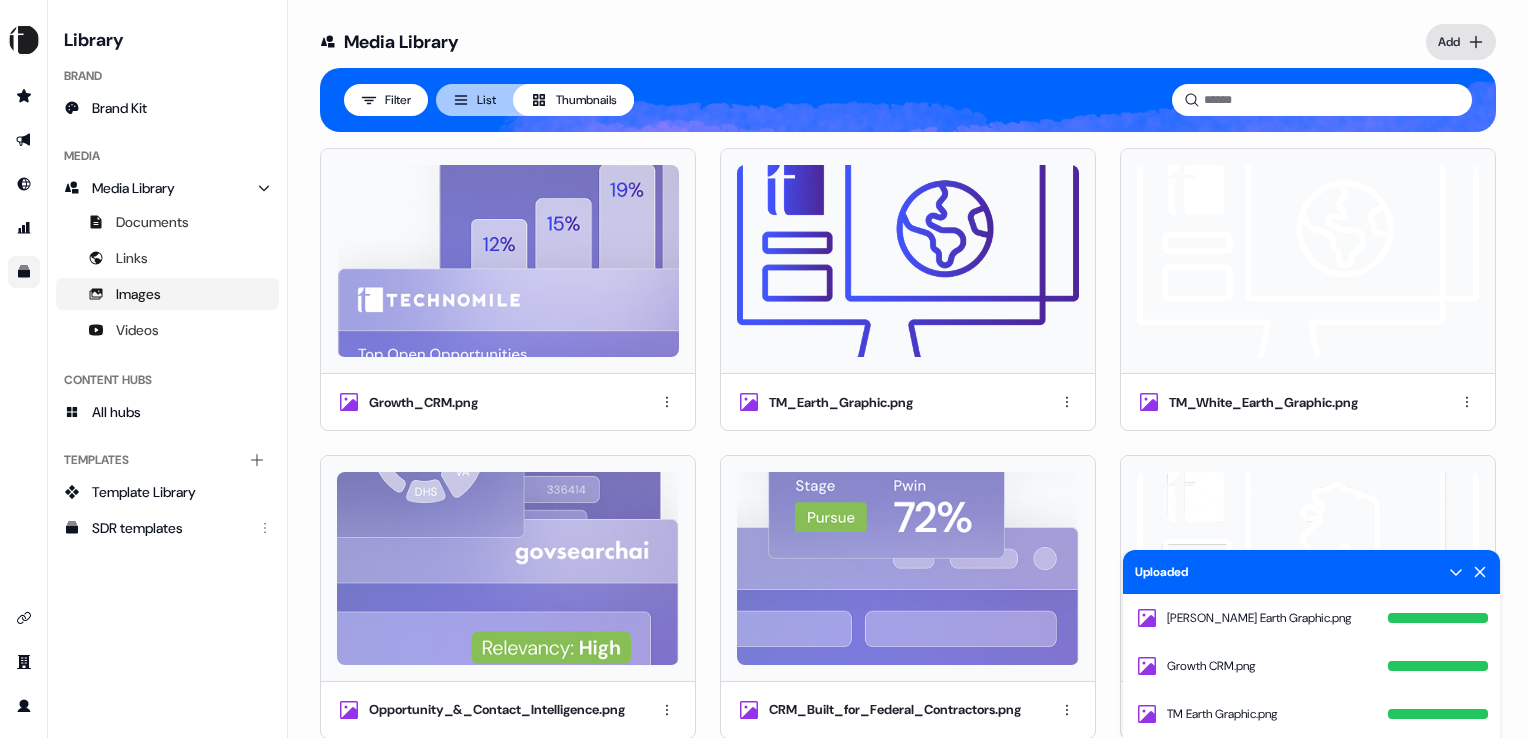 click on "For the best experience switch devices to a bigger screen. Go to Userled.io   Library Brand Brand Kit Media Media Library Documents Links Images Videos Content Hubs All hubs Templates   Add collection Template Library SDR templates Uploaded TM White Earth Graphic.png Growth CRM.png TM Earth Graphic.png Media Library Add Filter List Thumbnails Growth_CRM.png TM_Earth_Graphic.png TM_White_Earth_Graphic.png Opportunity_&_Contact_Intelligence.png CRM_Built_for_Federal_Contractors.png Solutions_for_Alaska_Native_Corporations_(White).png Solutions for Alaska Native Corporations TM_Rocket_(White)_New_site_Image.png Technomile_Smart_image_0.png Technomile_Smart_image_0.png Technomile_Smart_image_2_(4).png Technomile_Smart_image_2_(3).png Technomile_Smart_image_2_(2).png Technomile_Smart_image_2_(1).png Technomile_Smart_image_2.png Technomile_Smart_image_2.png Technomile_Smart_image_2.png Technomile_Smart_image_2.png Technomile_Smart_image_small.png Technomile_Smart_image.png TechnoMile_x__Logos.png Frame_26086959.png" at bounding box center [764, 369] 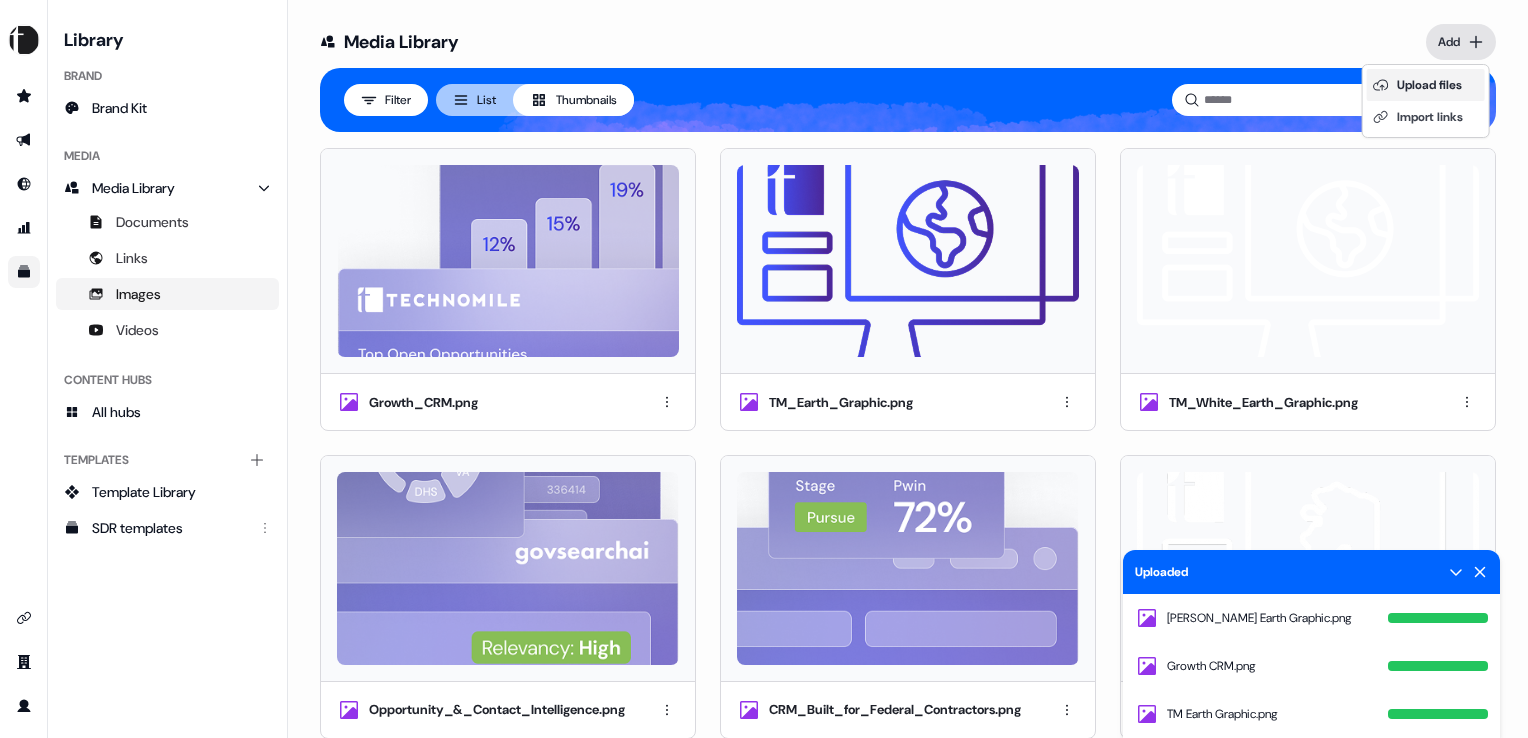 click on "Upload files" at bounding box center (1426, 85) 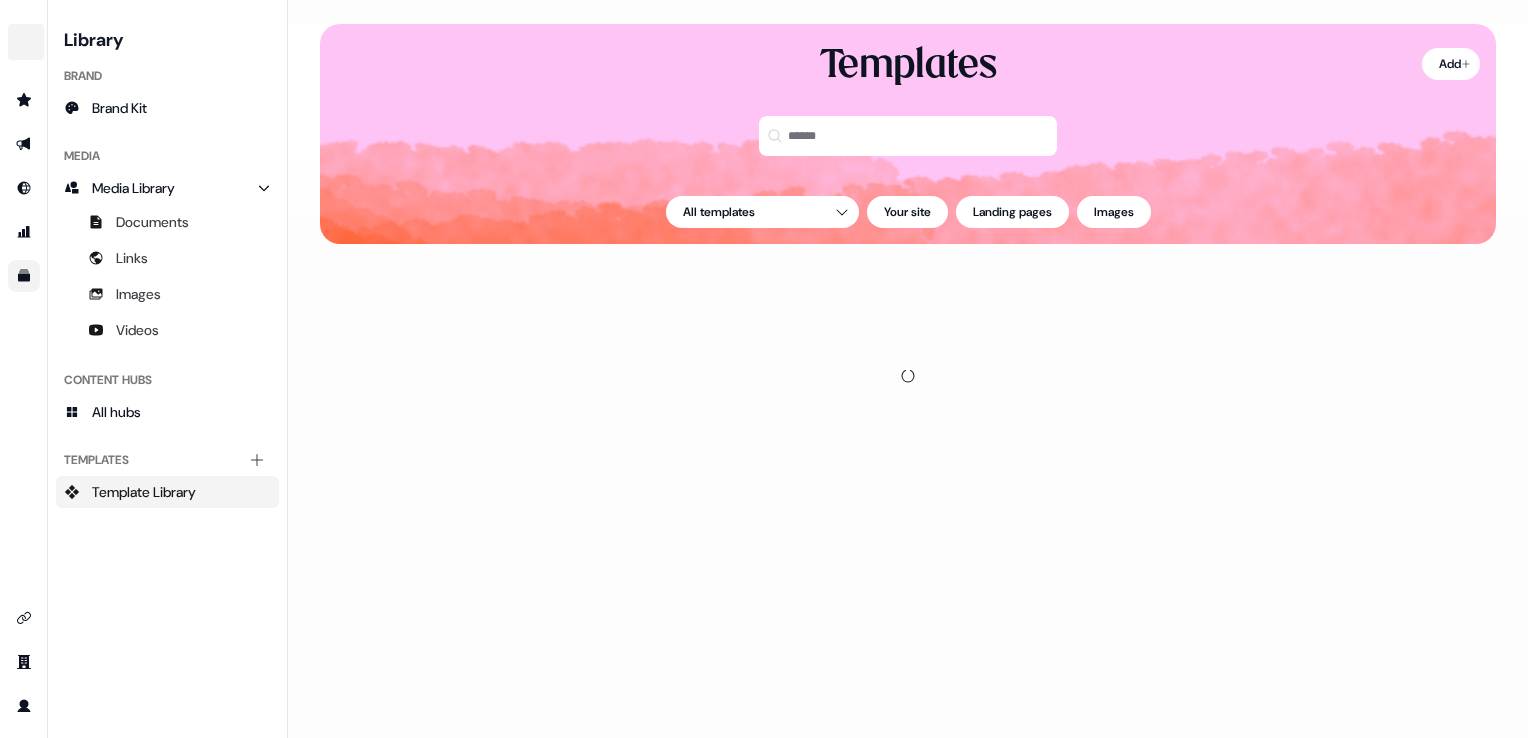 scroll, scrollTop: 0, scrollLeft: 0, axis: both 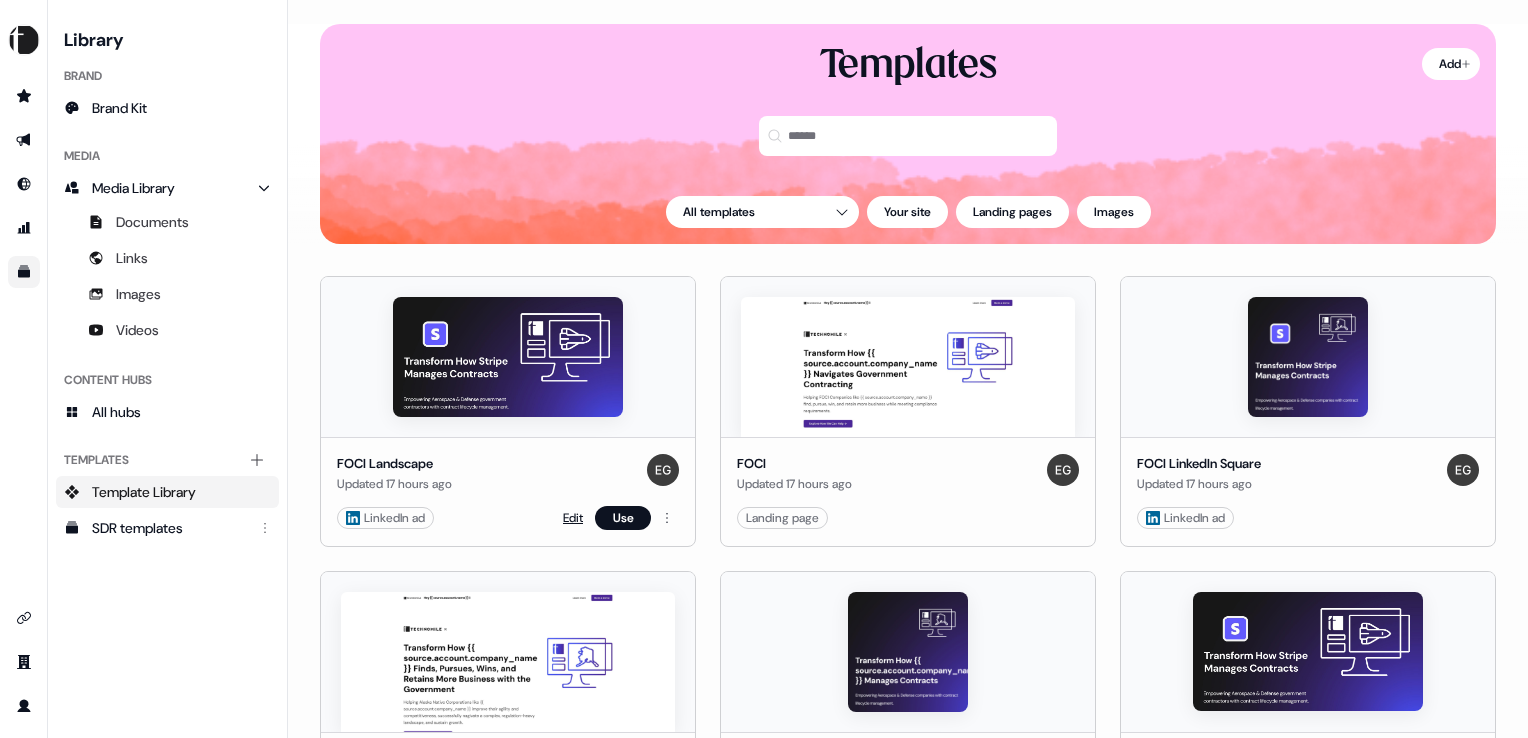 click on "Edit" at bounding box center (573, 518) 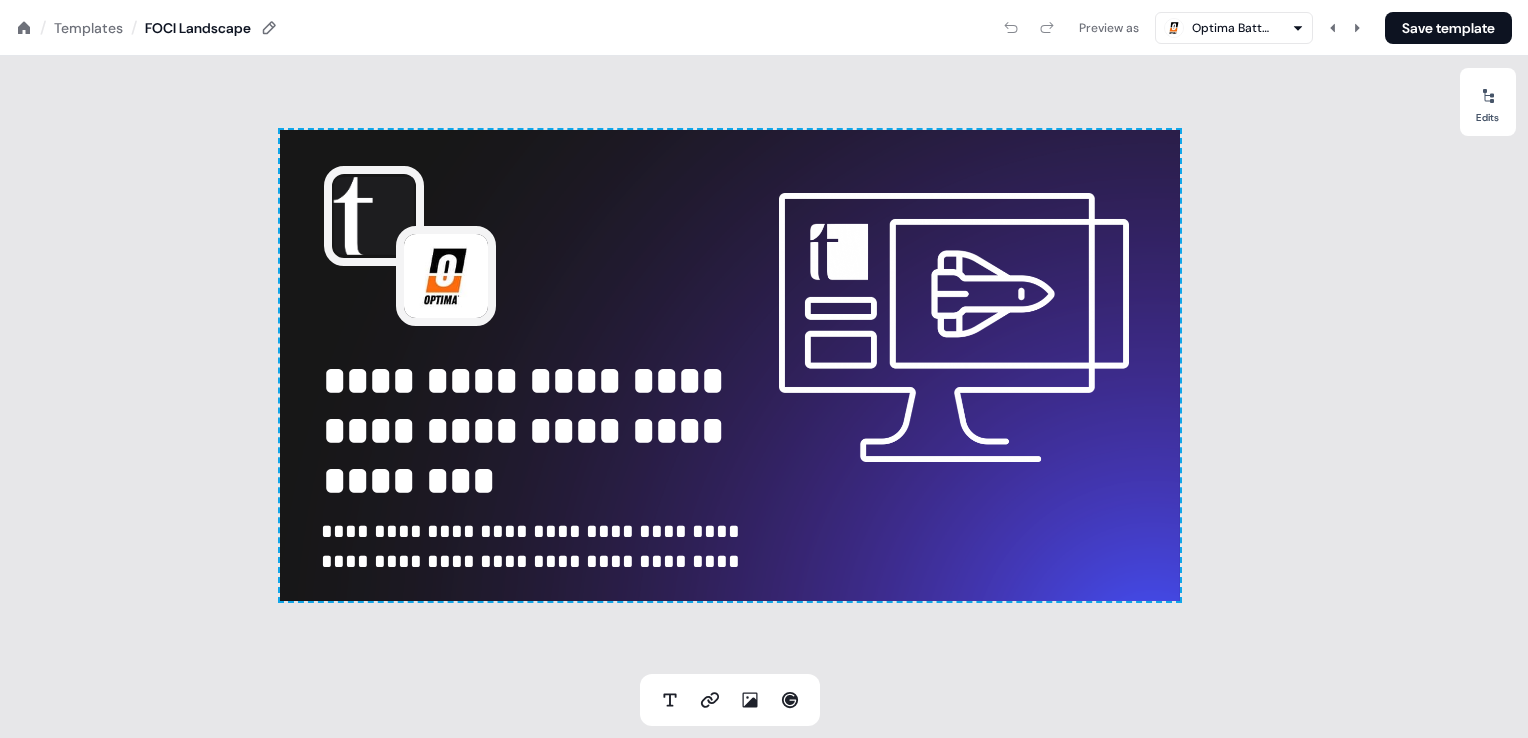 click at bounding box center (954, 328) 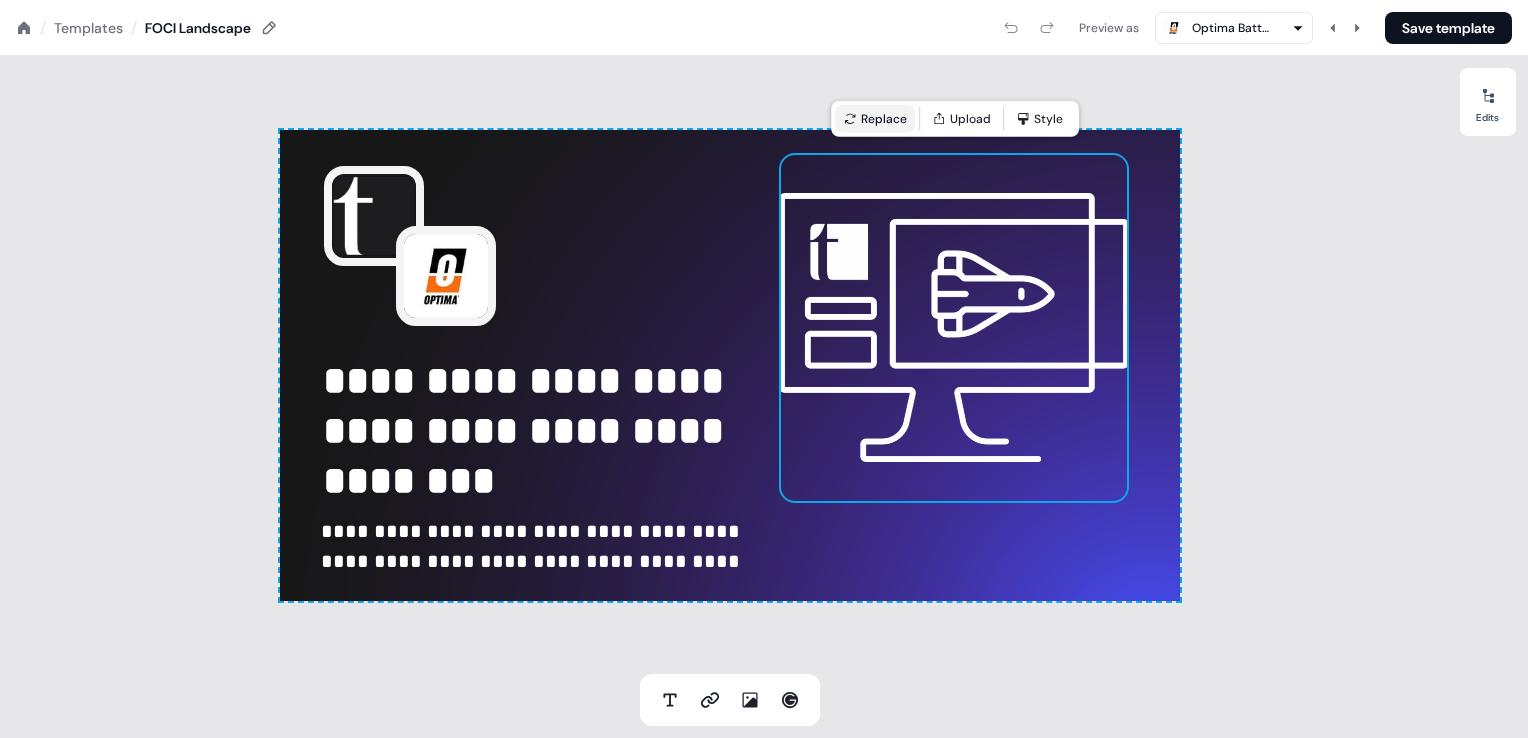 click on "Replace" at bounding box center [875, 119] 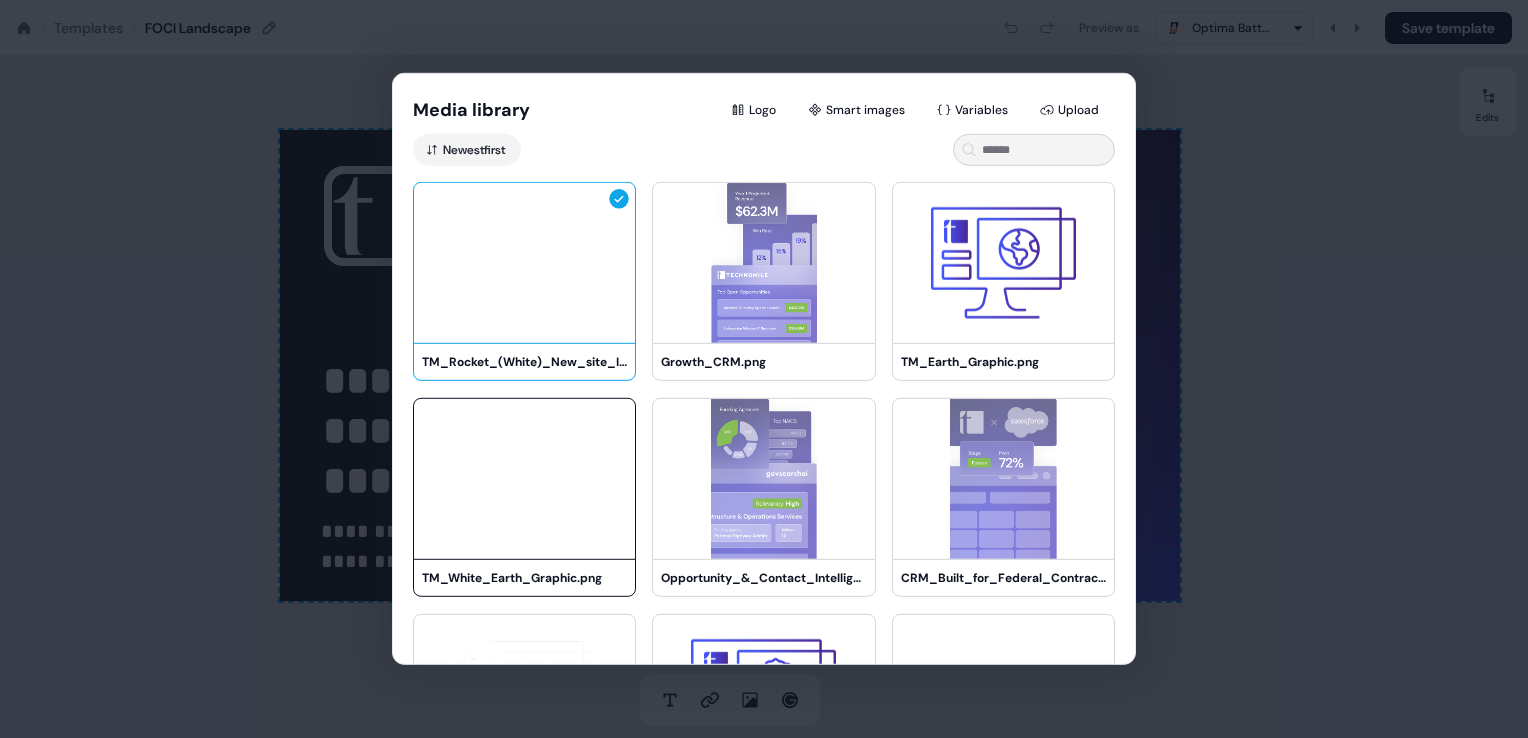 click at bounding box center (524, 479) 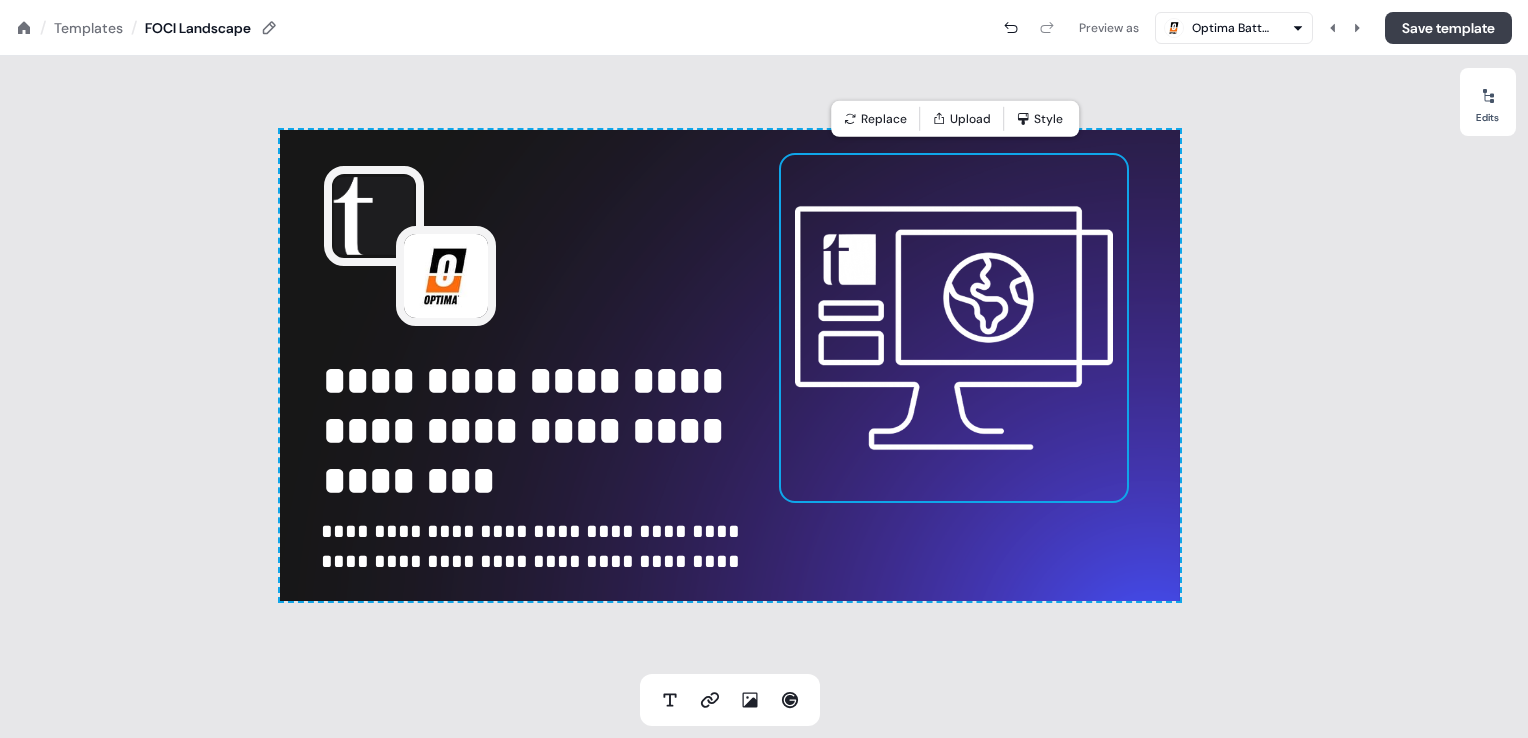 click on "Save template" at bounding box center [1448, 28] 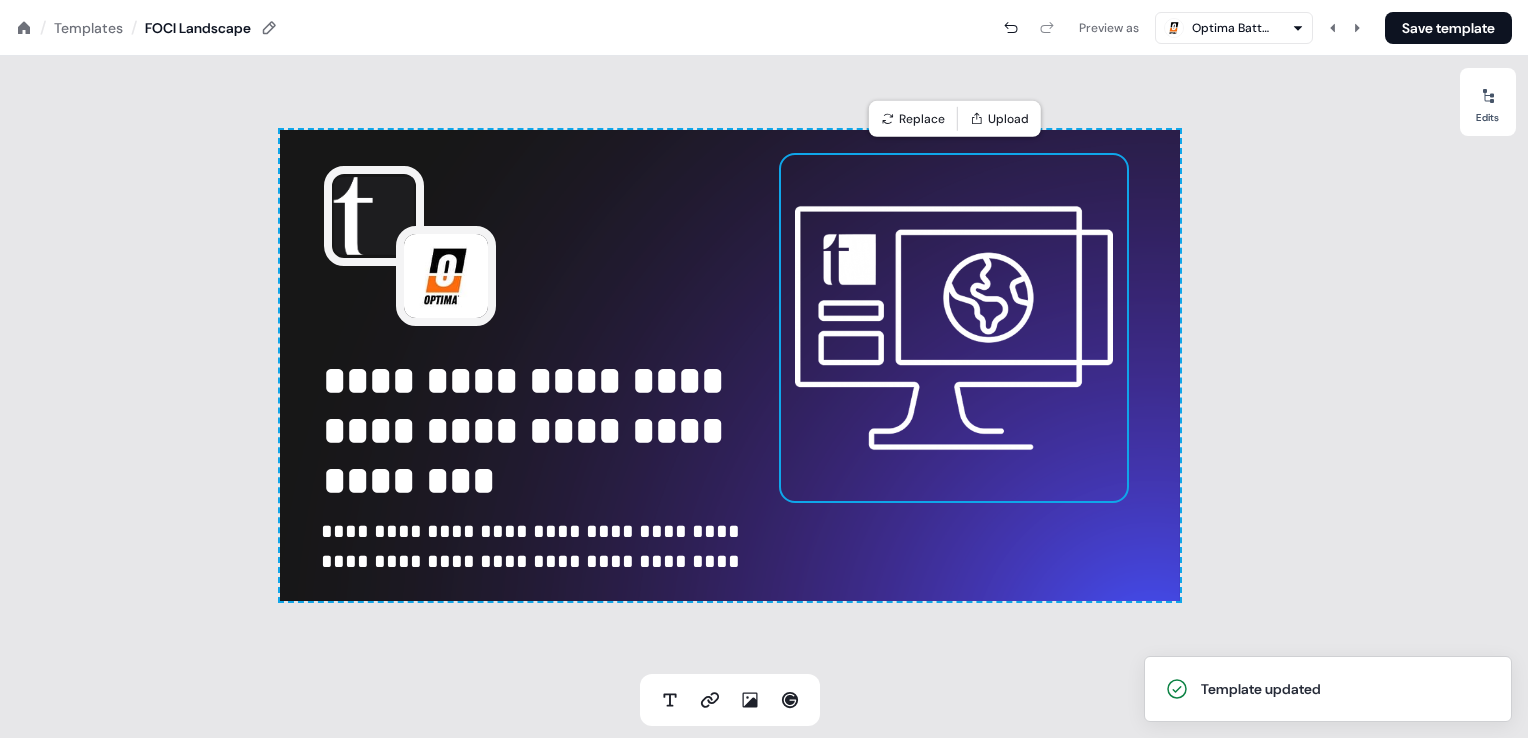 click on "**********" at bounding box center (730, 365) 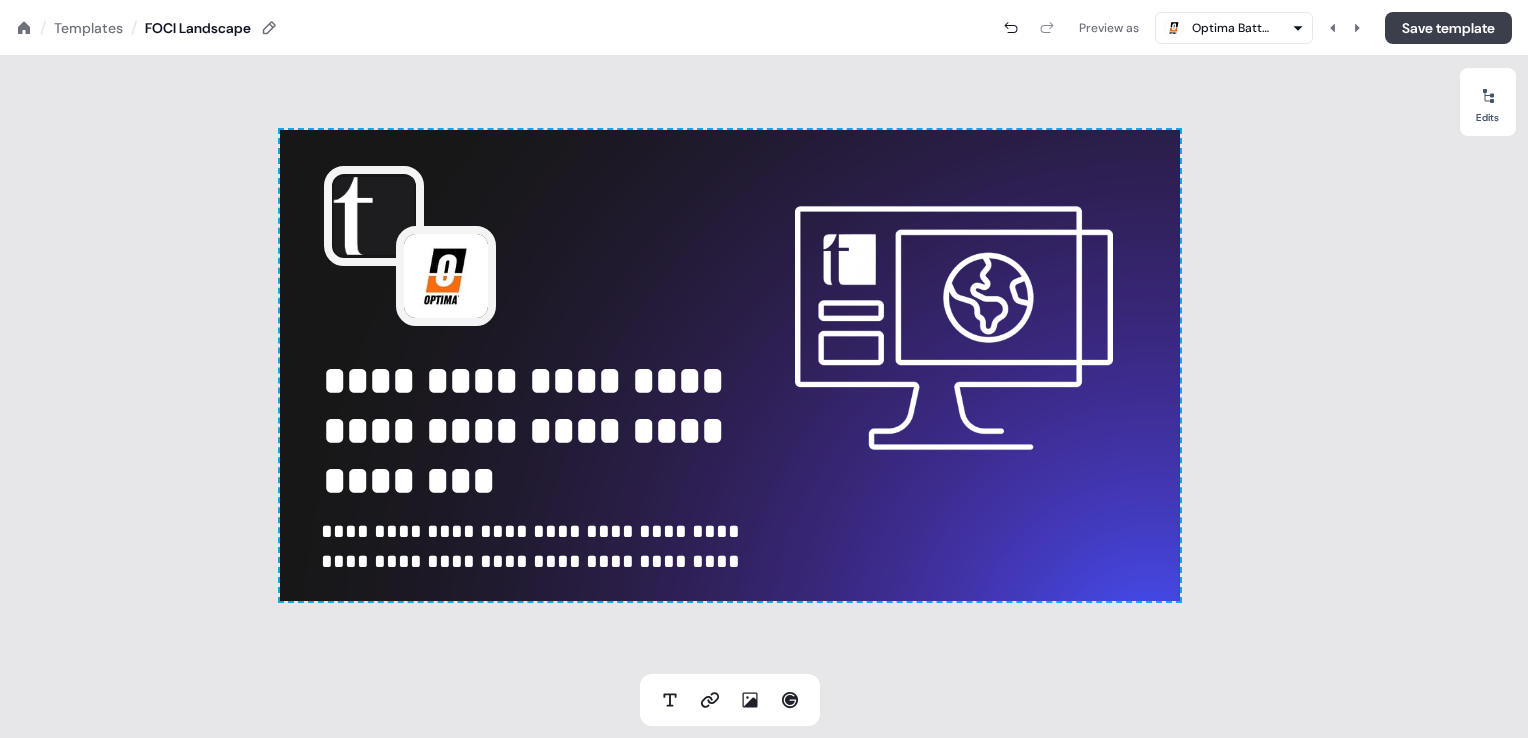 scroll, scrollTop: 0, scrollLeft: 0, axis: both 